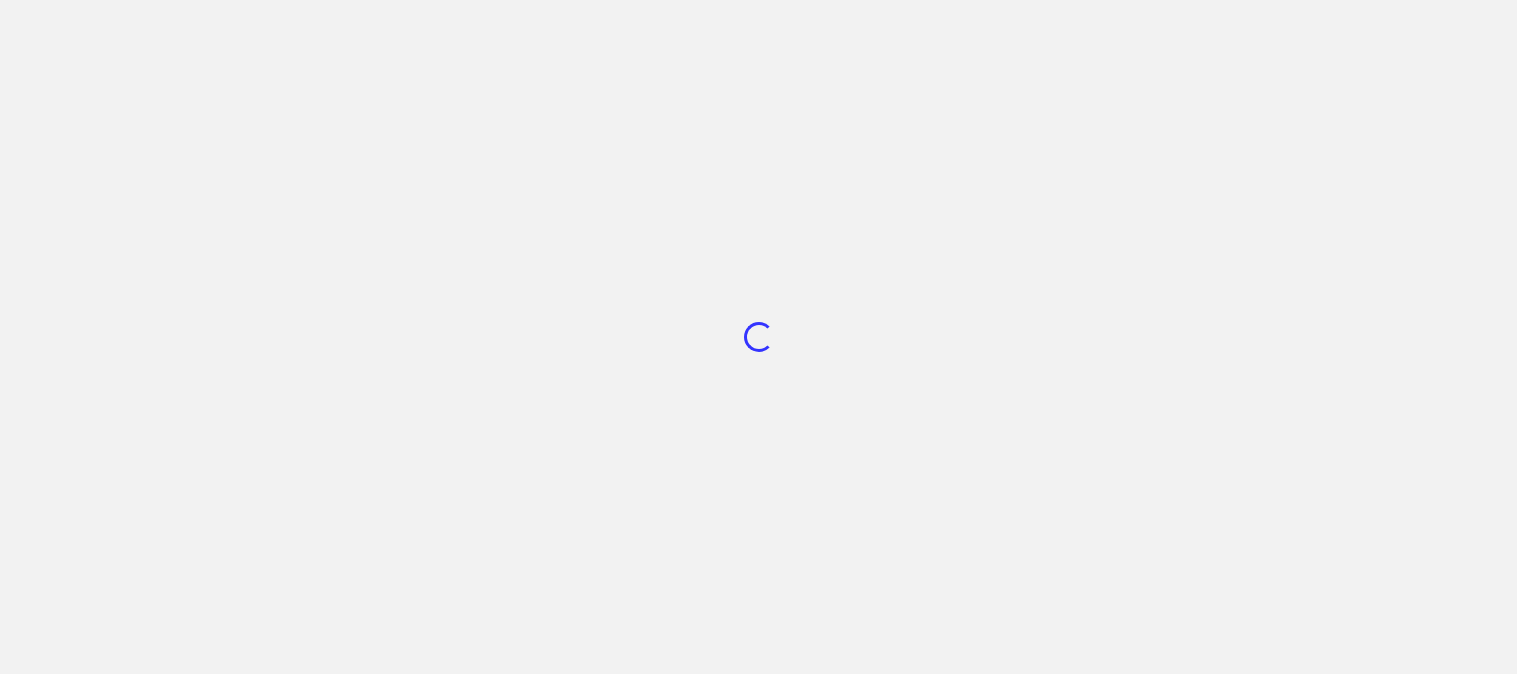 scroll, scrollTop: 0, scrollLeft: 0, axis: both 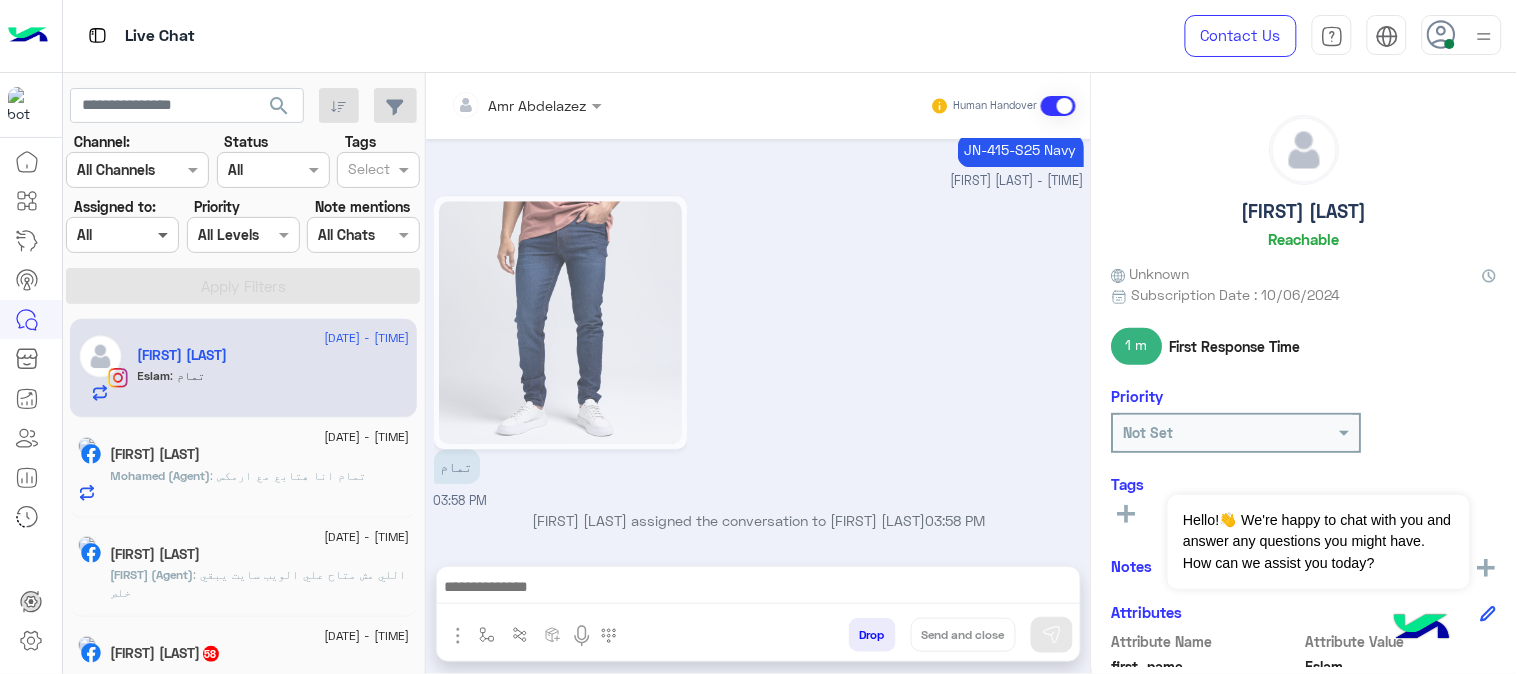 click at bounding box center [165, 234] 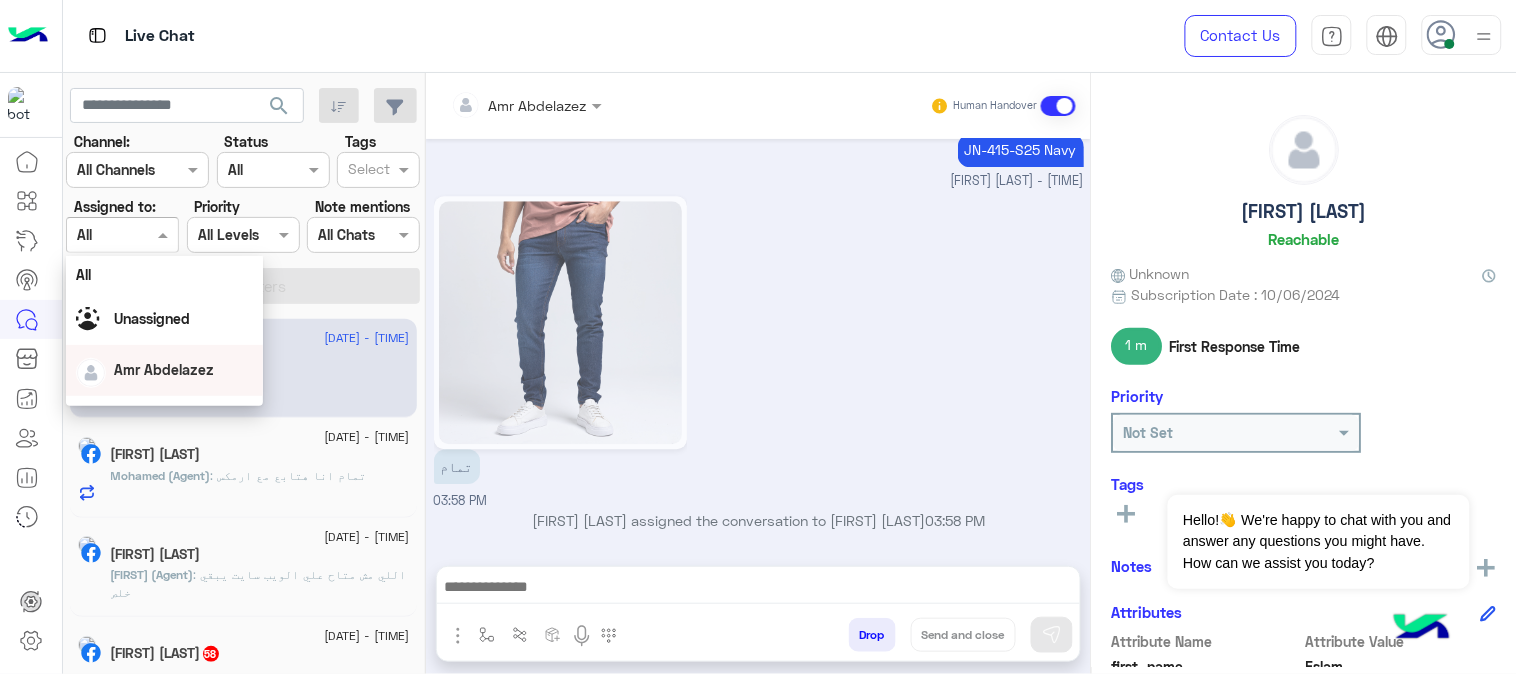 click on "Amr Abdelazez" at bounding box center (164, 370) 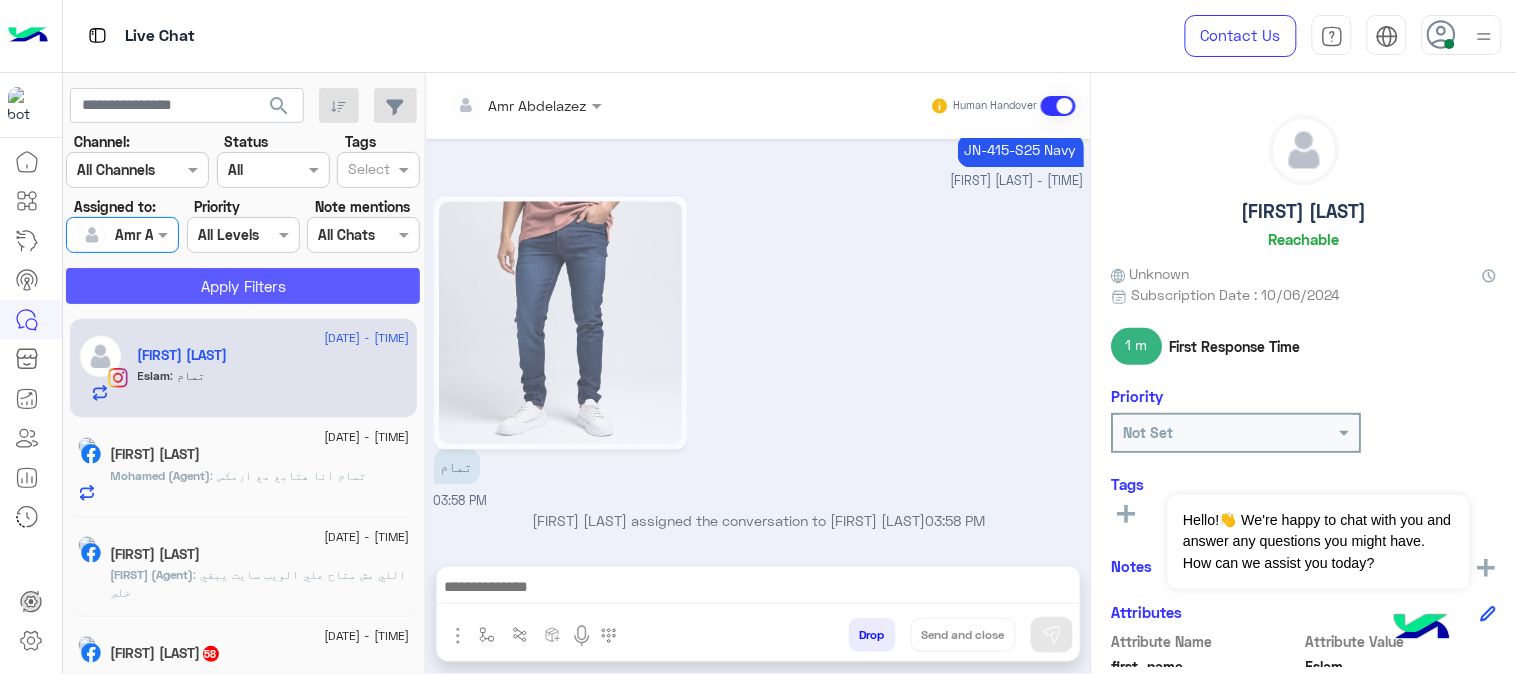 click on "Apply Filters" 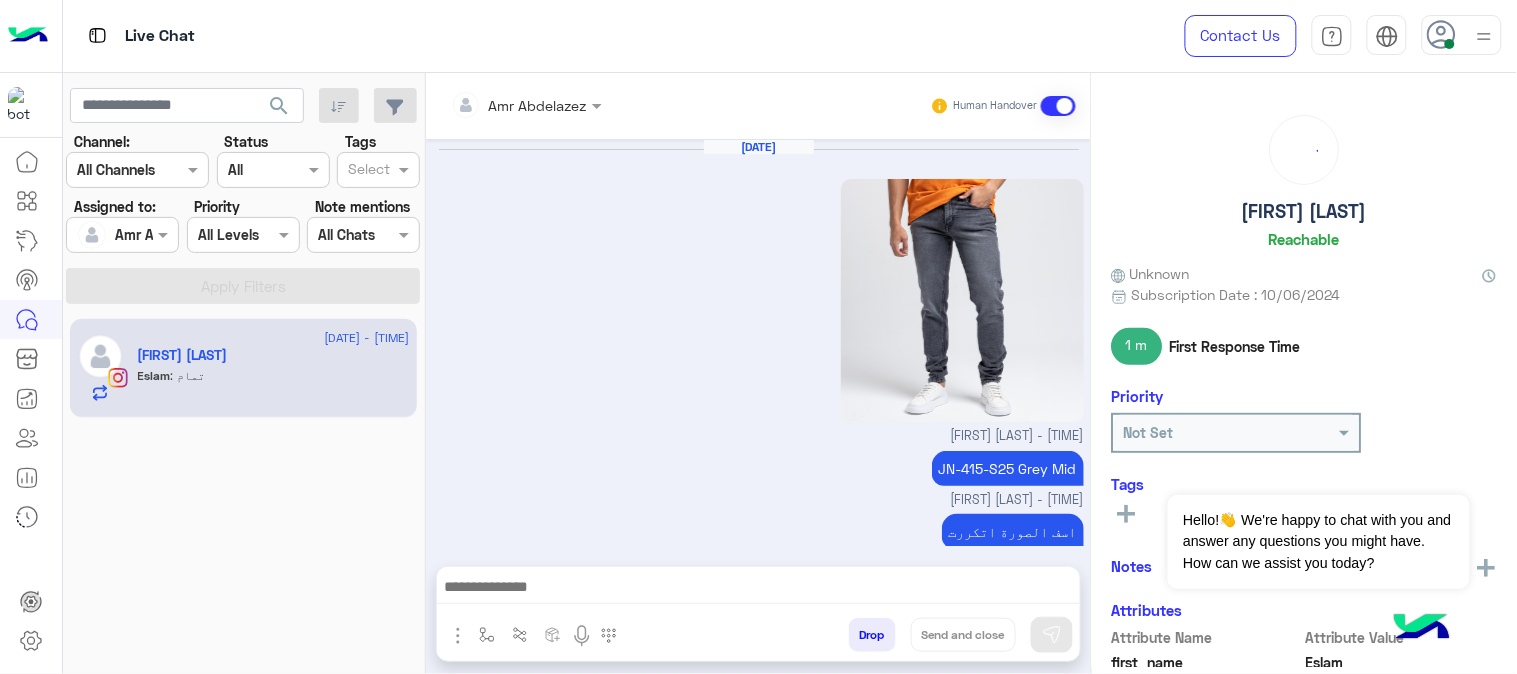 scroll, scrollTop: 1373, scrollLeft: 0, axis: vertical 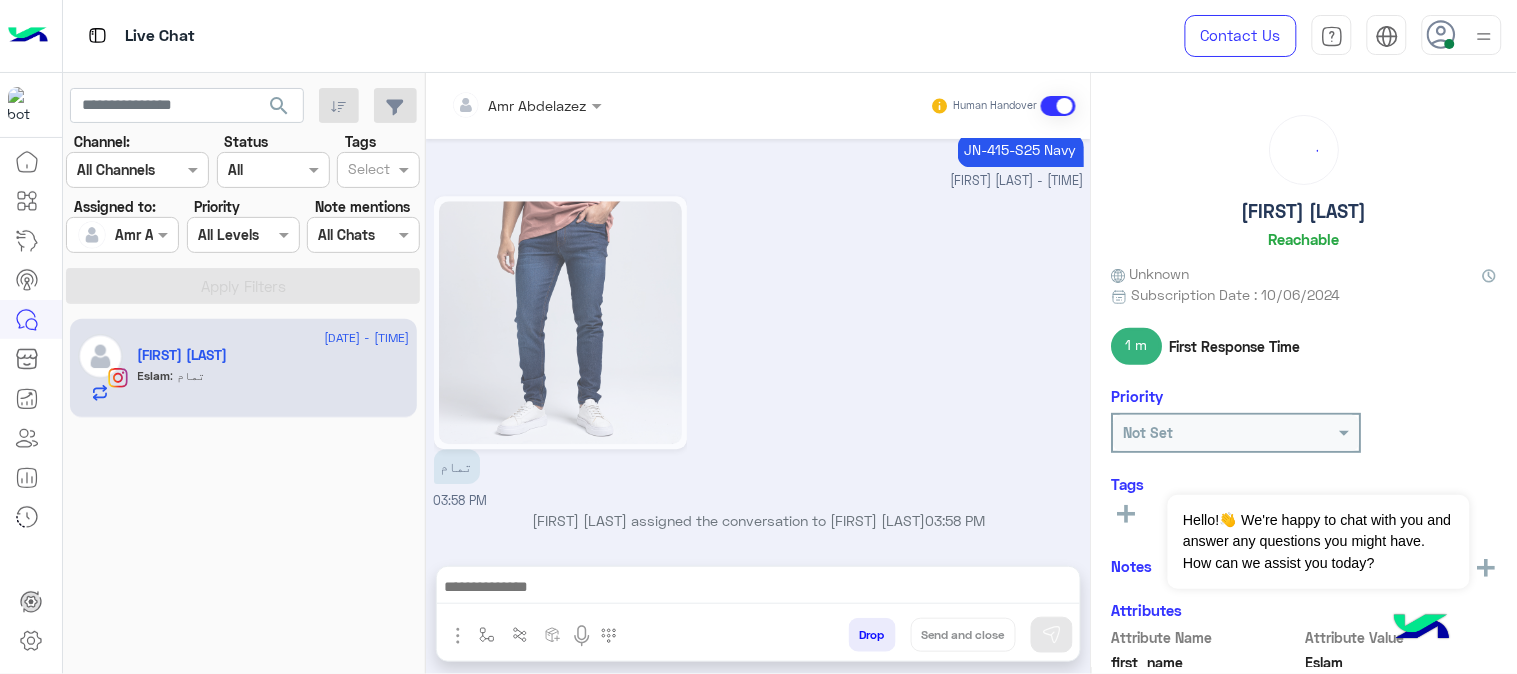 click on "تمام   [TIME]" at bounding box center (759, 351) 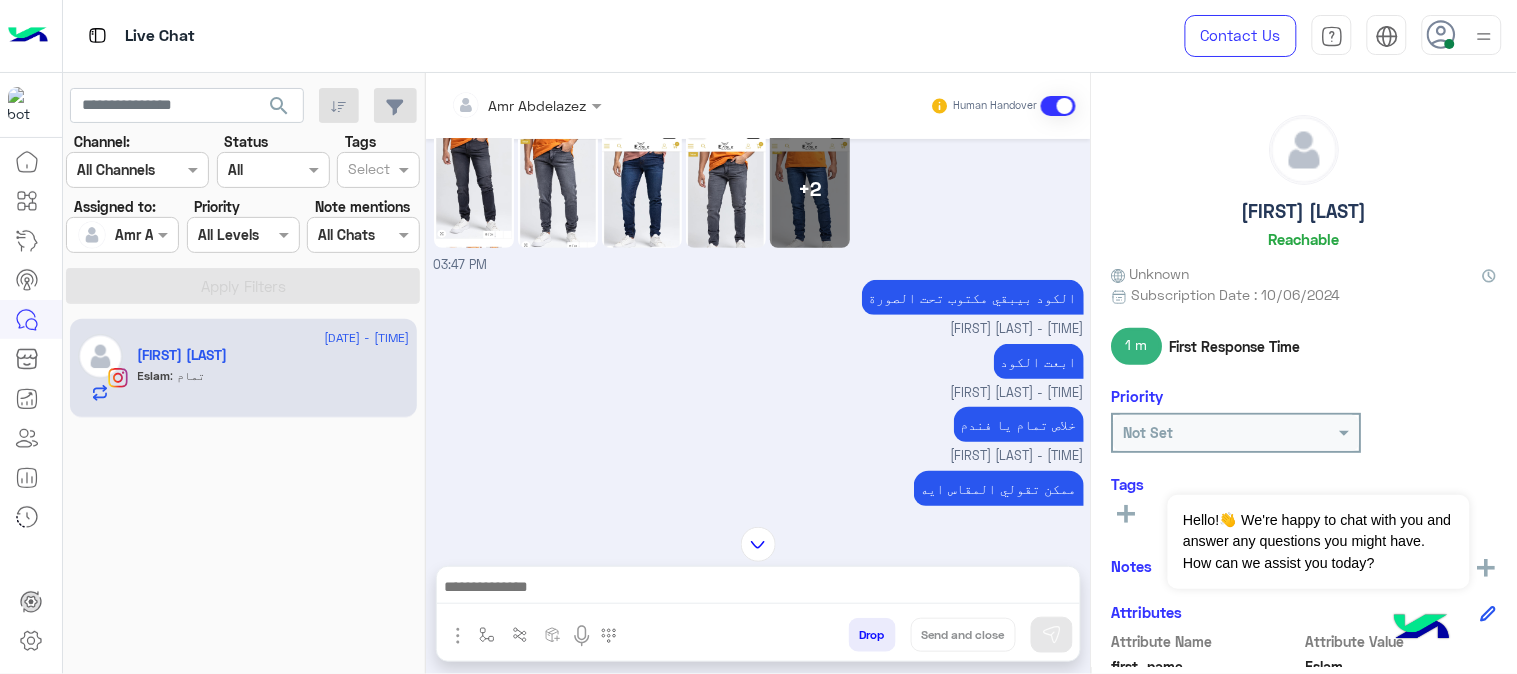 scroll, scrollTop: 120, scrollLeft: 0, axis: vertical 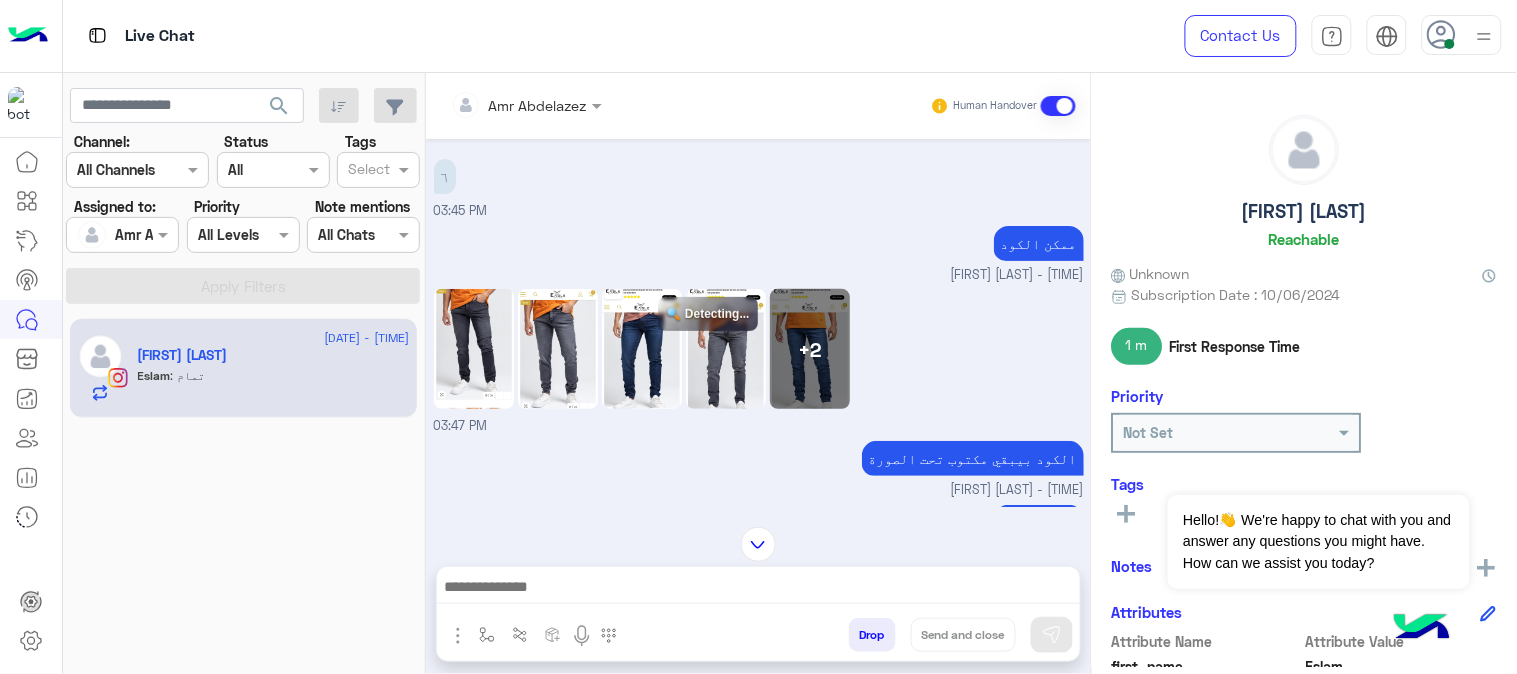 click 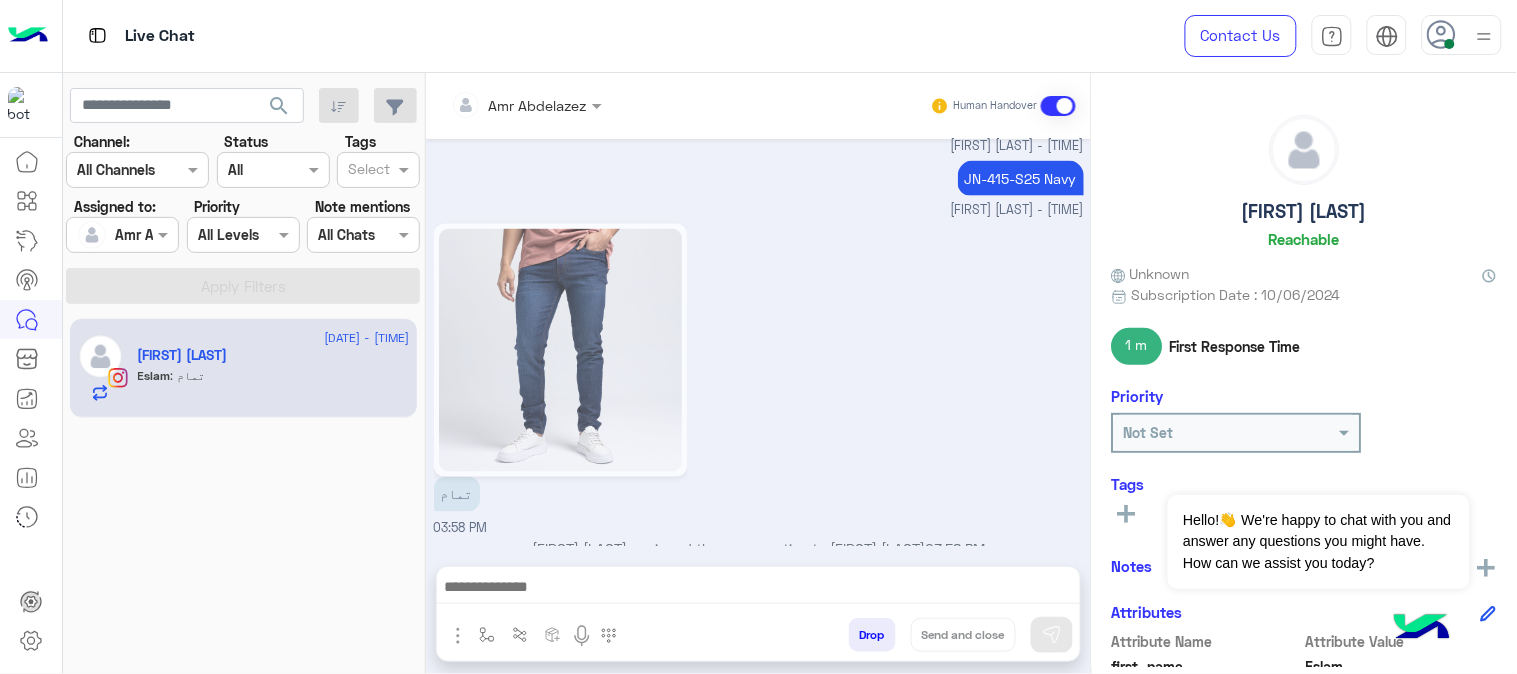 scroll, scrollTop: 2768, scrollLeft: 0, axis: vertical 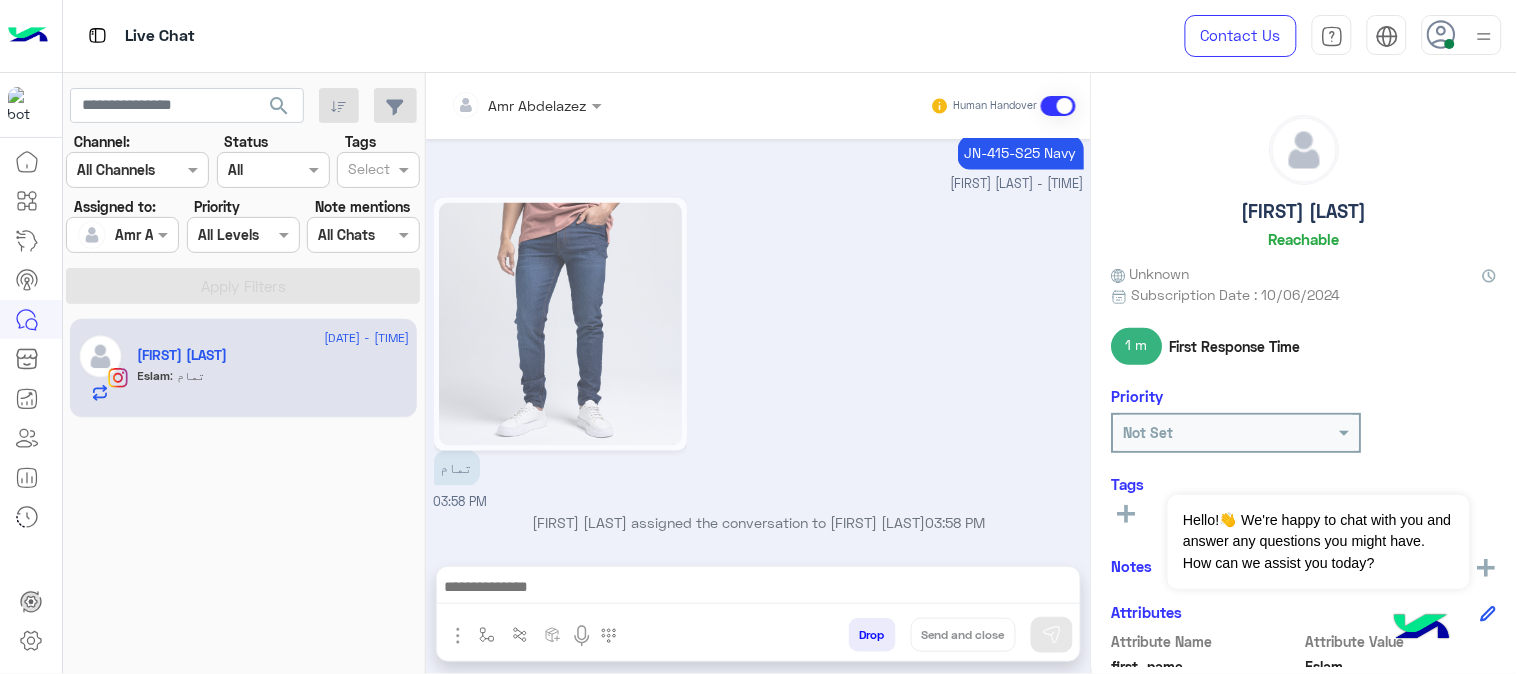 click at bounding box center [458, 636] 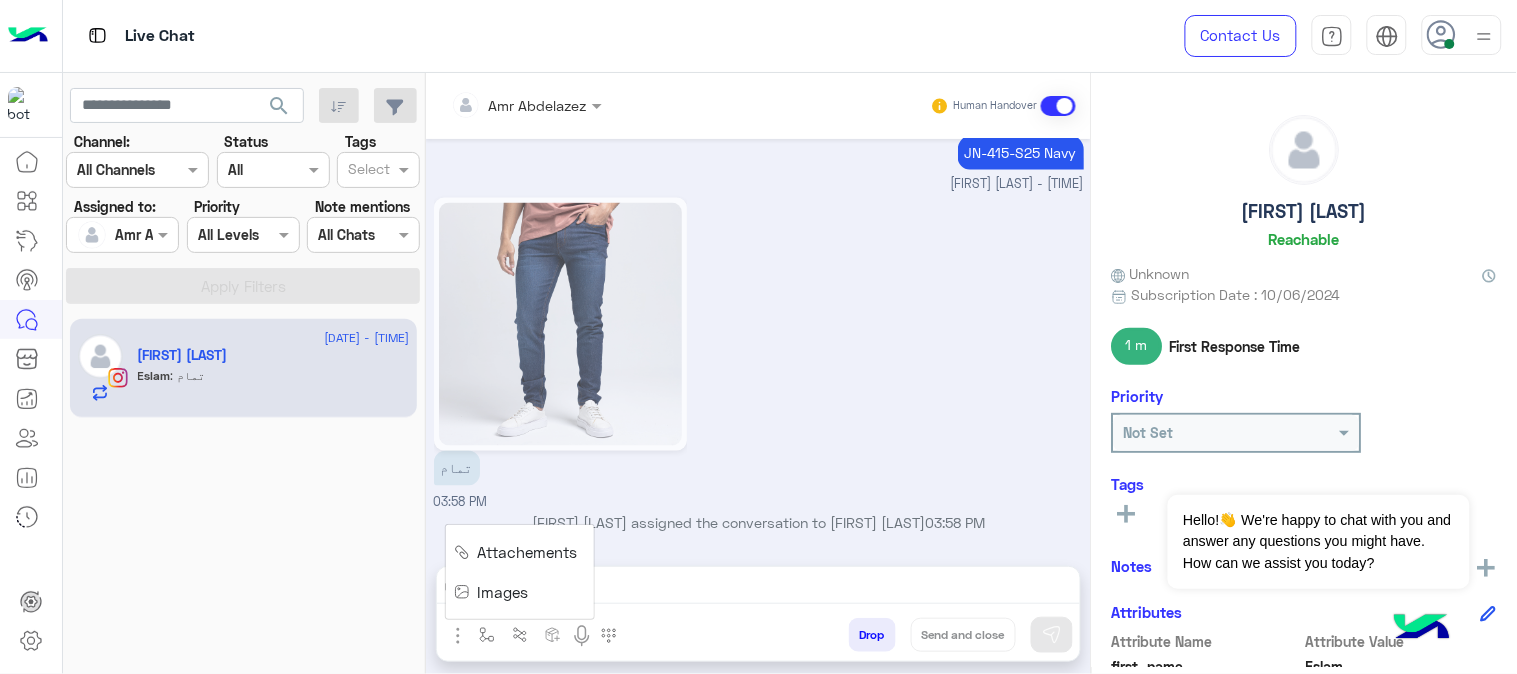 click on "Images" at bounding box center (503, 592) 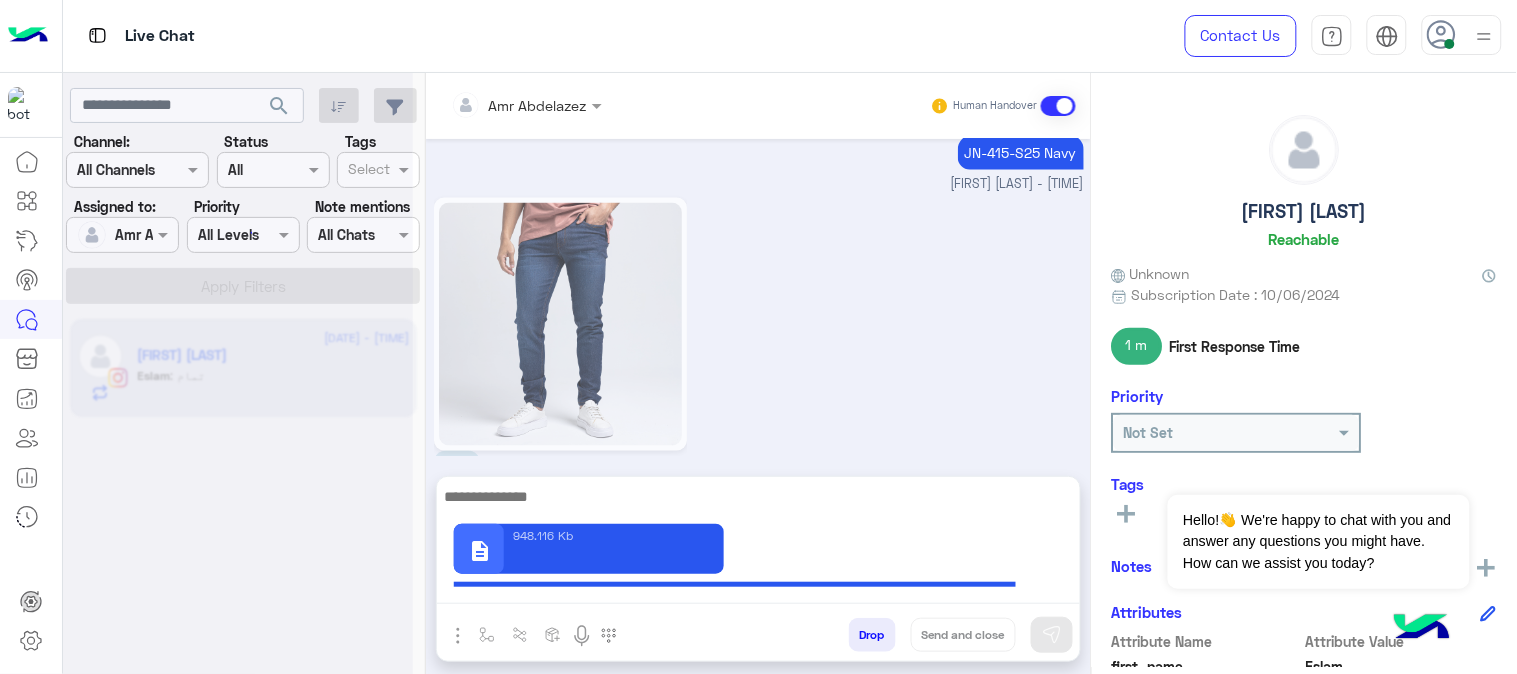 click at bounding box center (758, 544) 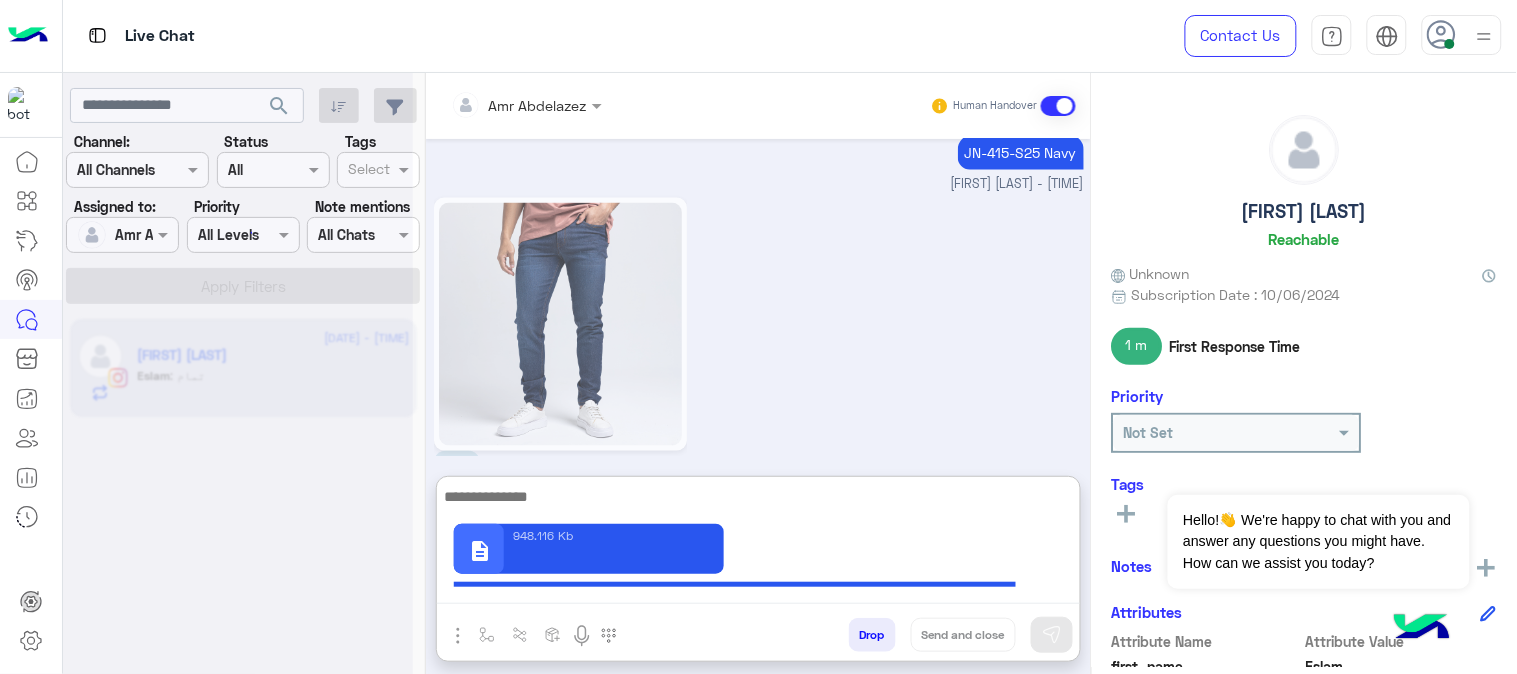 click at bounding box center (758, 544) 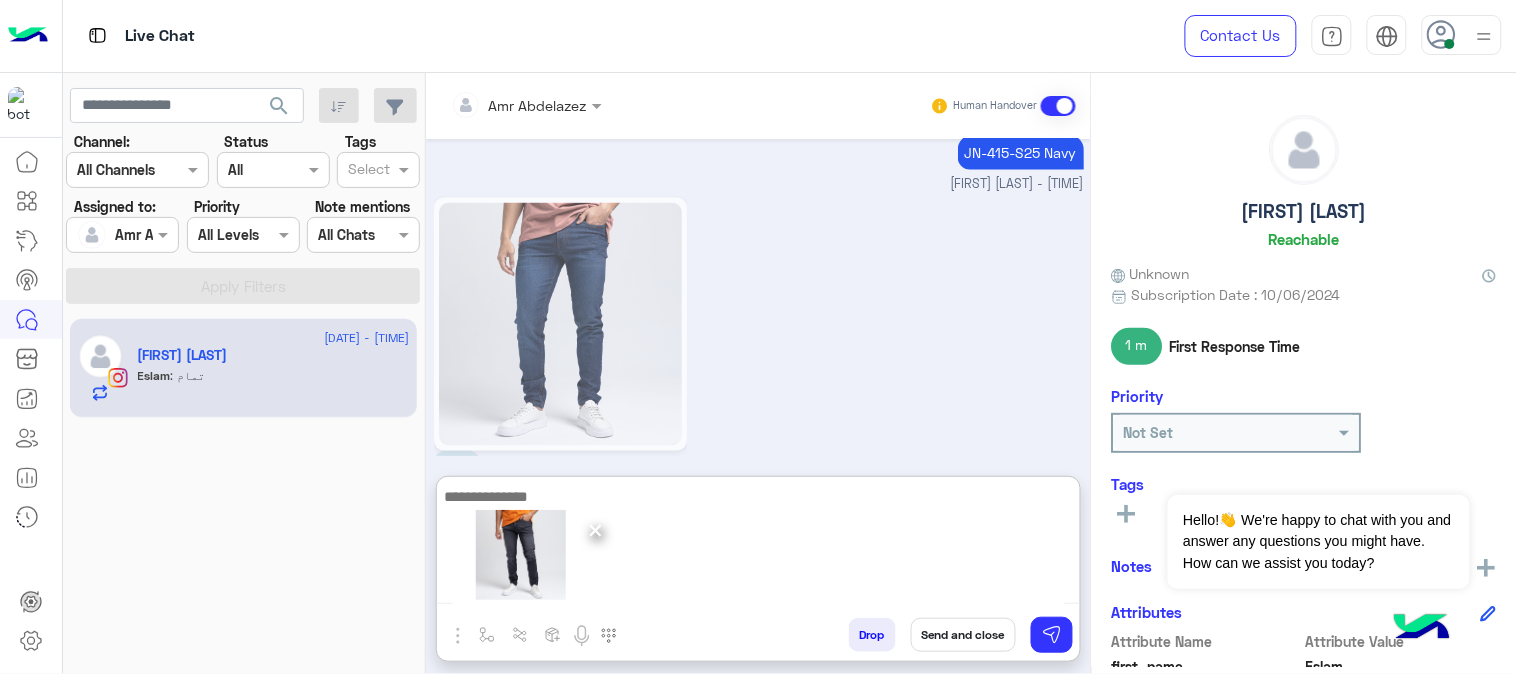 click at bounding box center (758, 544) 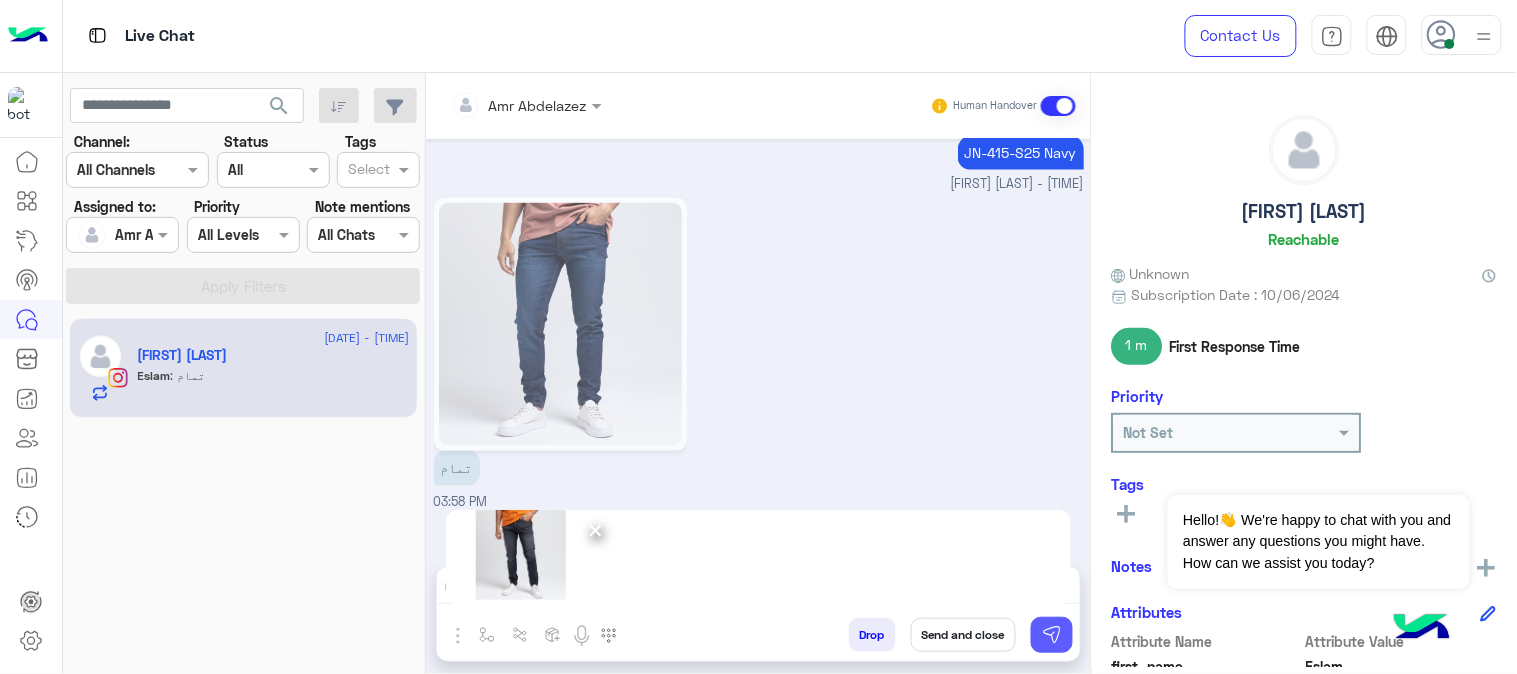 click at bounding box center [1052, 635] 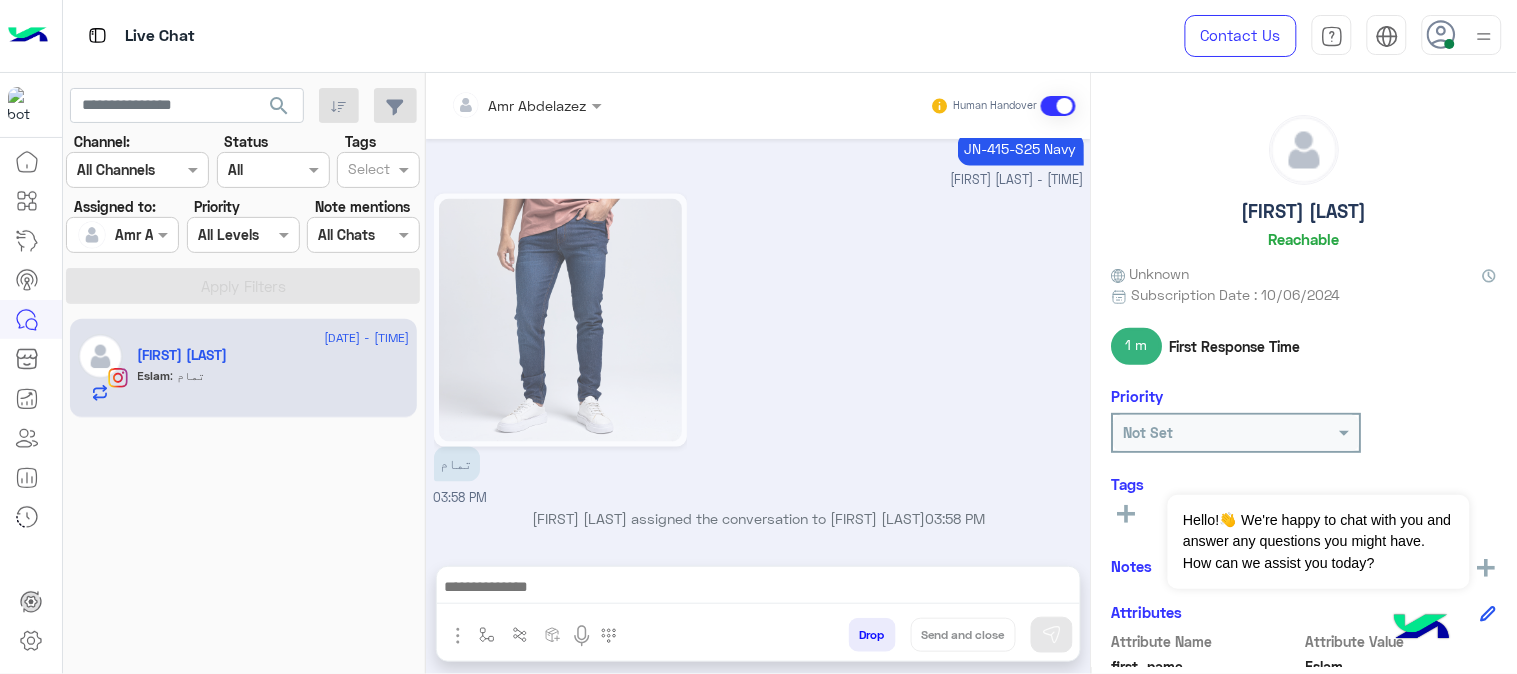 scroll, scrollTop: 2768, scrollLeft: 0, axis: vertical 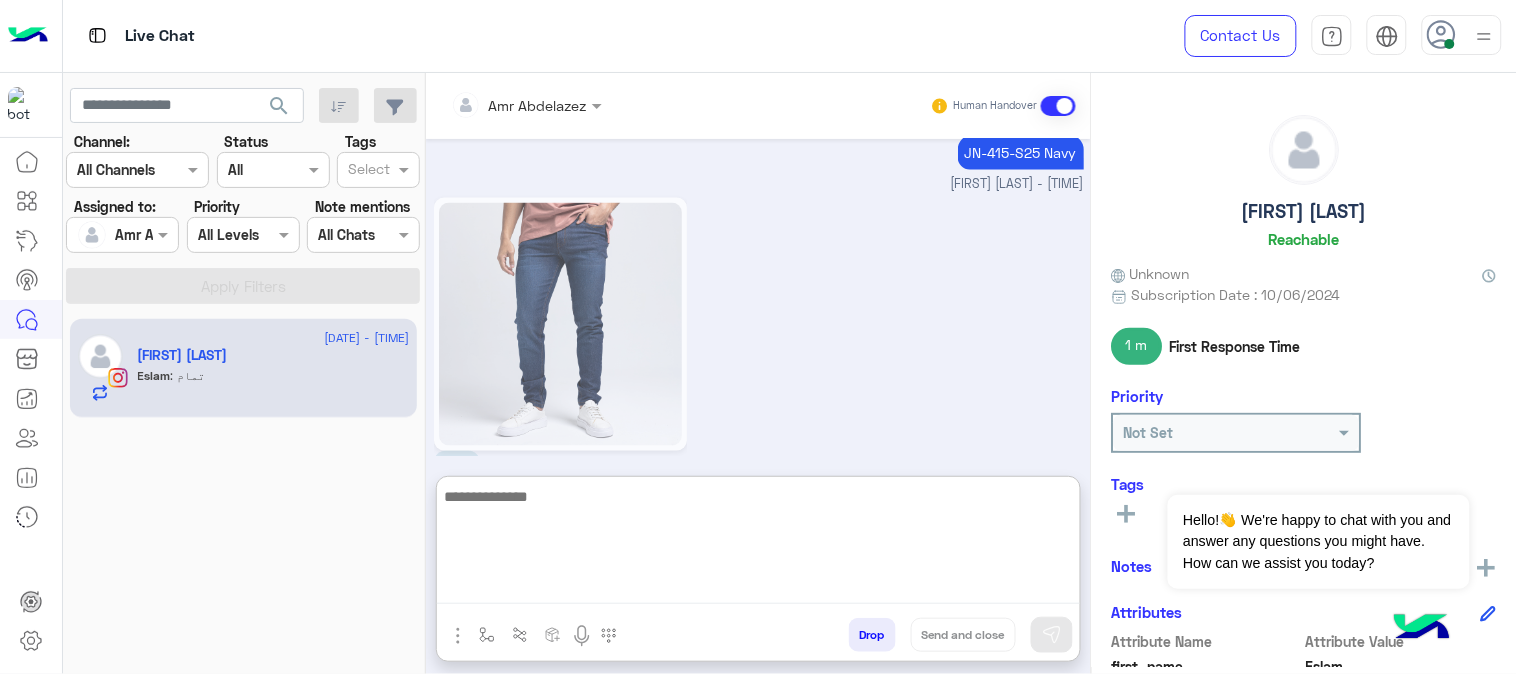 click at bounding box center [758, 544] 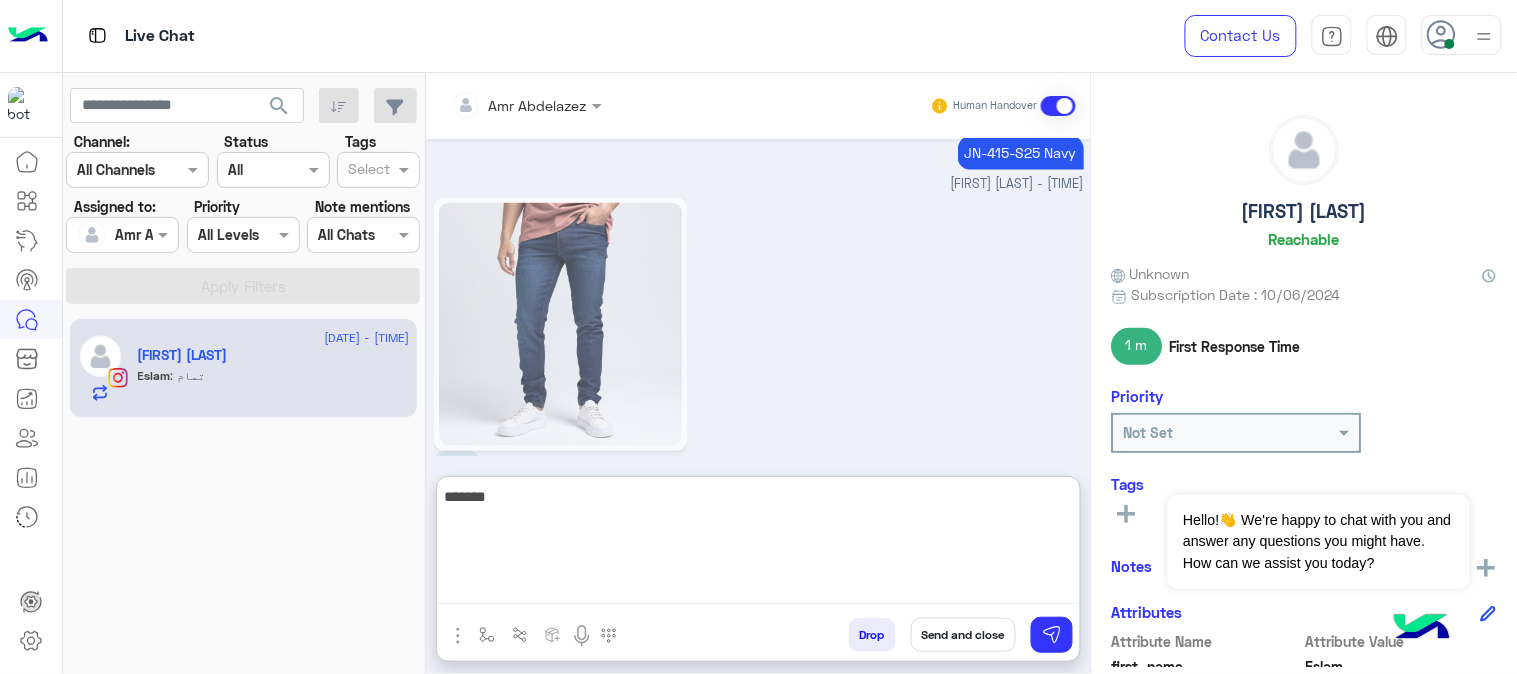 scroll, scrollTop: 3166, scrollLeft: 0, axis: vertical 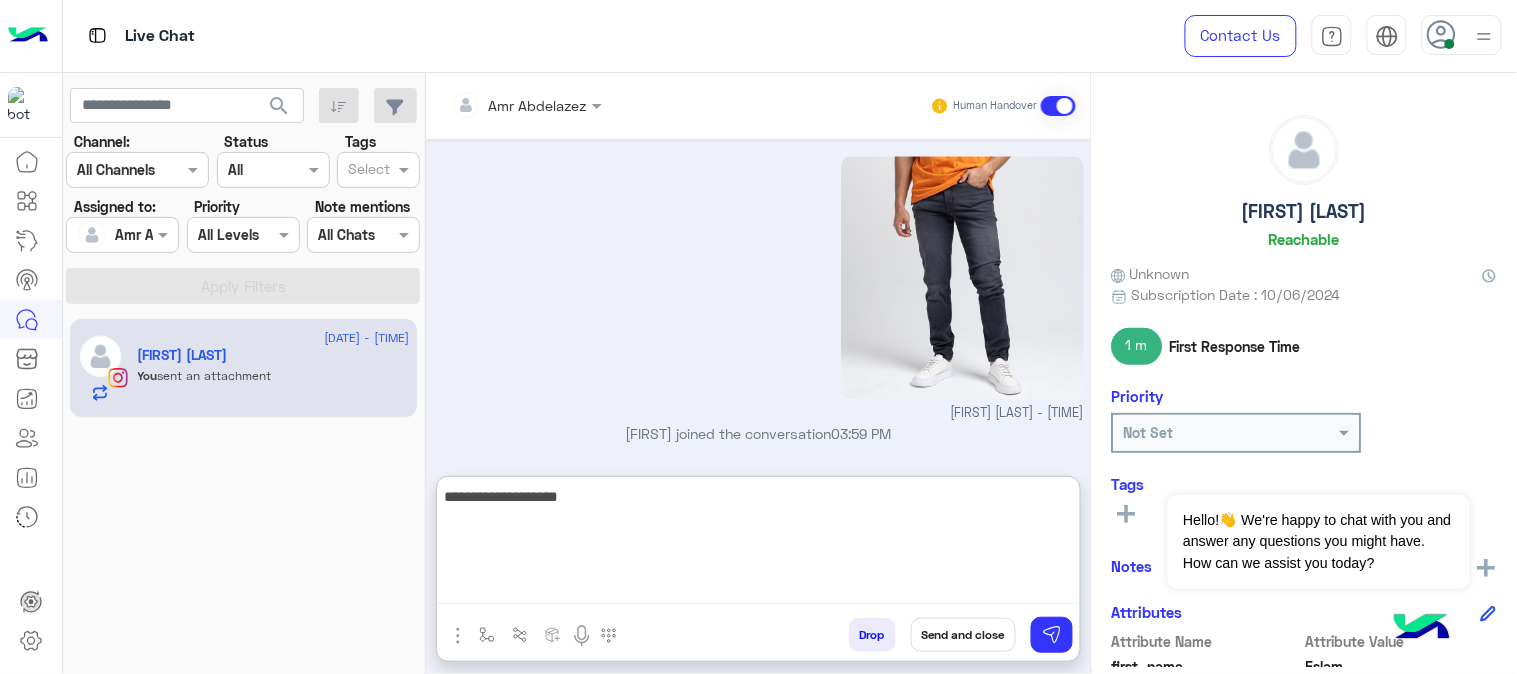 type on "**********" 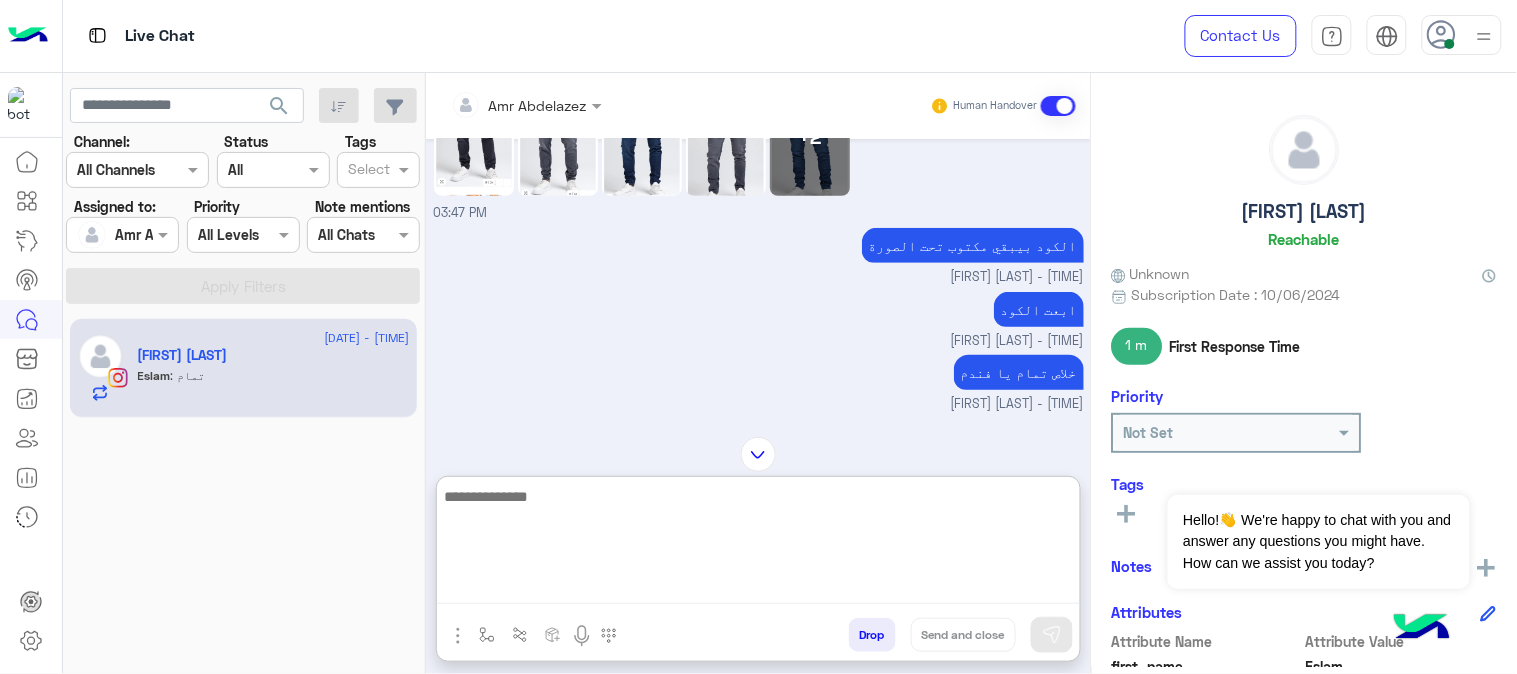 scroll, scrollTop: 222, scrollLeft: 0, axis: vertical 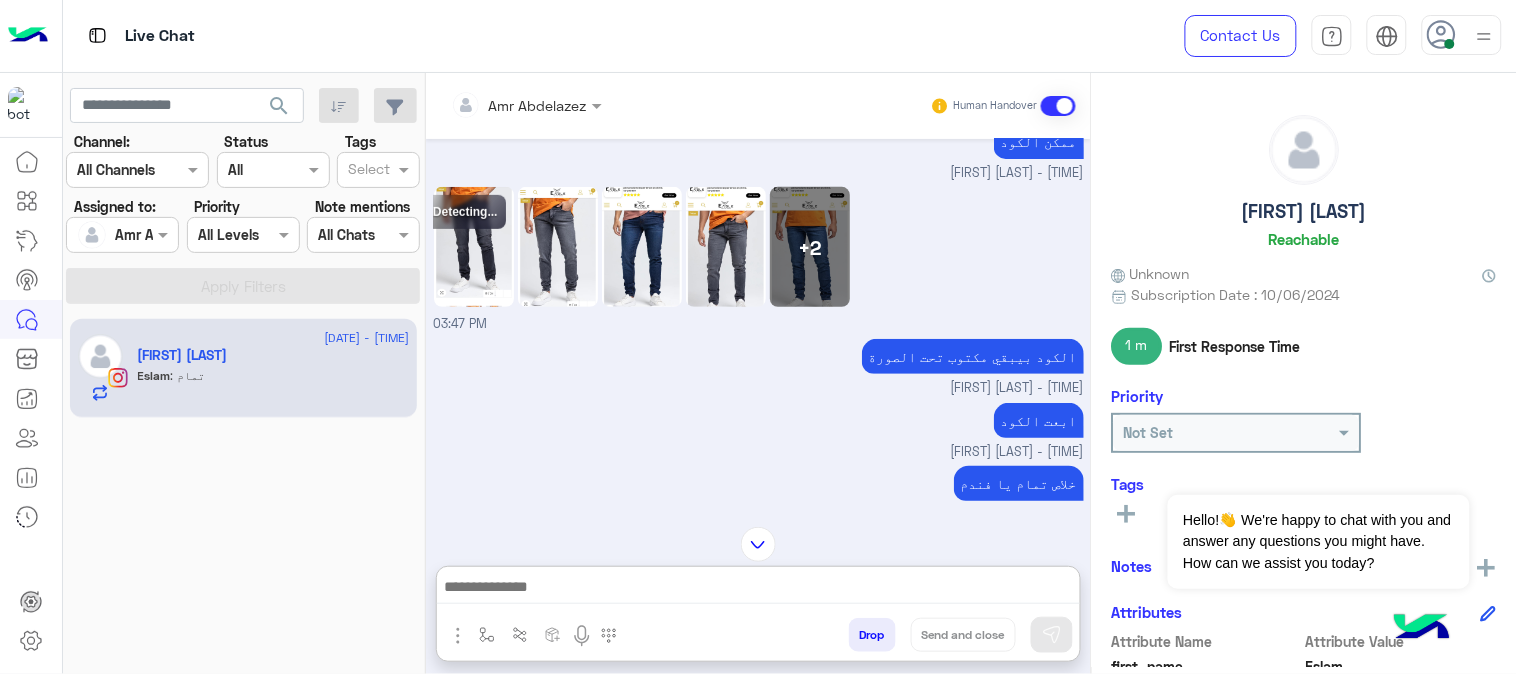 click 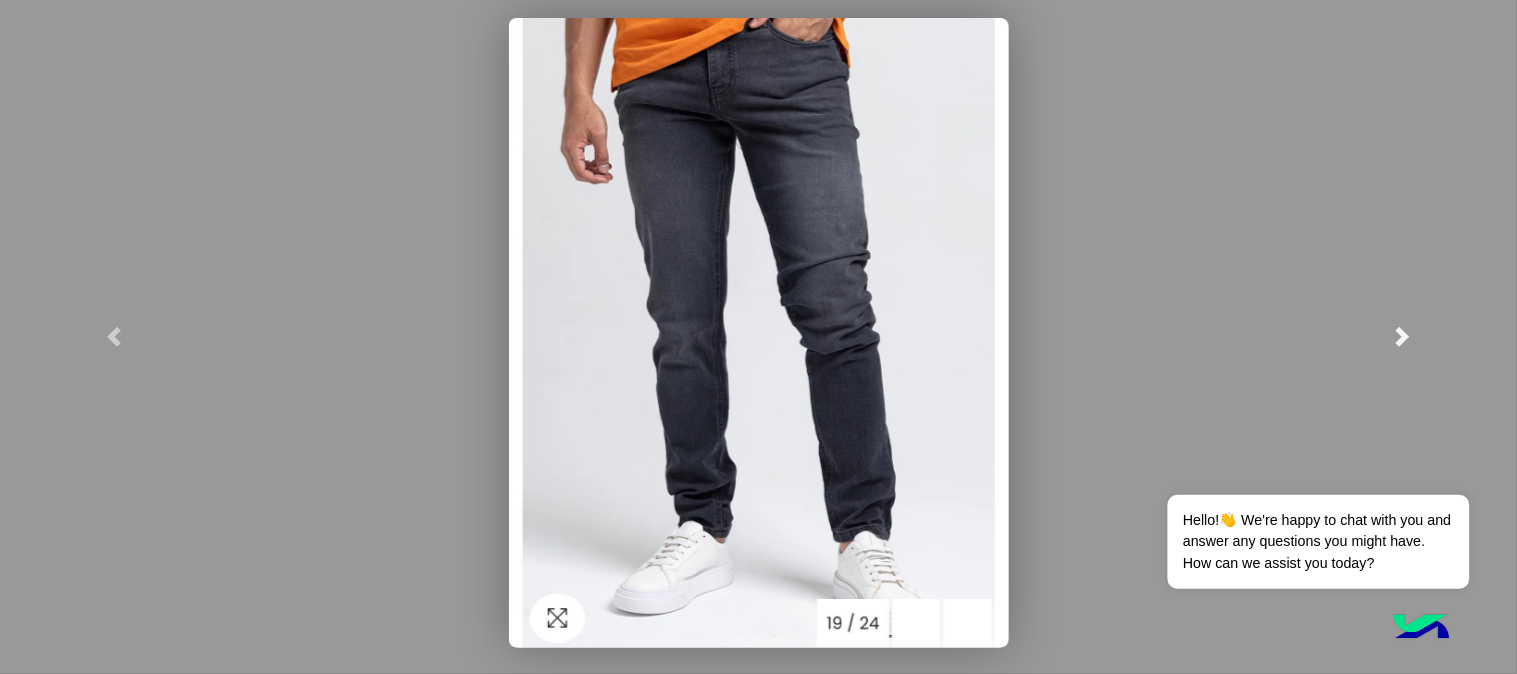 click at bounding box center [1403, 337] 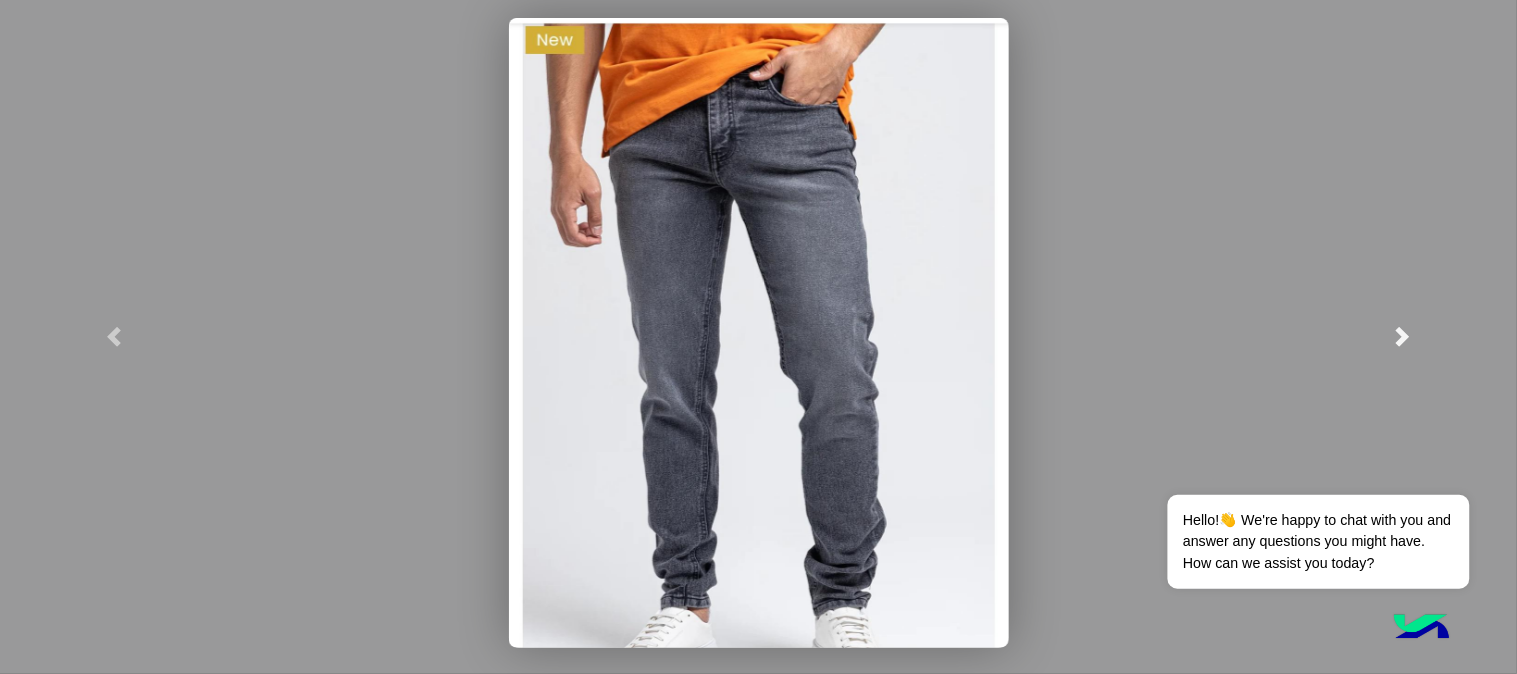 click at bounding box center [1403, 337] 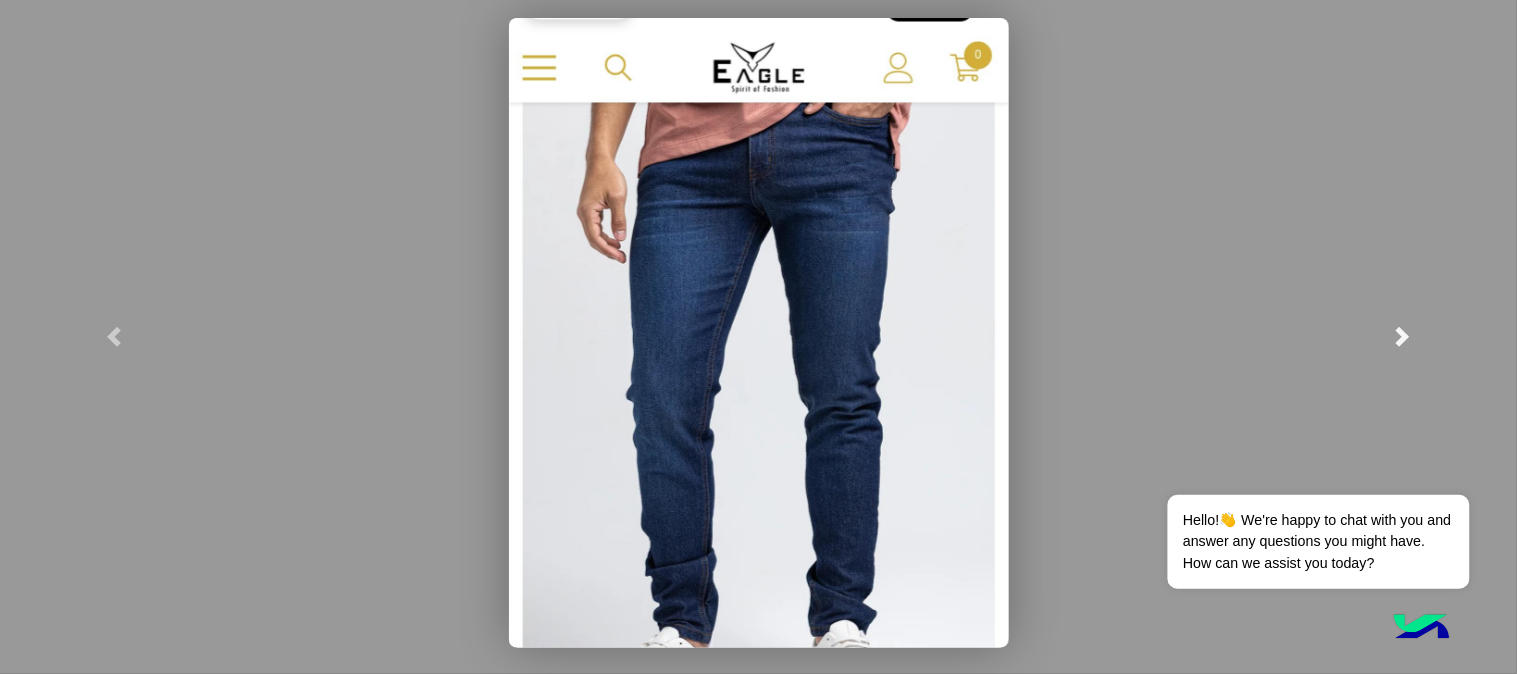 click at bounding box center (1403, 337) 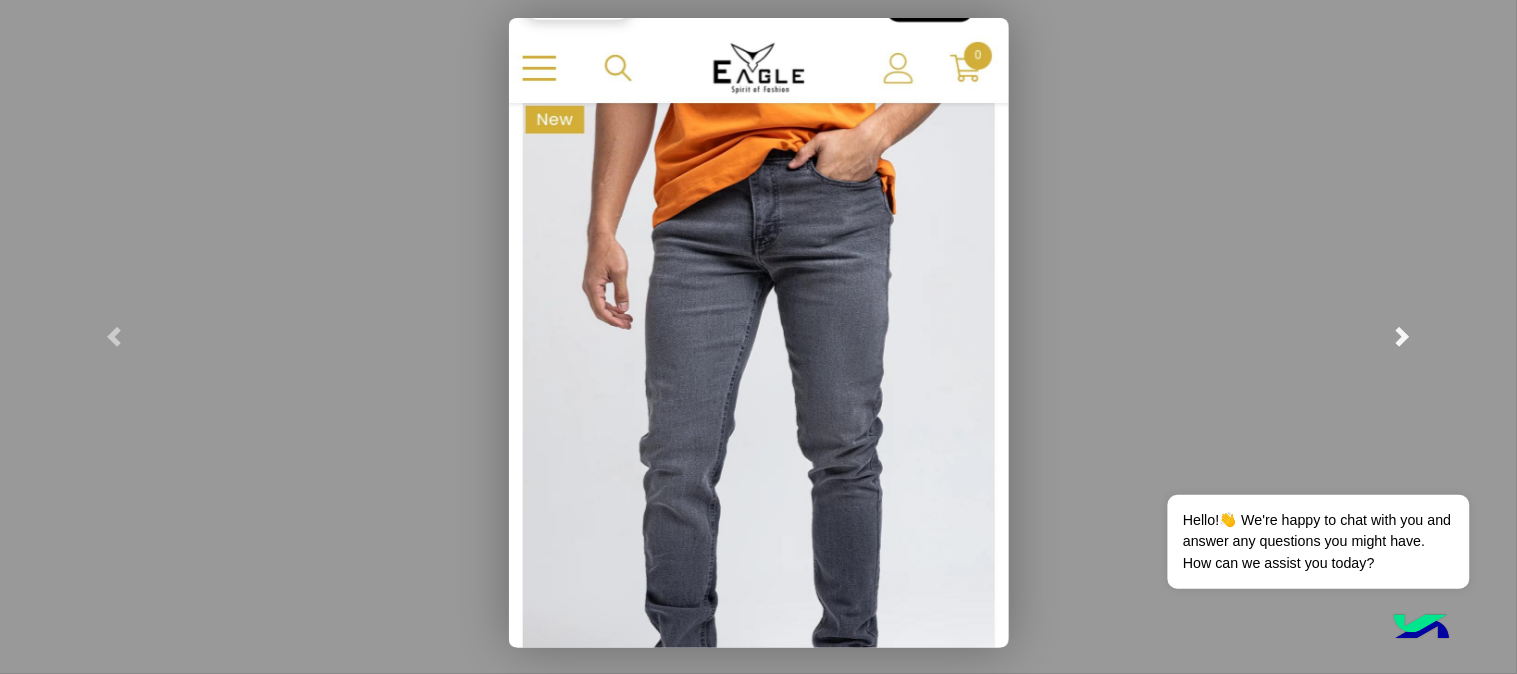 click at bounding box center (1403, 337) 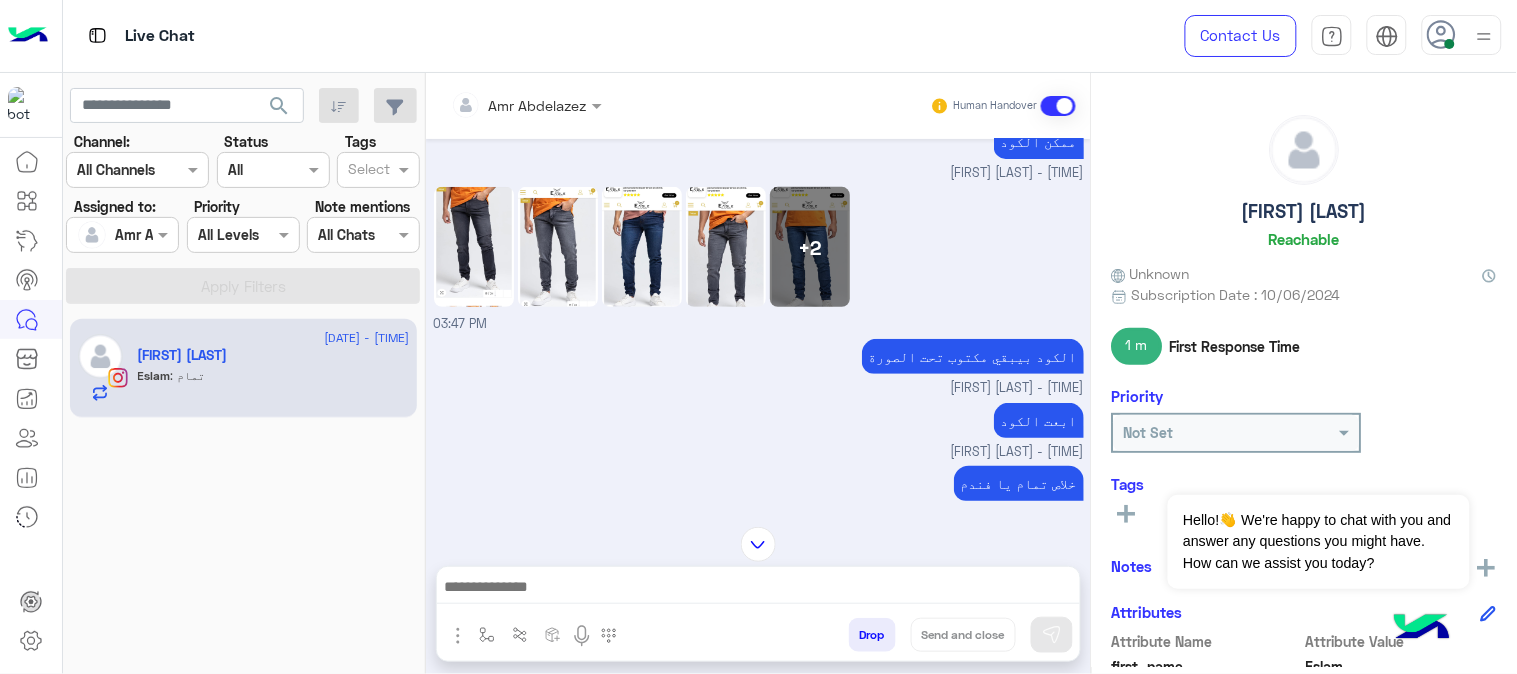 click at bounding box center [458, 636] 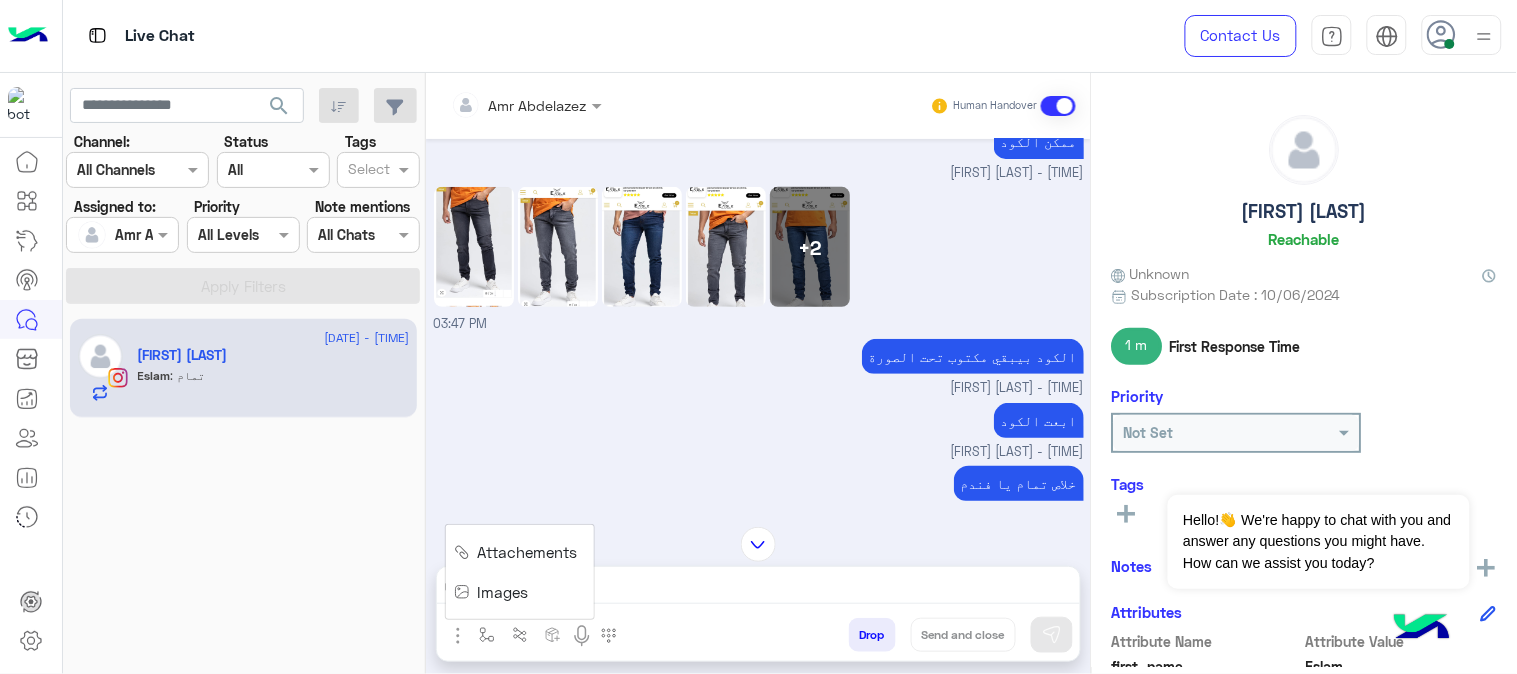 click on "Images" at bounding box center [503, 592] 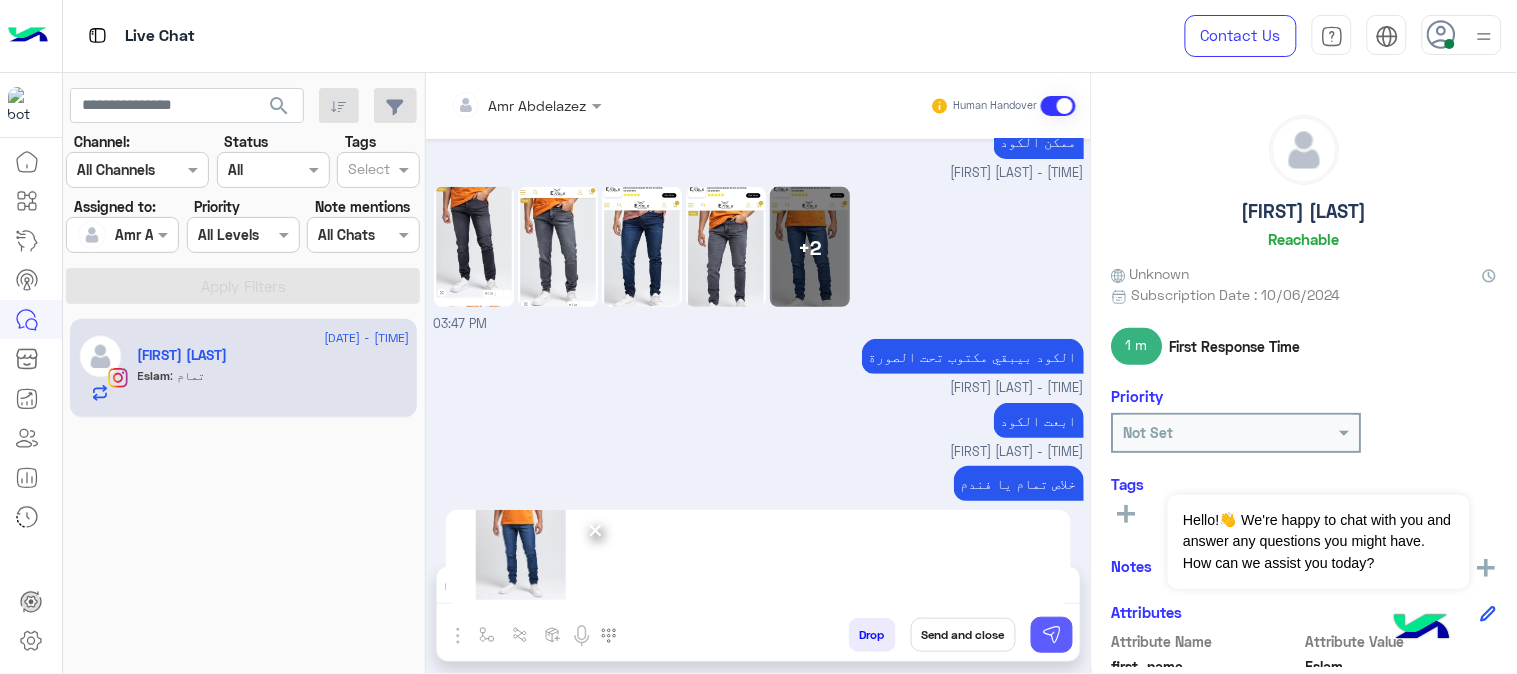 click at bounding box center [1052, 635] 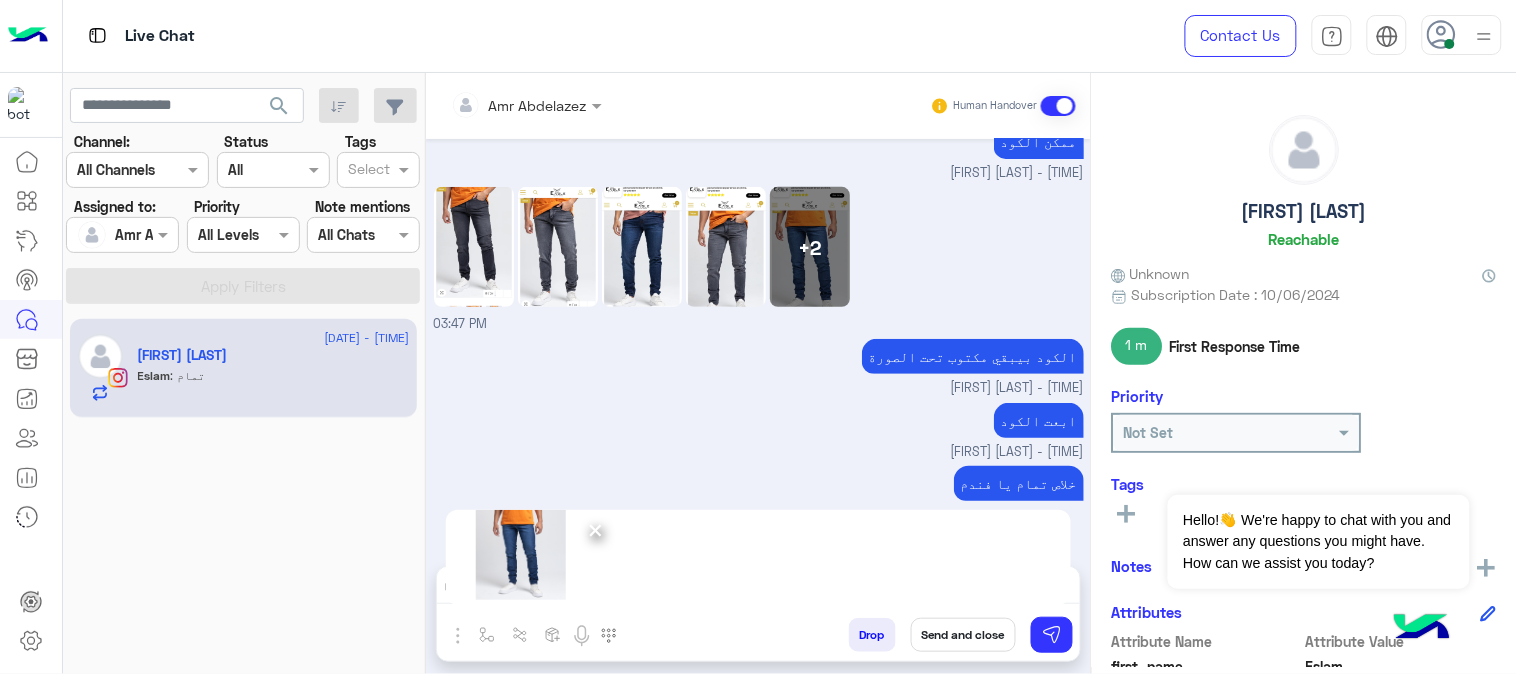 scroll, scrollTop: 266, scrollLeft: 0, axis: vertical 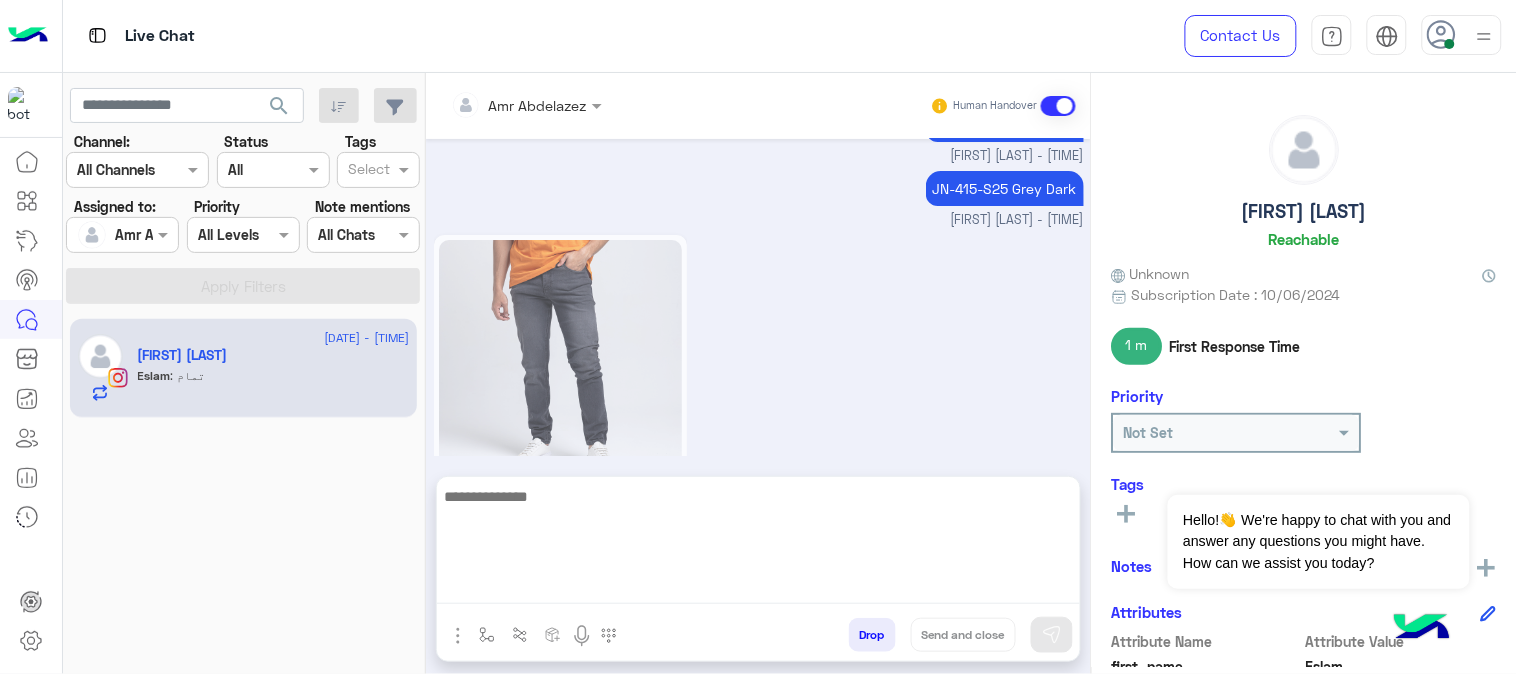 click at bounding box center (758, 544) 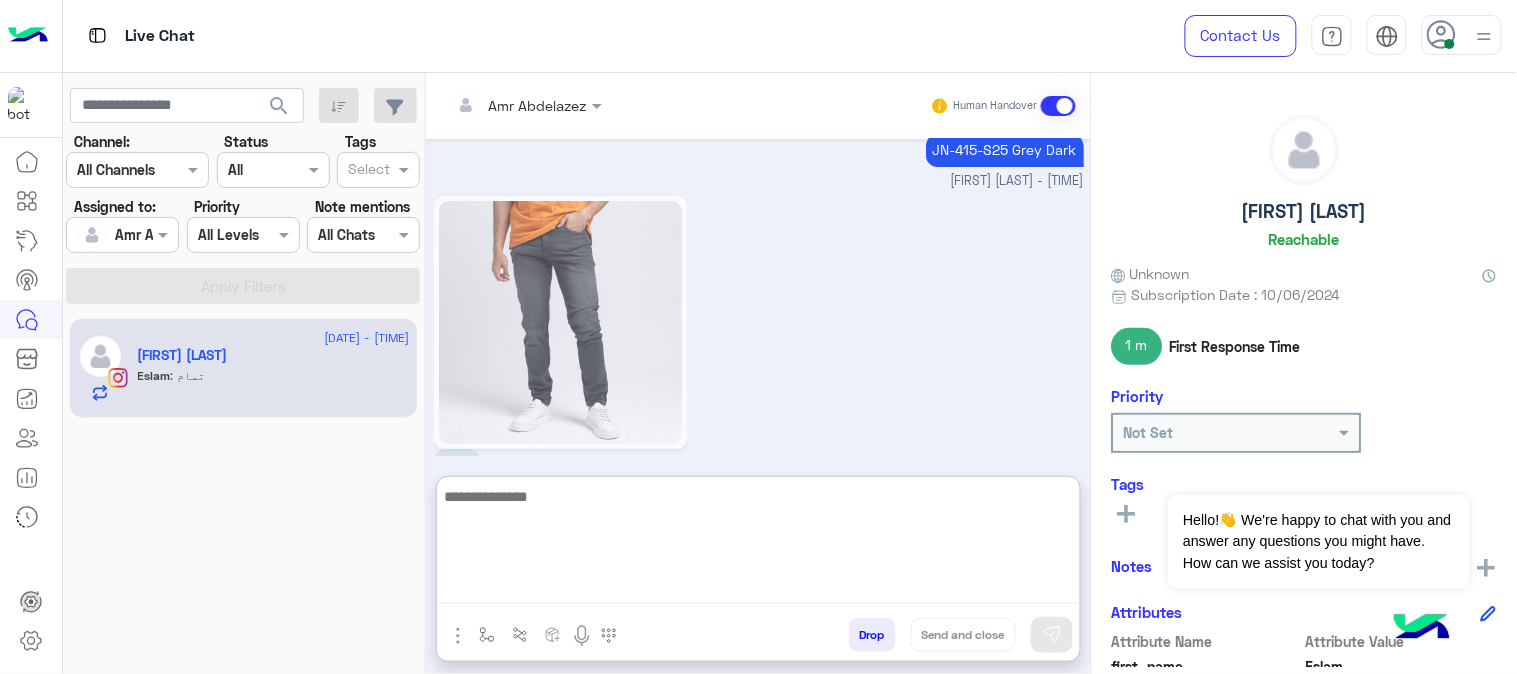 paste on "**********" 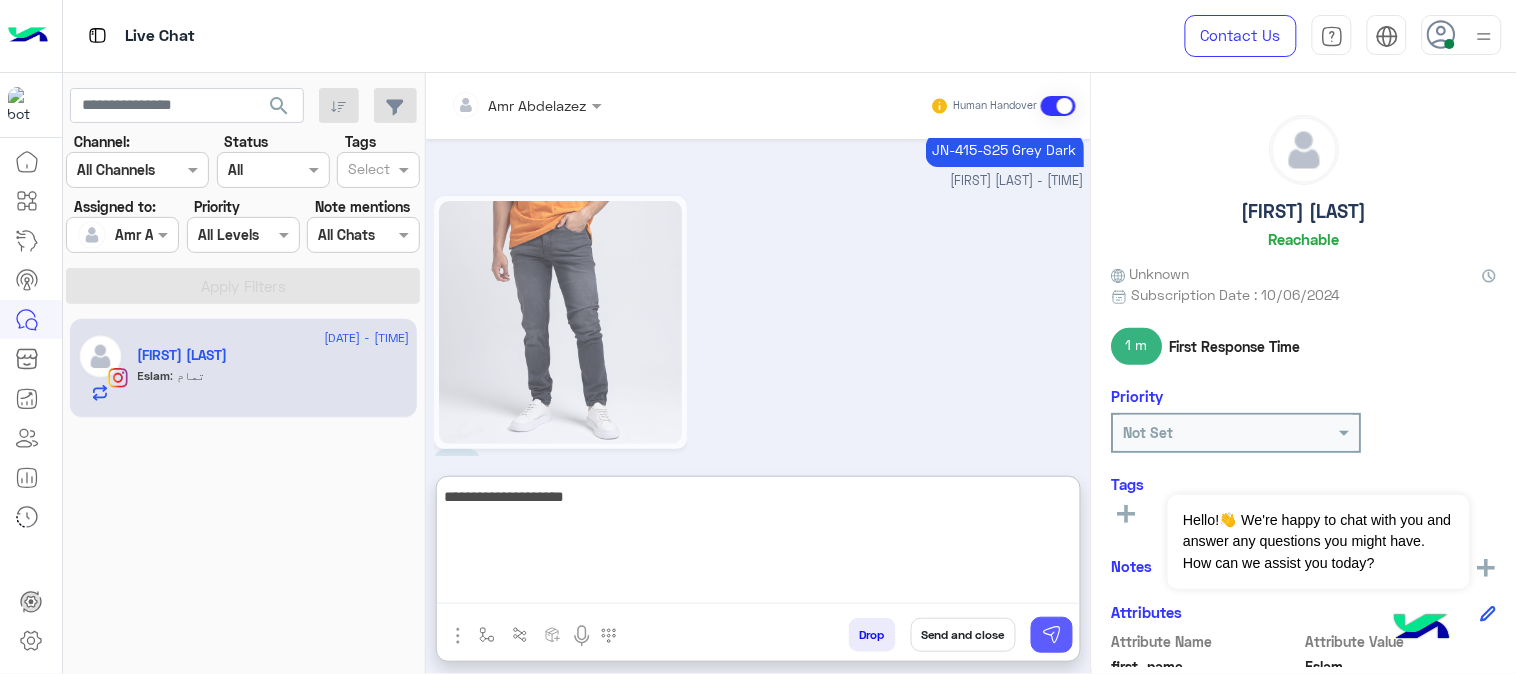 type on "**********" 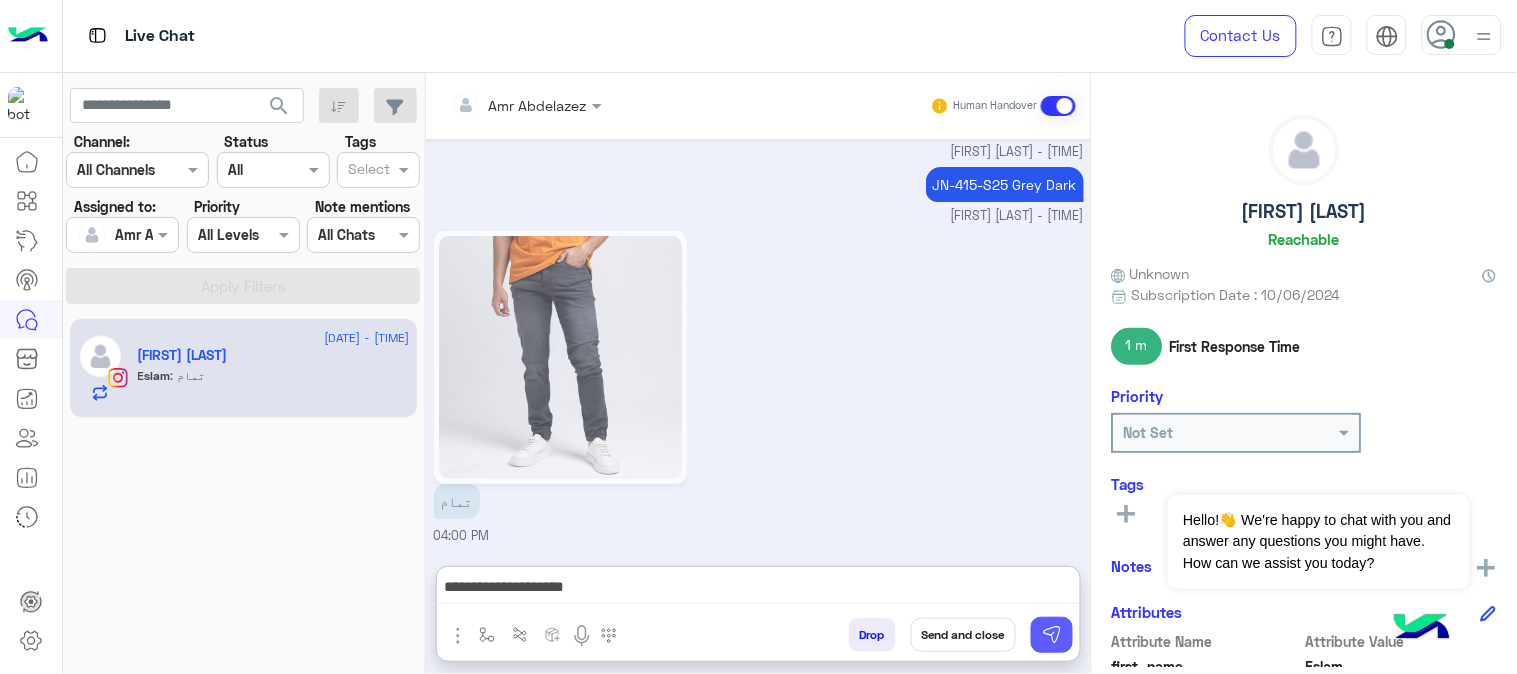click at bounding box center [1052, 635] 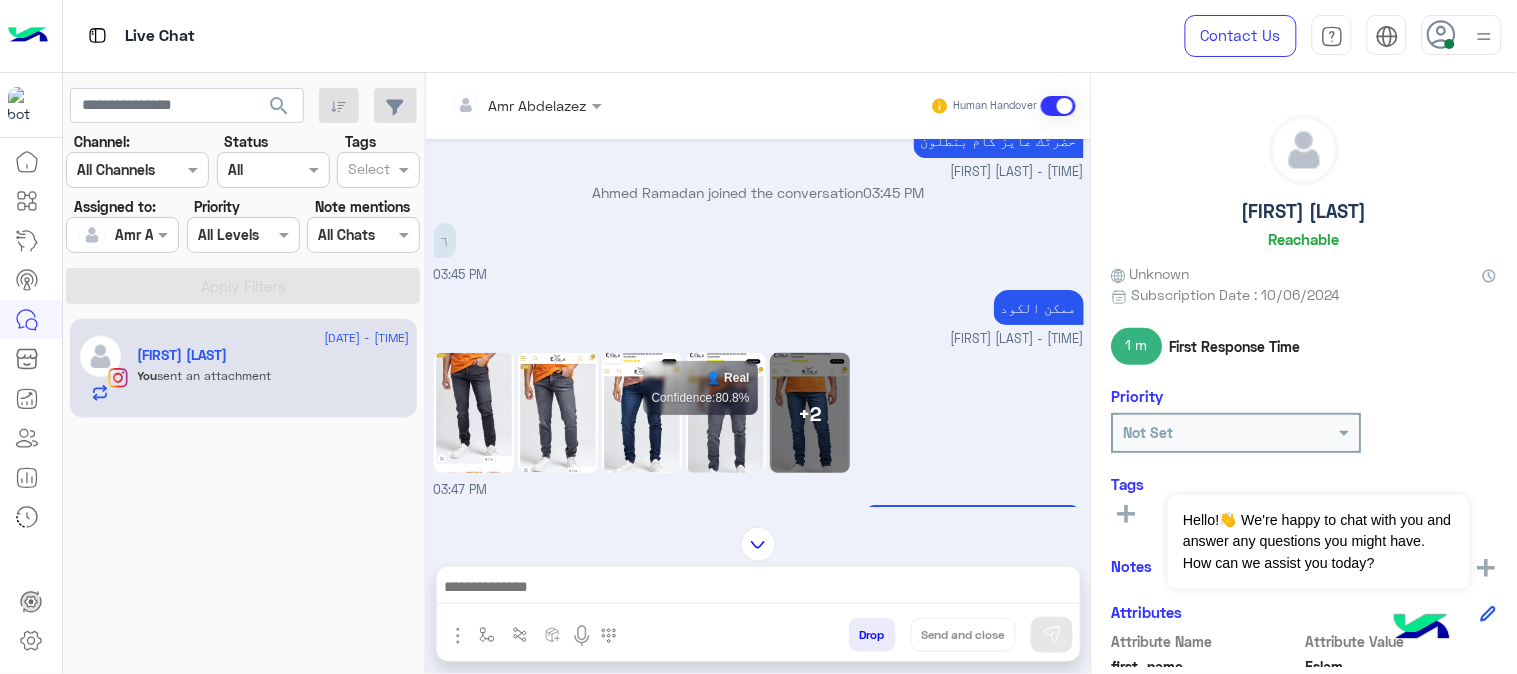 scroll, scrollTop: 55, scrollLeft: 0, axis: vertical 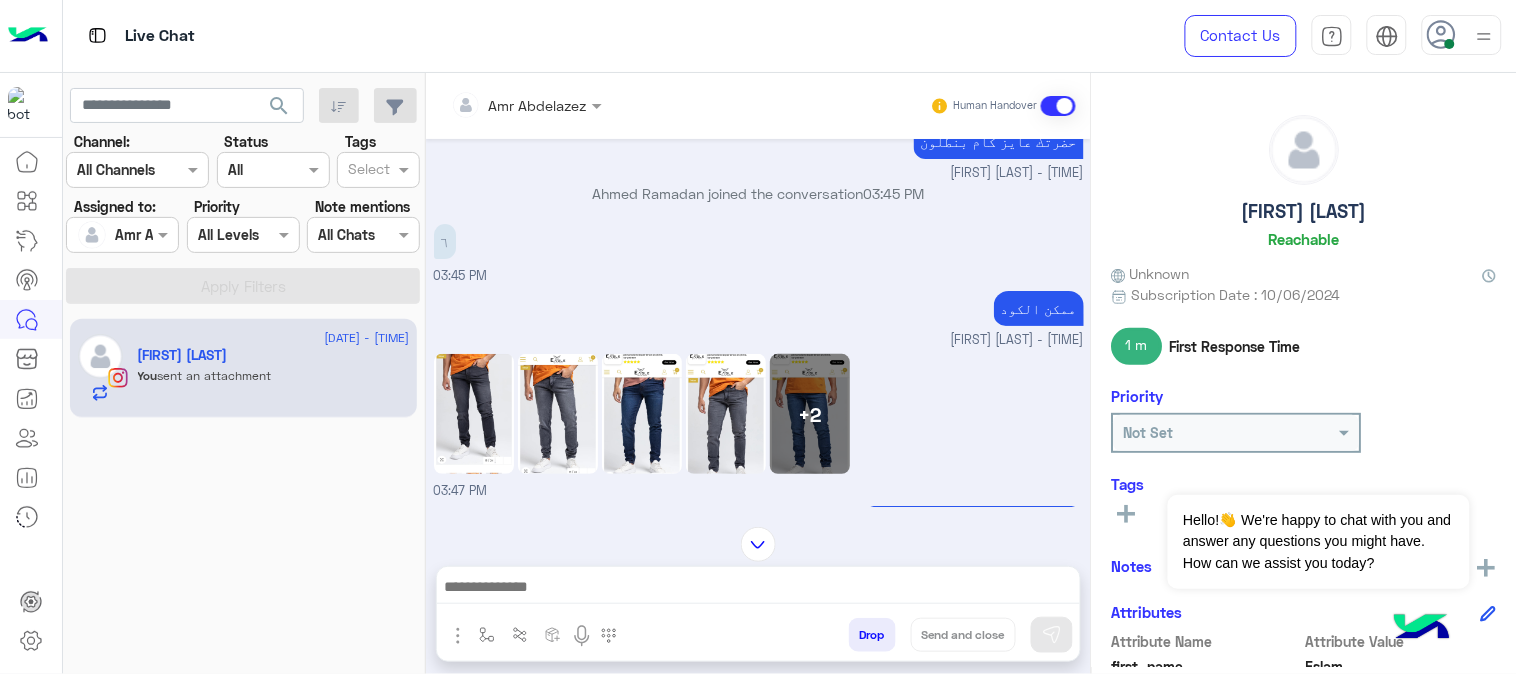 click on "+2" 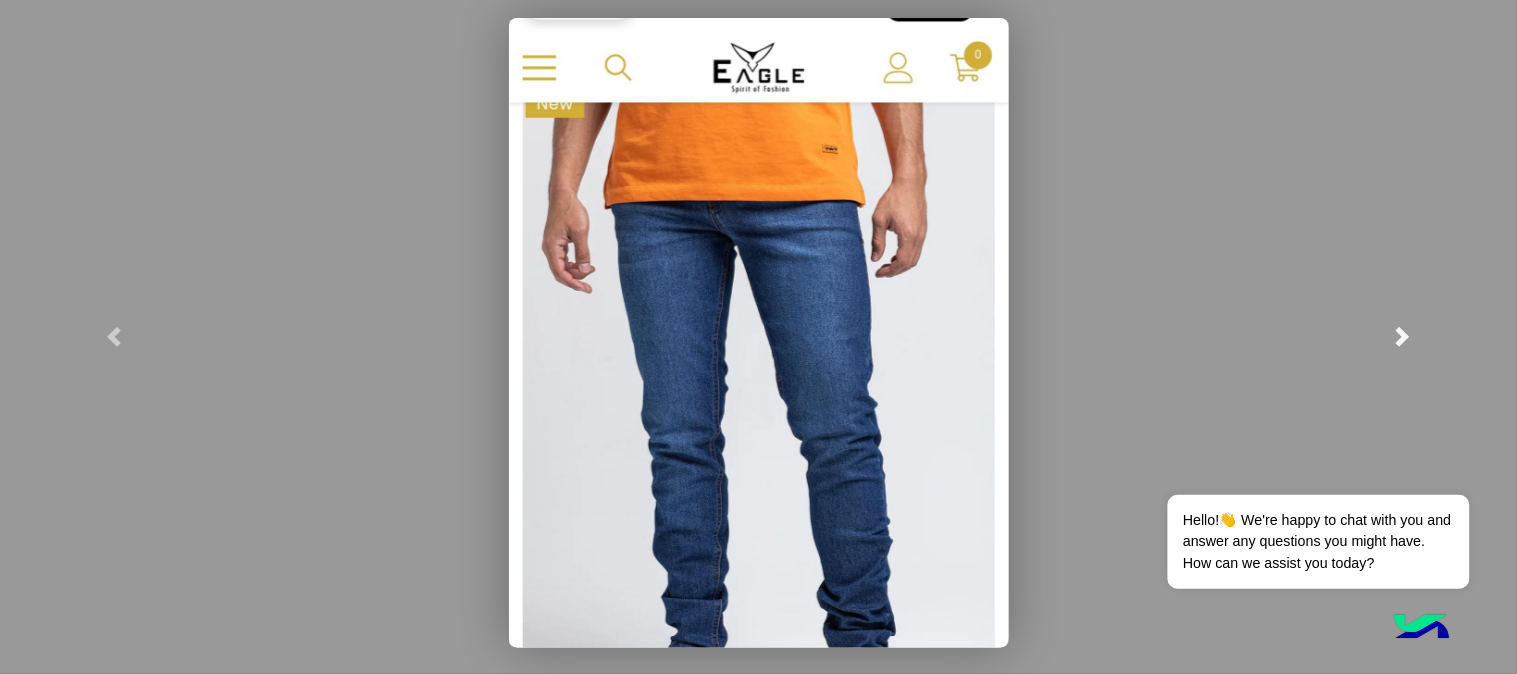 click at bounding box center (1403, 337) 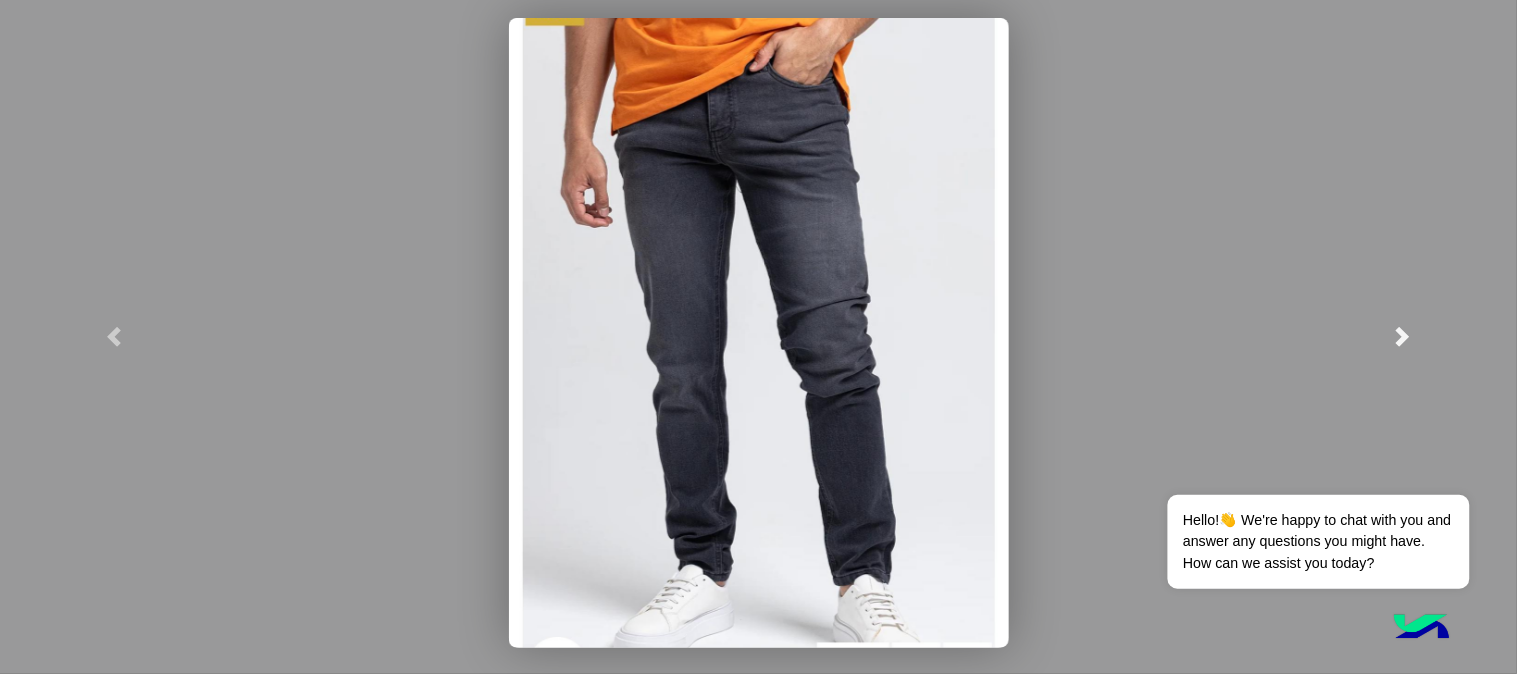 scroll, scrollTop: 4485, scrollLeft: 0, axis: vertical 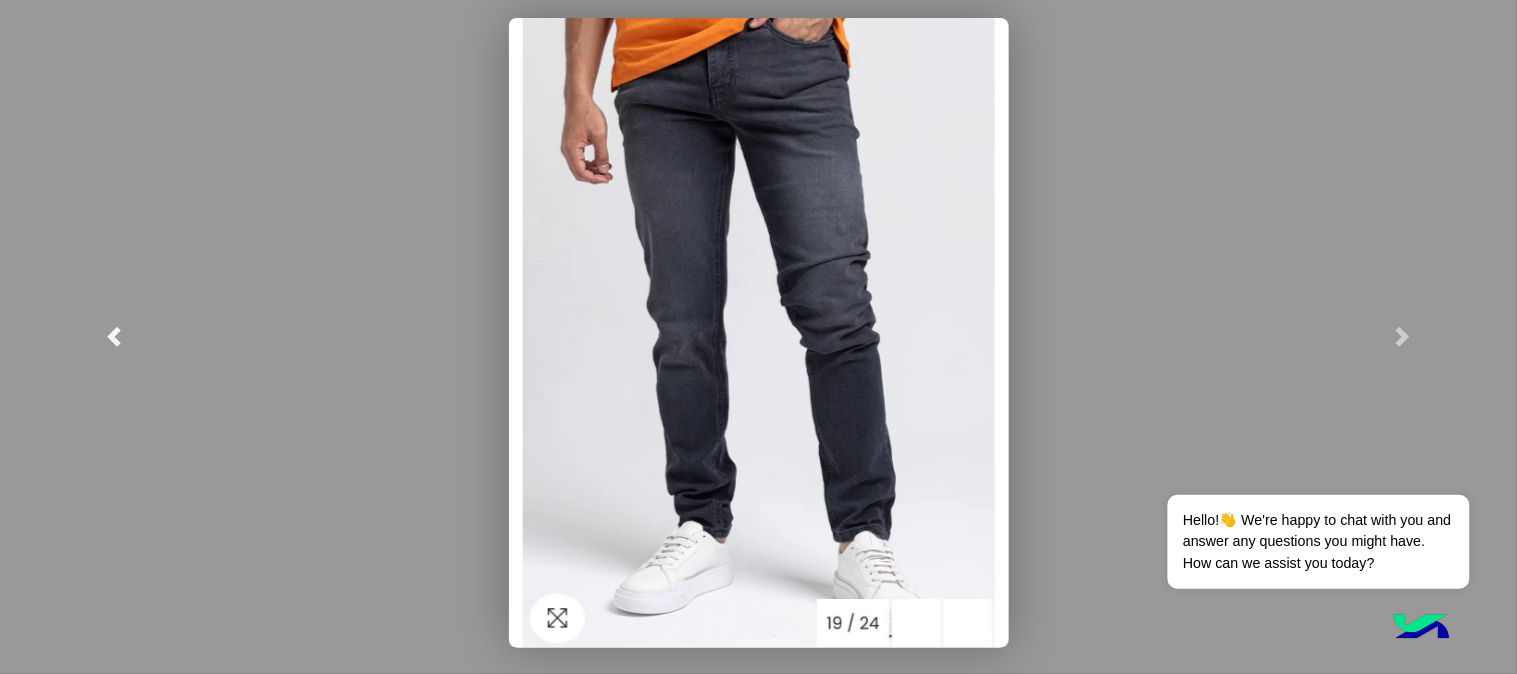 click at bounding box center (114, 337) 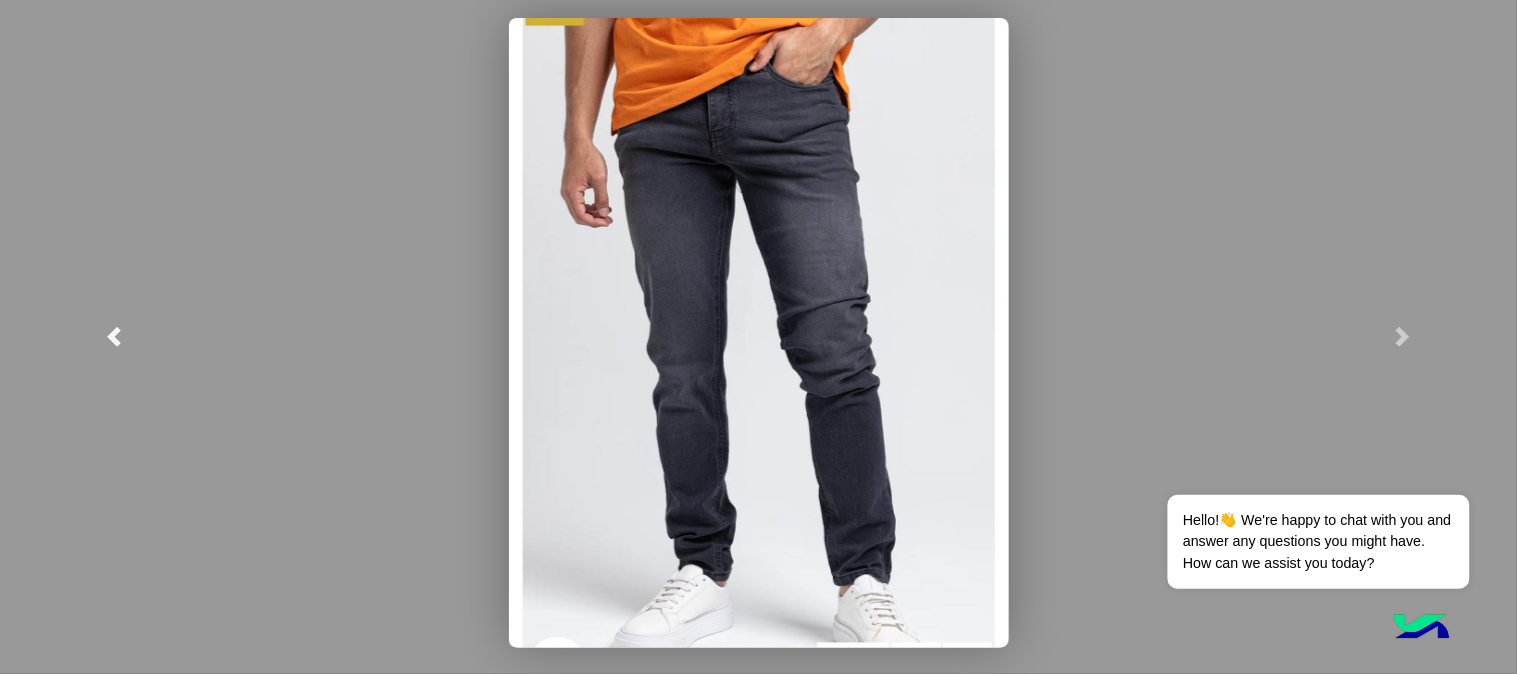 click at bounding box center (114, 337) 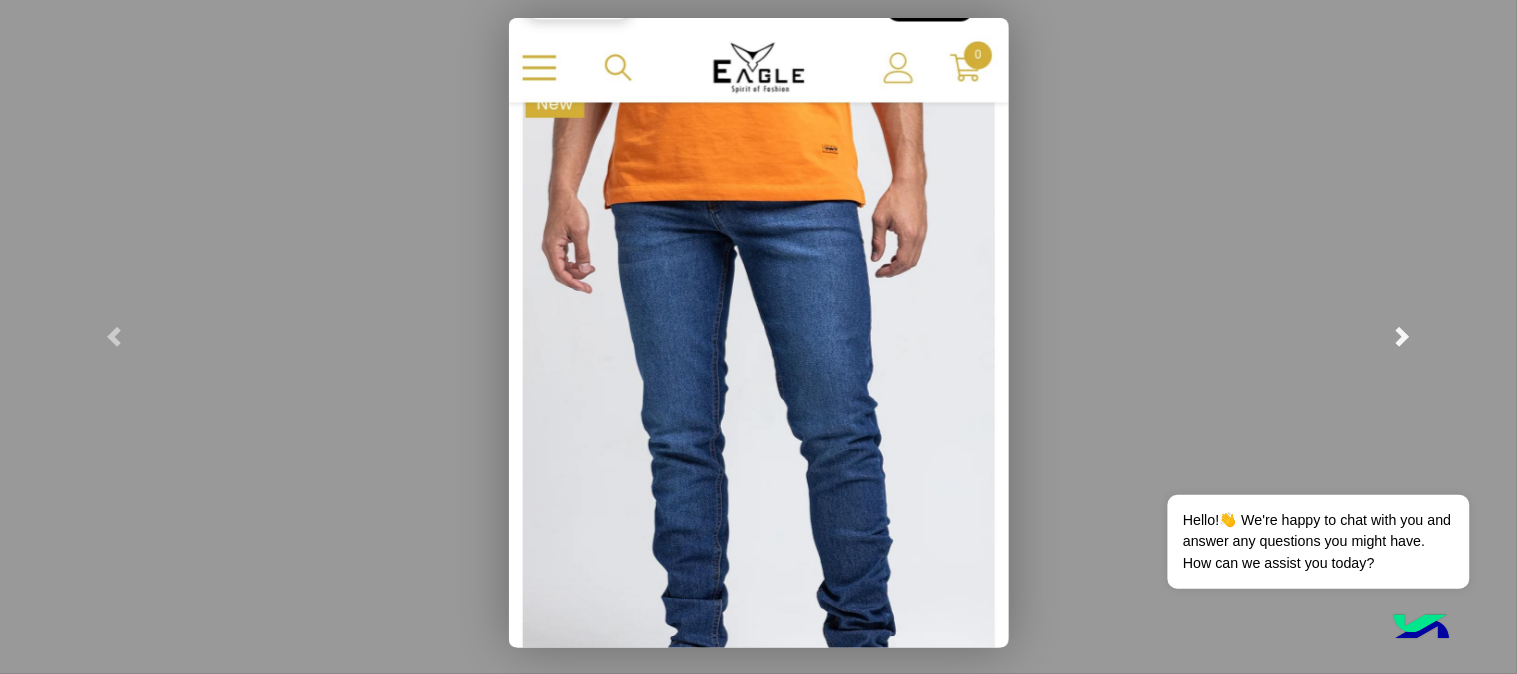 click at bounding box center (1403, 337) 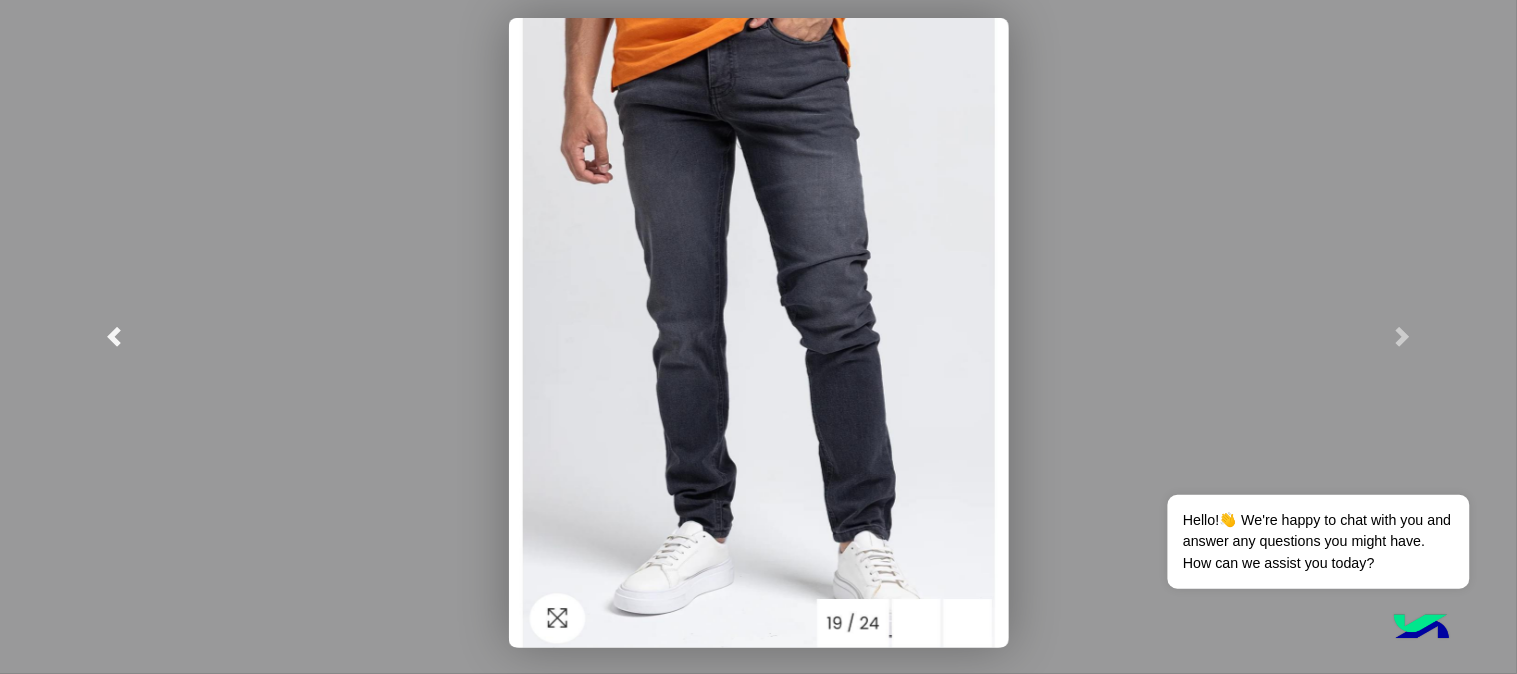 click at bounding box center [114, 337] 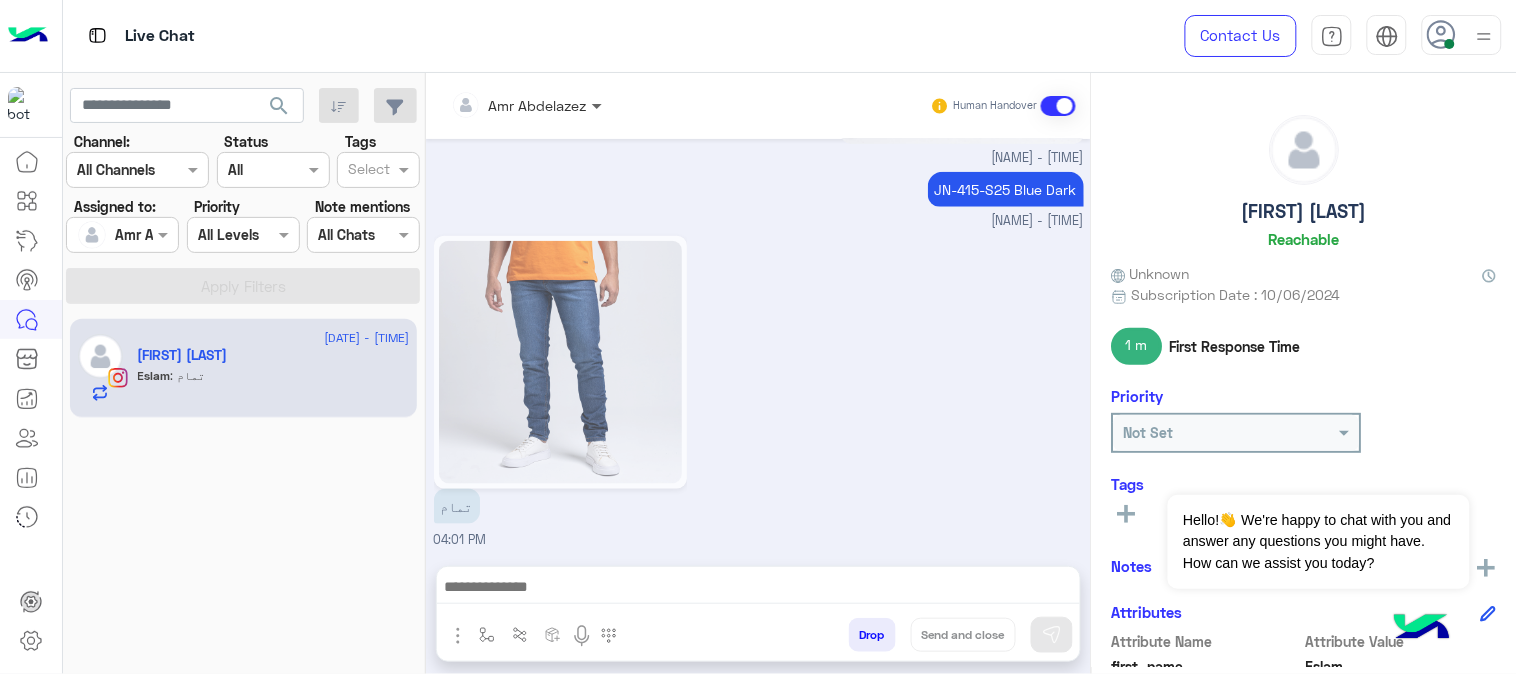 click at bounding box center (599, 105) 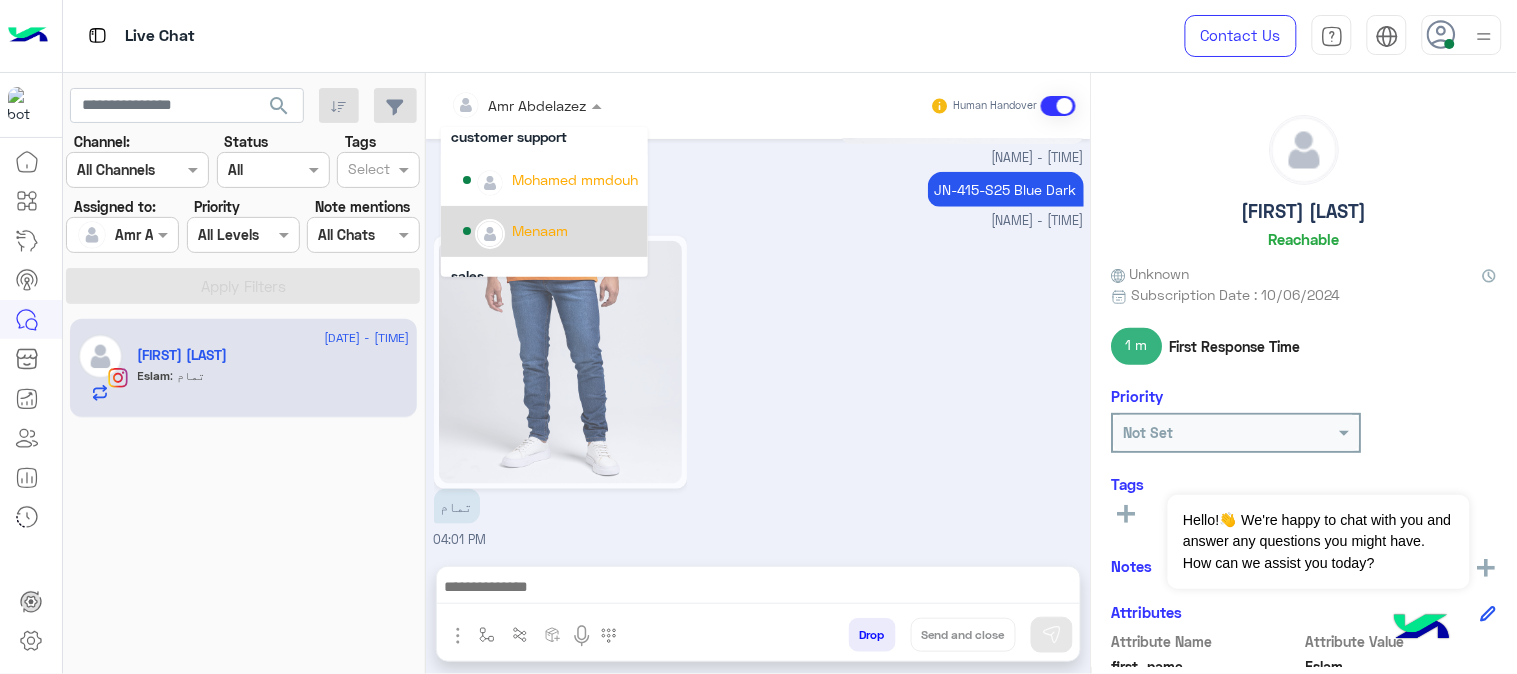 scroll, scrollTop: 178, scrollLeft: 0, axis: vertical 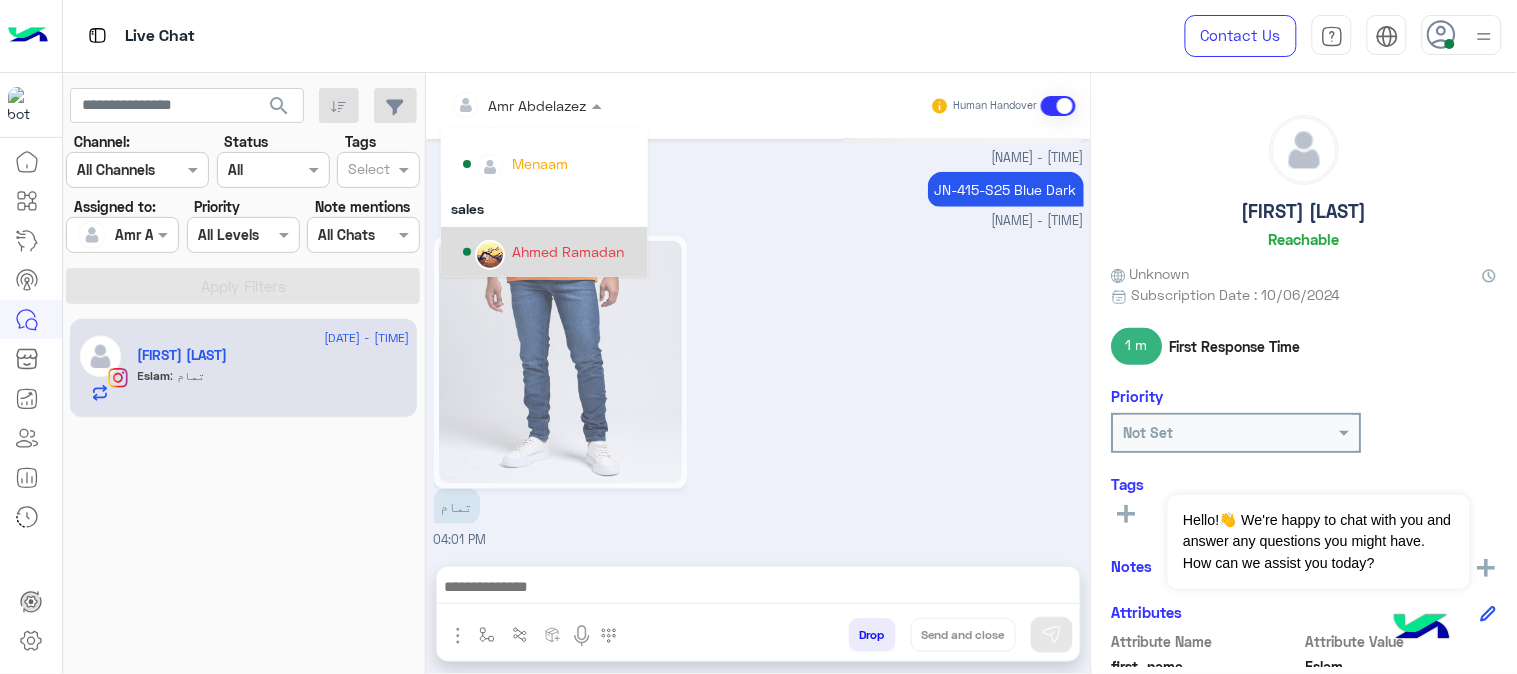 click on "Ahmed Ramadan" at bounding box center [568, 251] 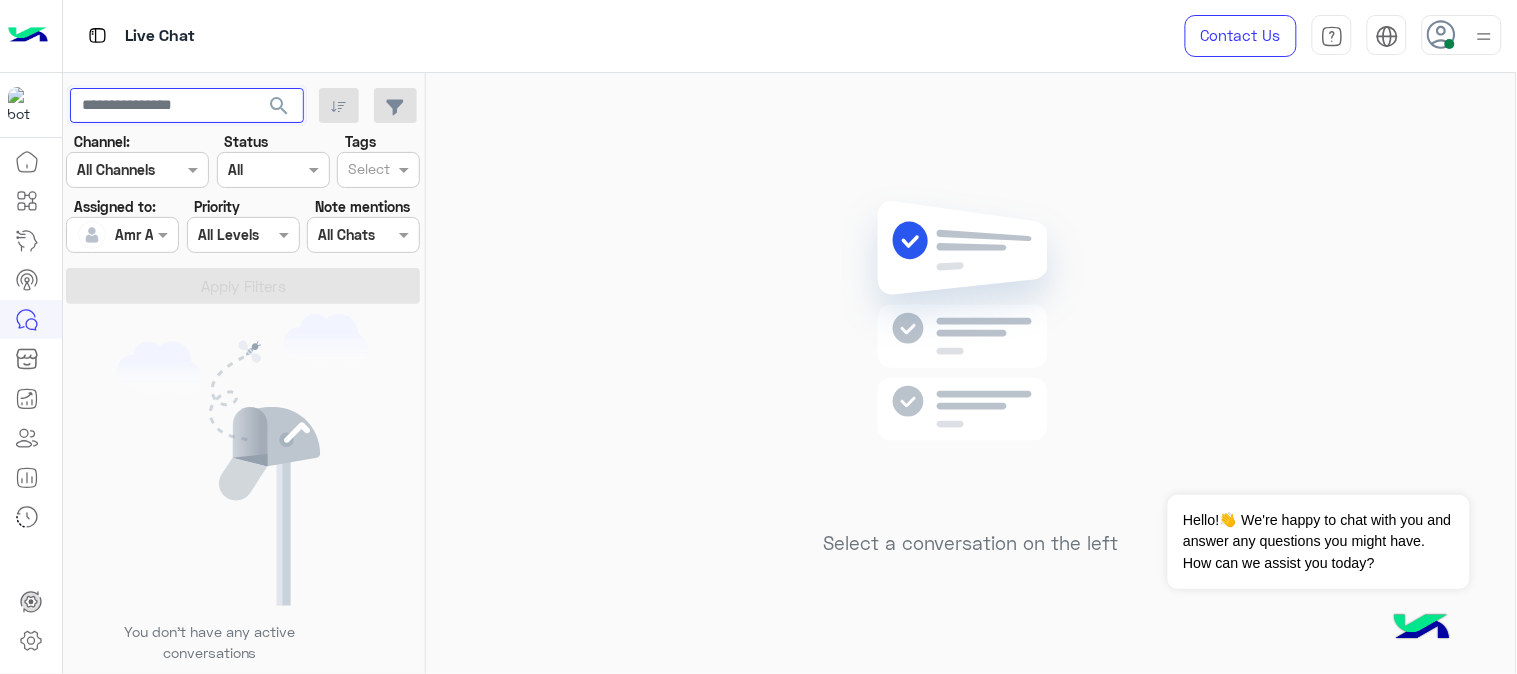 click at bounding box center [187, 106] 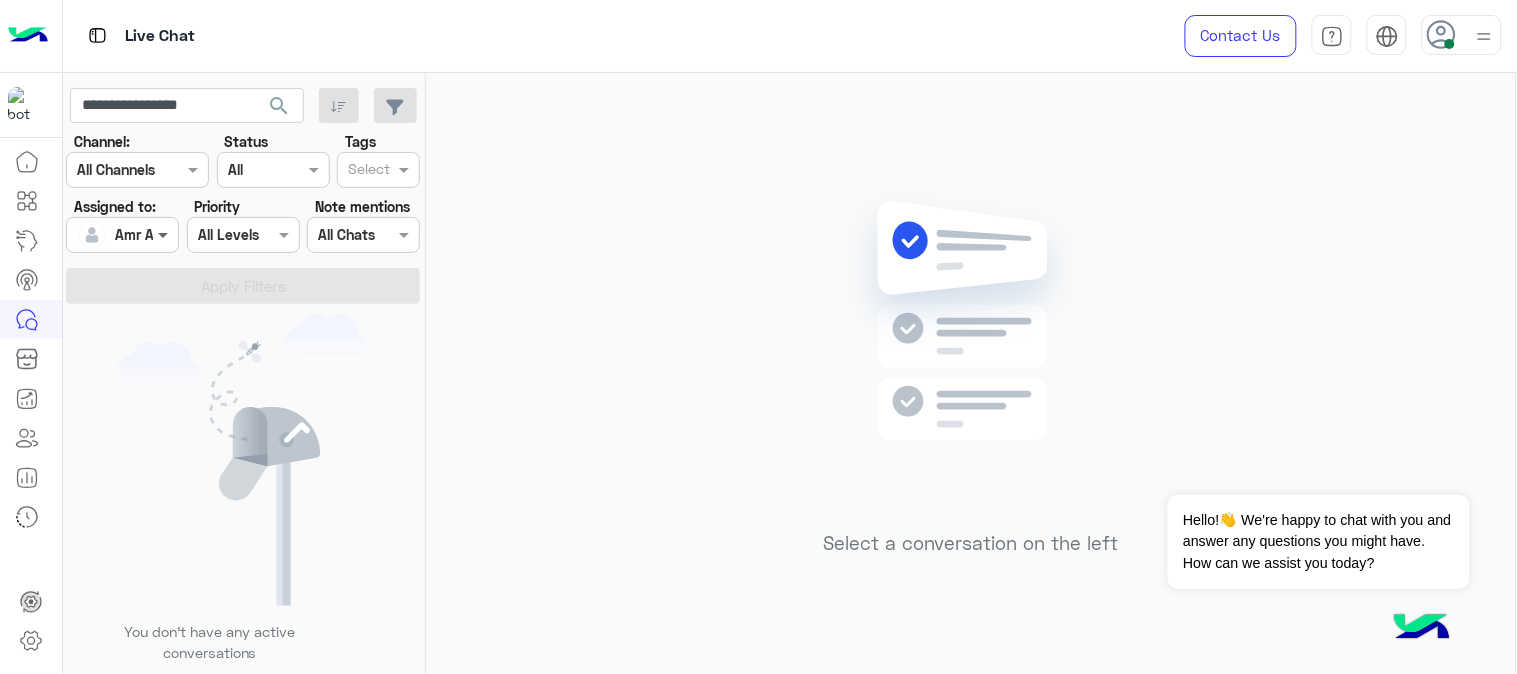 click at bounding box center (165, 234) 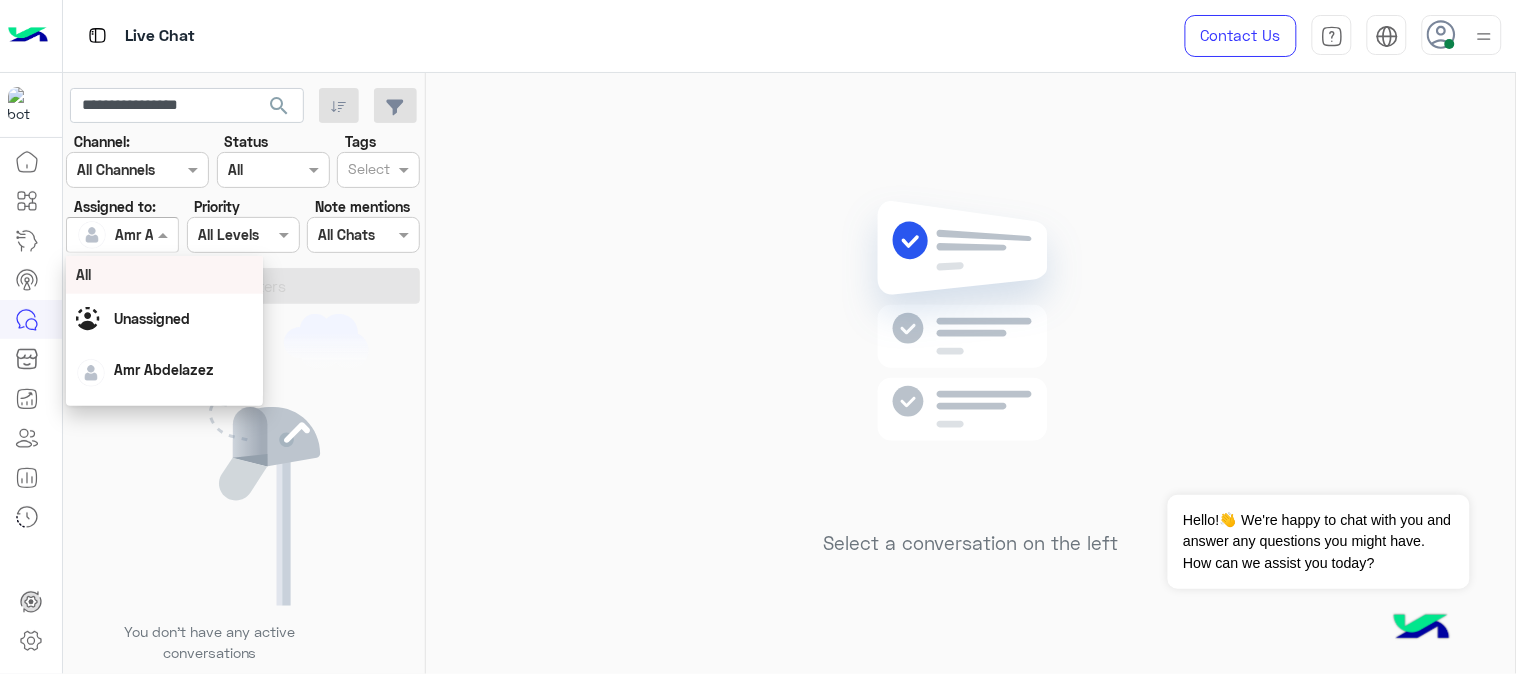 click on "All" at bounding box center (164, 274) 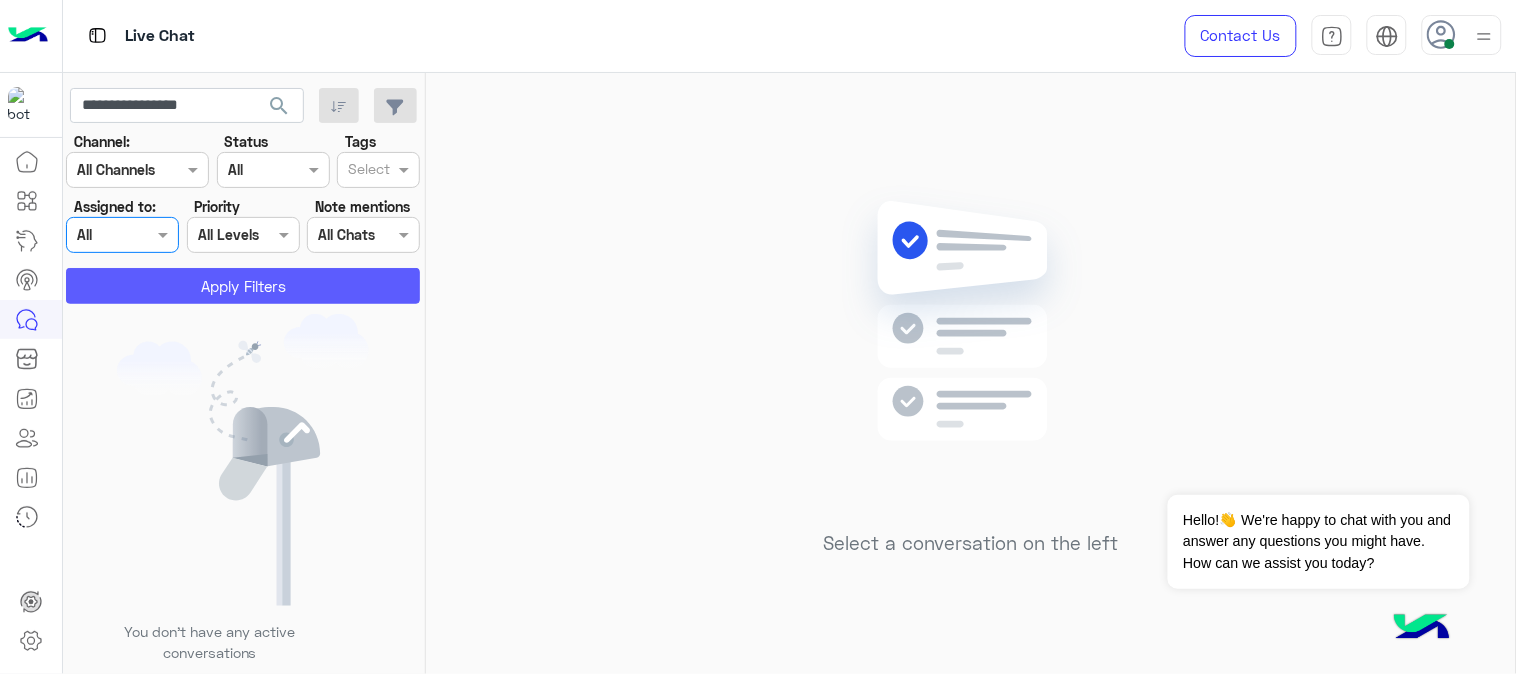 click on "Apply Filters" 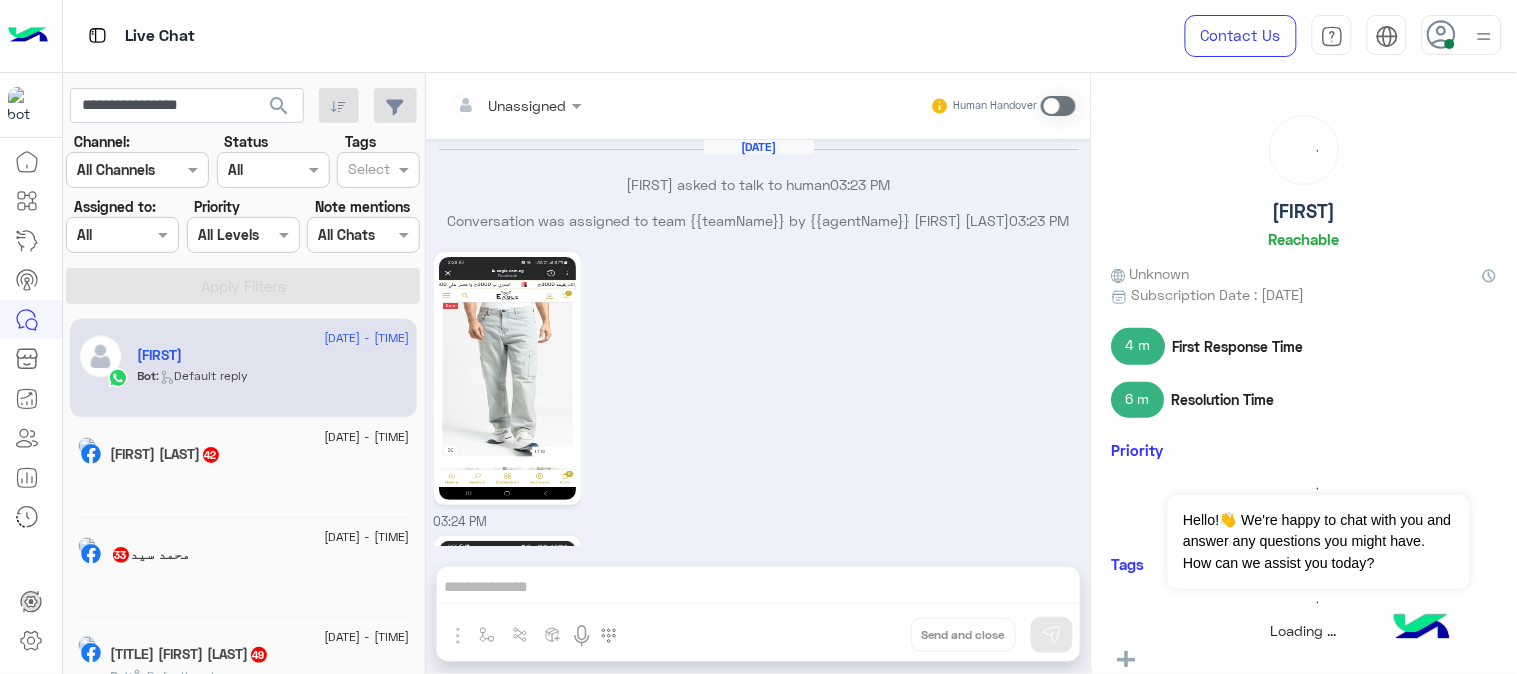 scroll, scrollTop: 1558, scrollLeft: 0, axis: vertical 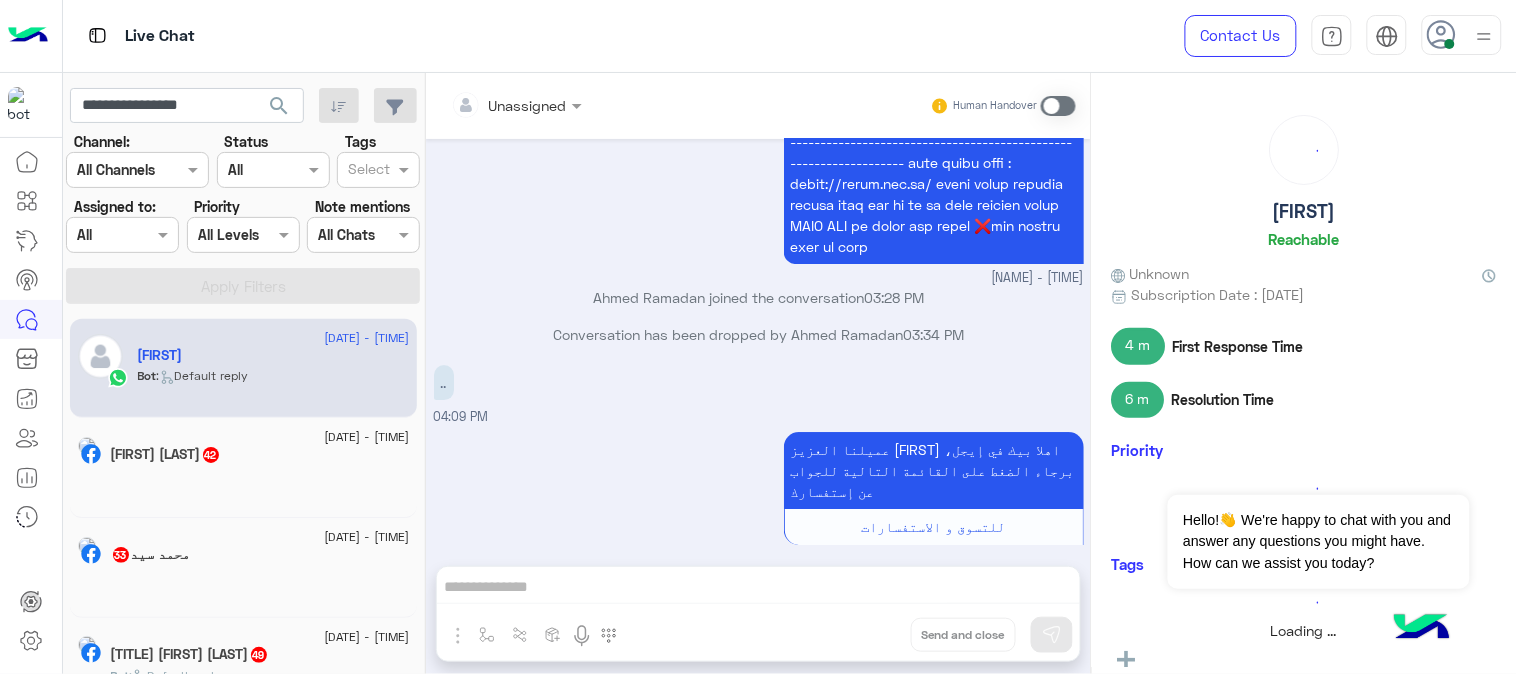 click on "search" 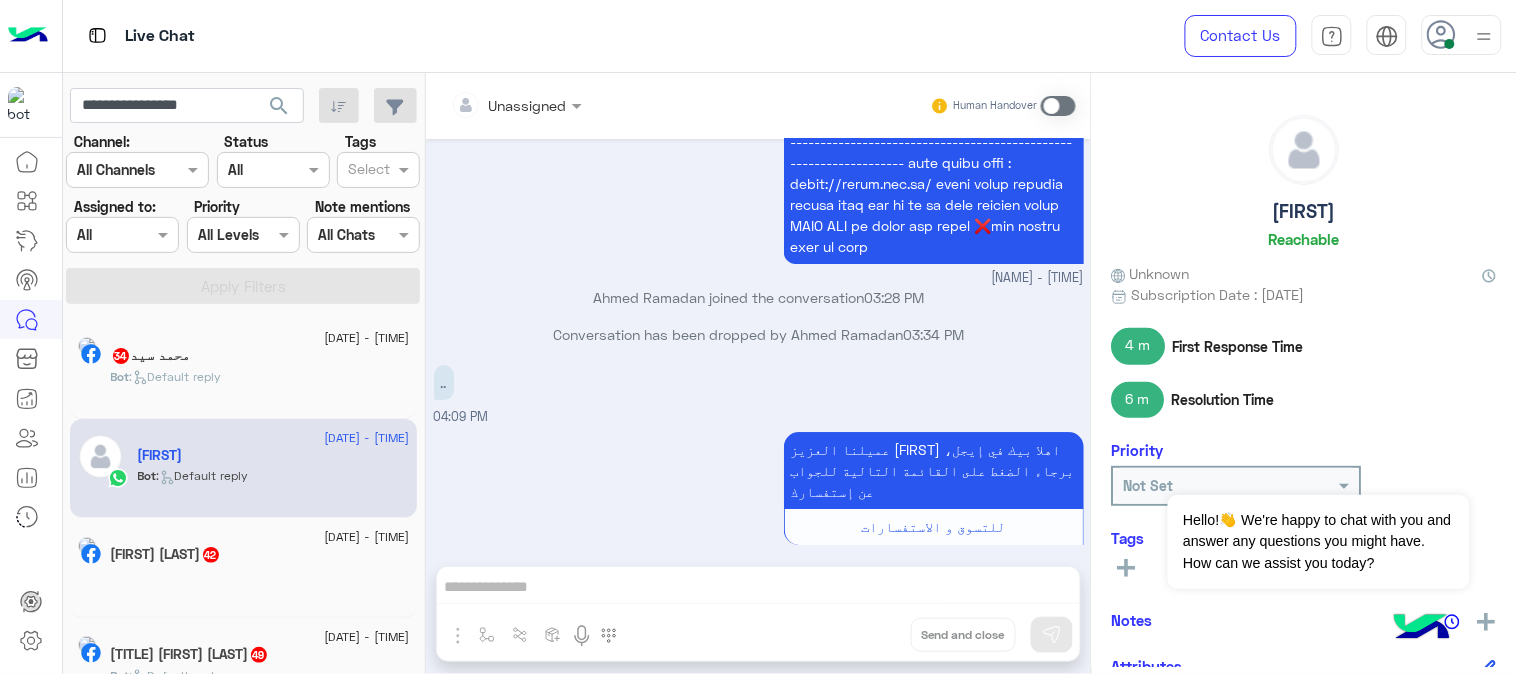 click on "search" 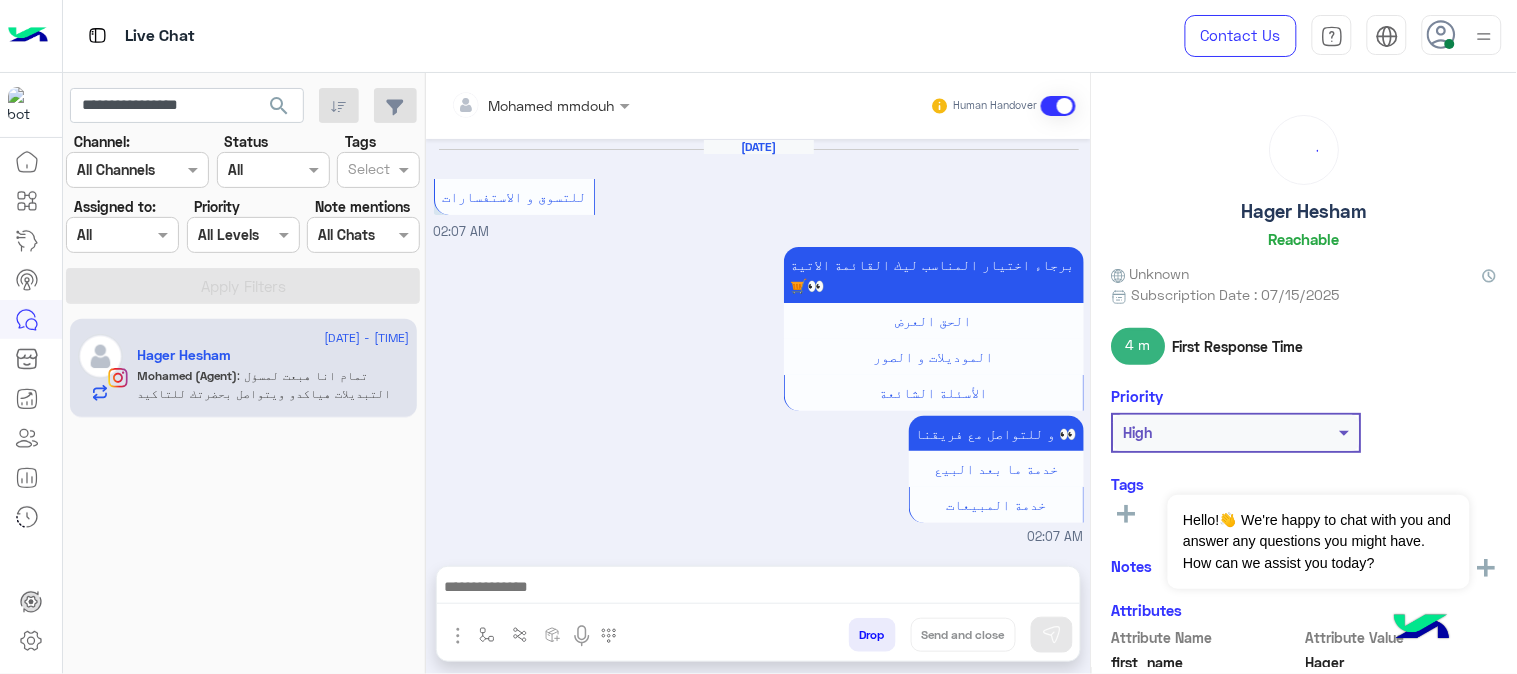 scroll, scrollTop: 978, scrollLeft: 0, axis: vertical 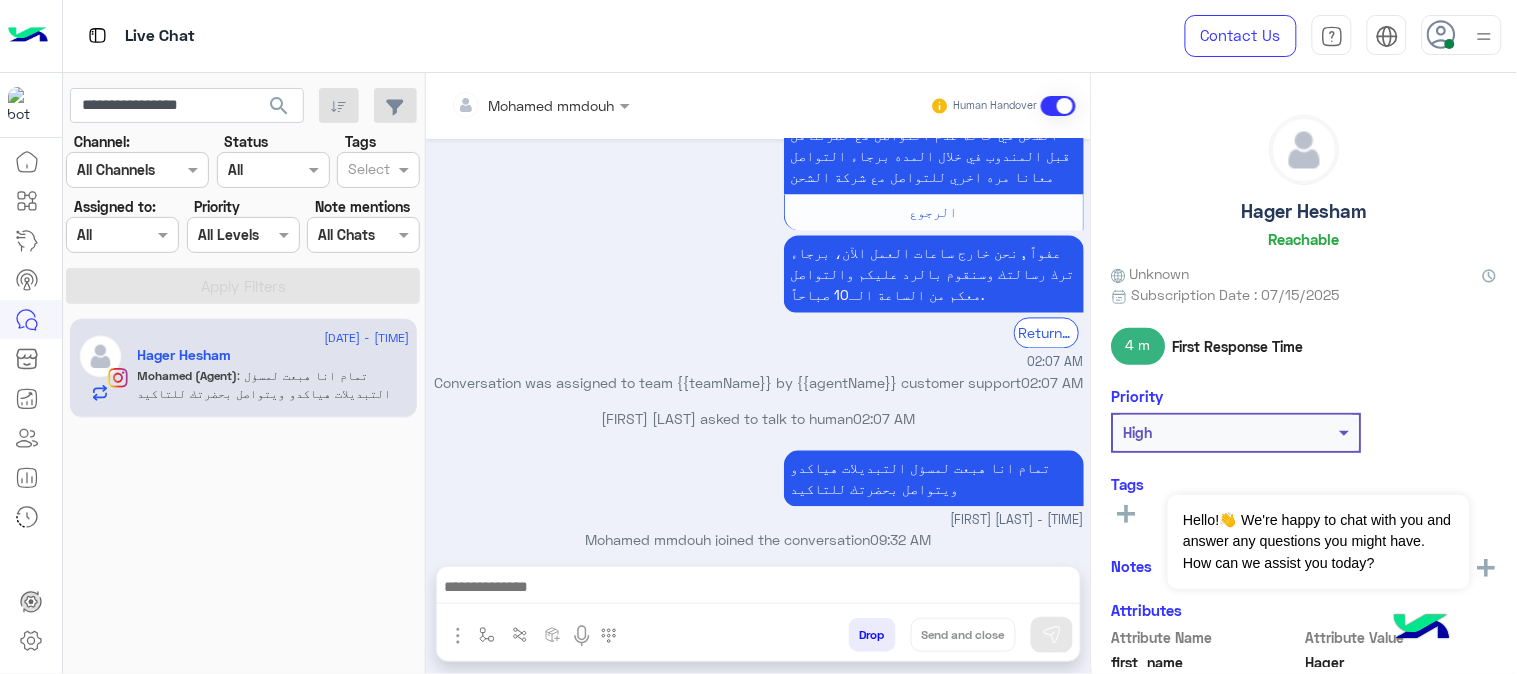 click on "Hager Hesham" 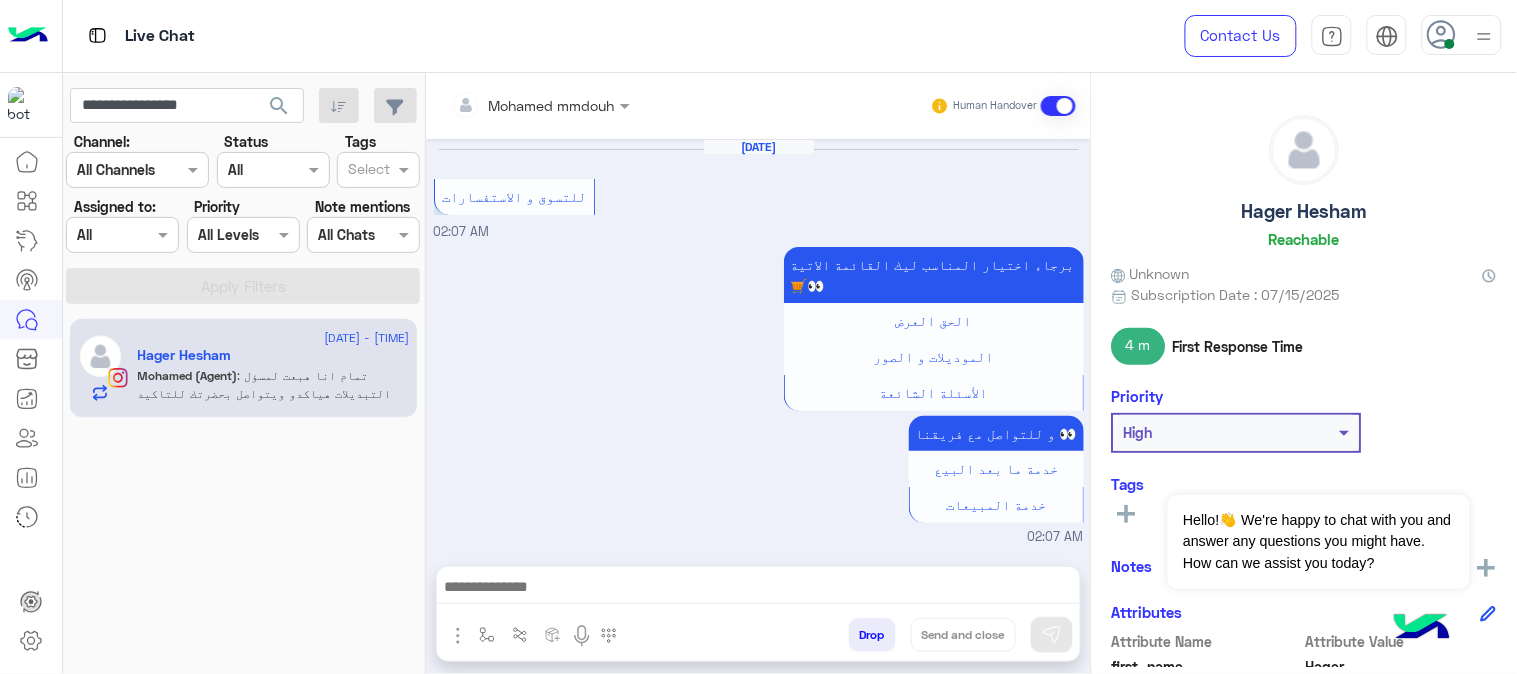 scroll, scrollTop: 978, scrollLeft: 0, axis: vertical 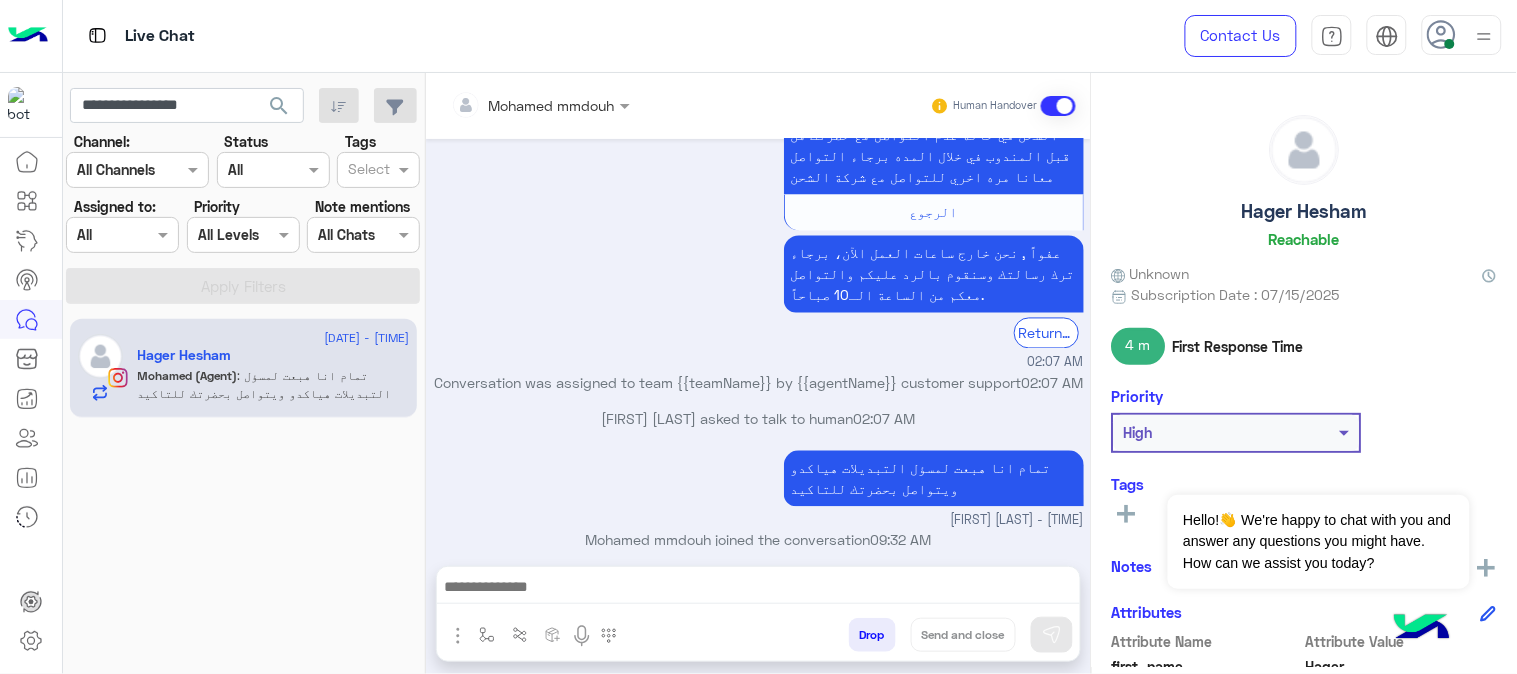 click at bounding box center (513, 105) 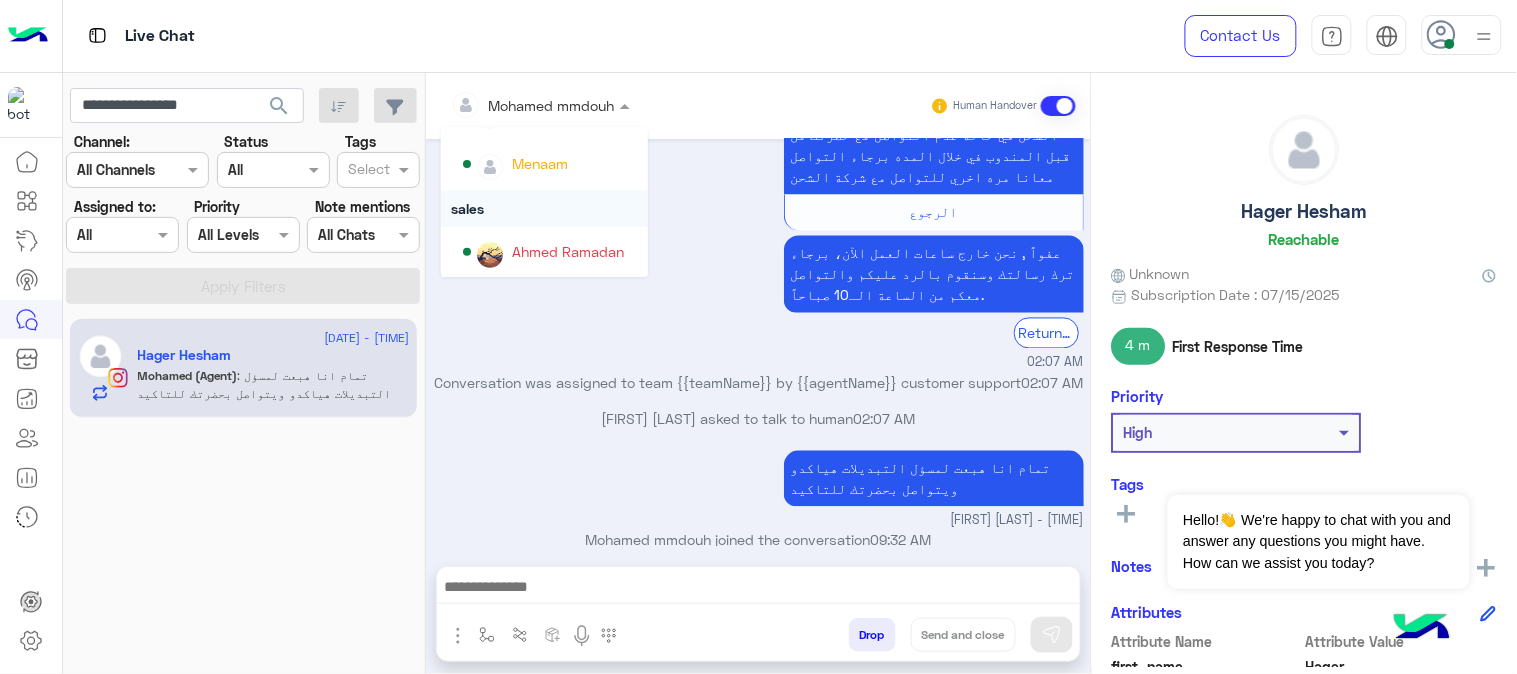 scroll, scrollTop: 67, scrollLeft: 0, axis: vertical 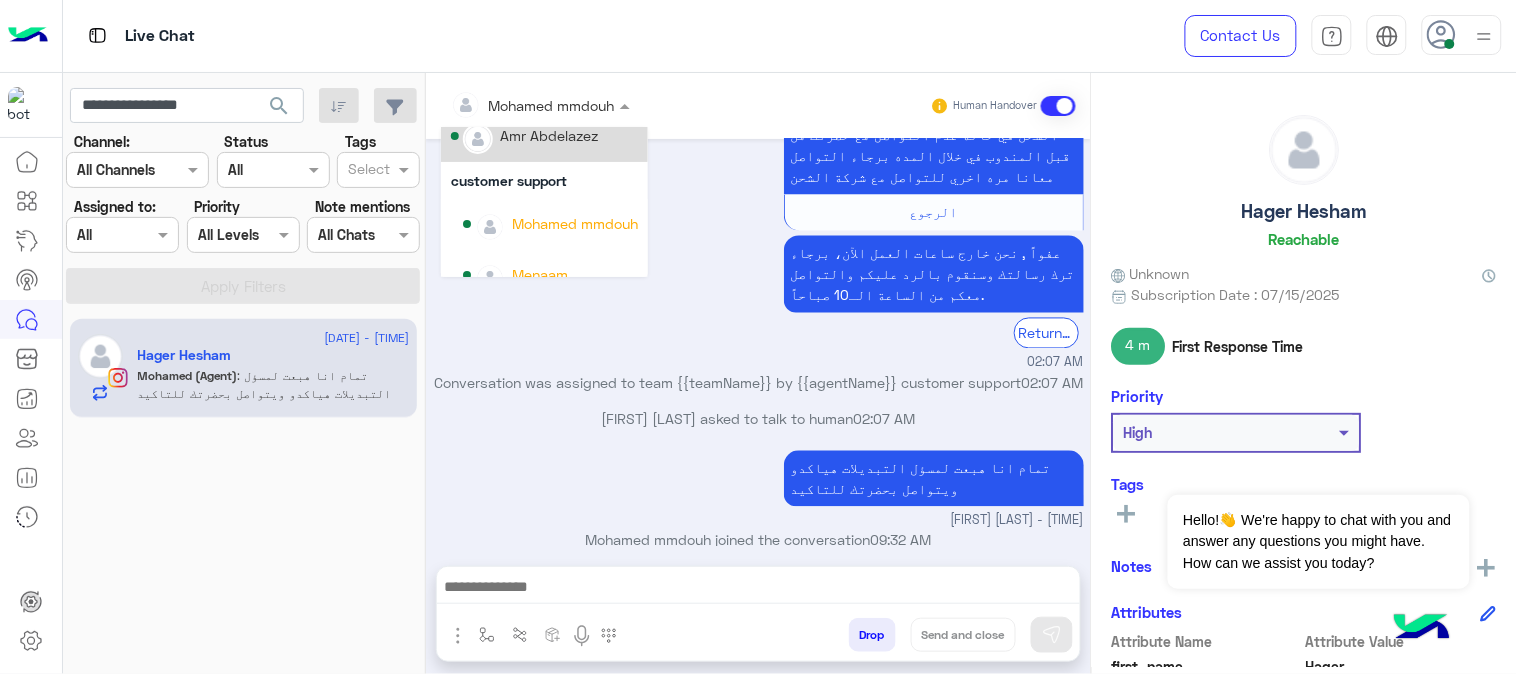 click on "Amr Abdelazez" at bounding box center (549, 135) 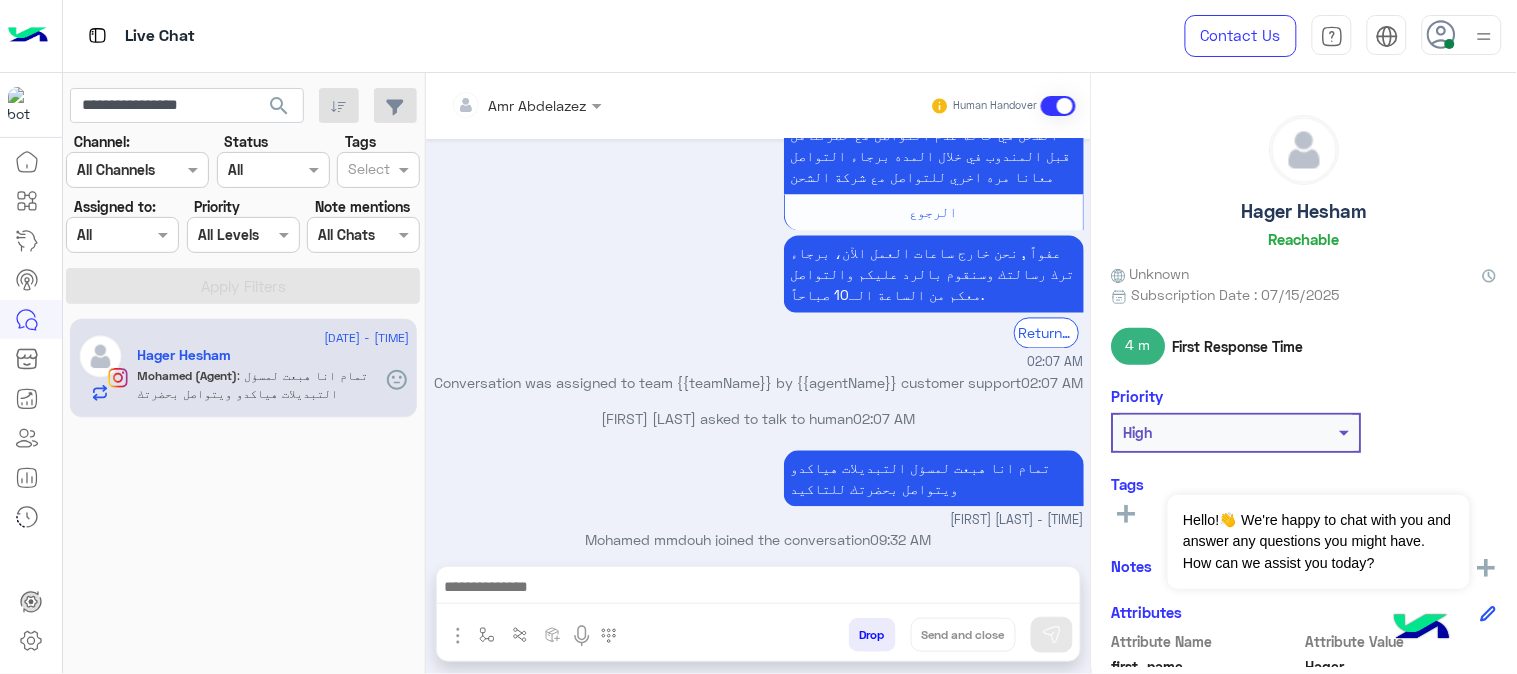 scroll, scrollTop: 1014, scrollLeft: 0, axis: vertical 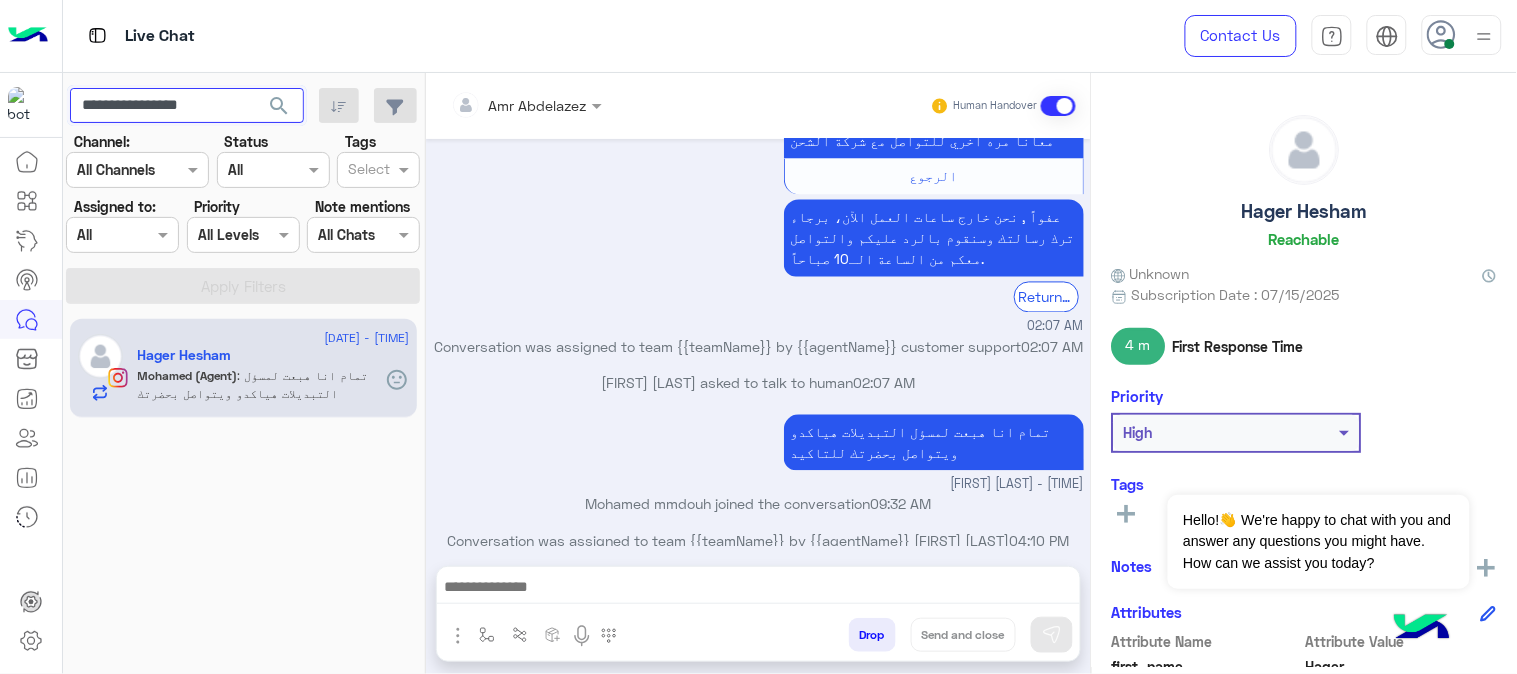 click on "**********" at bounding box center [187, 106] 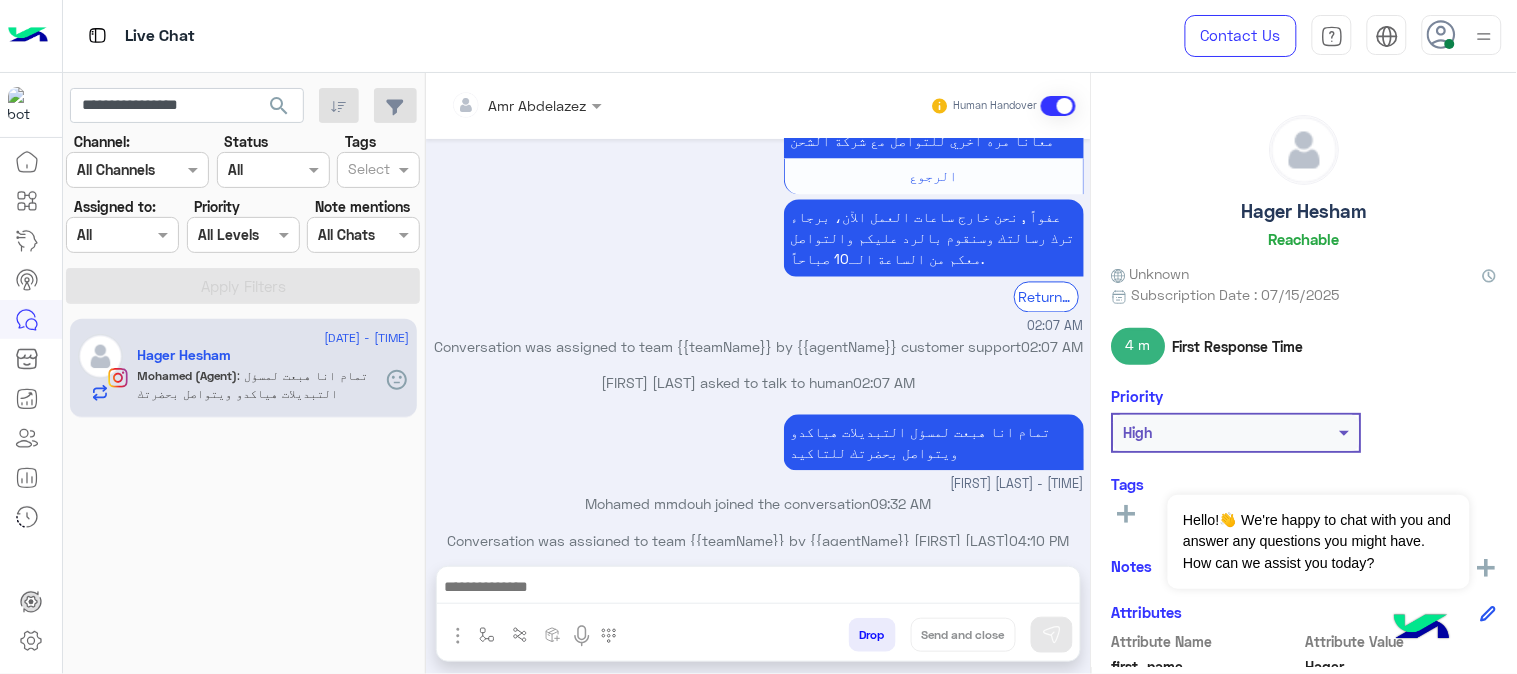 click on "search" 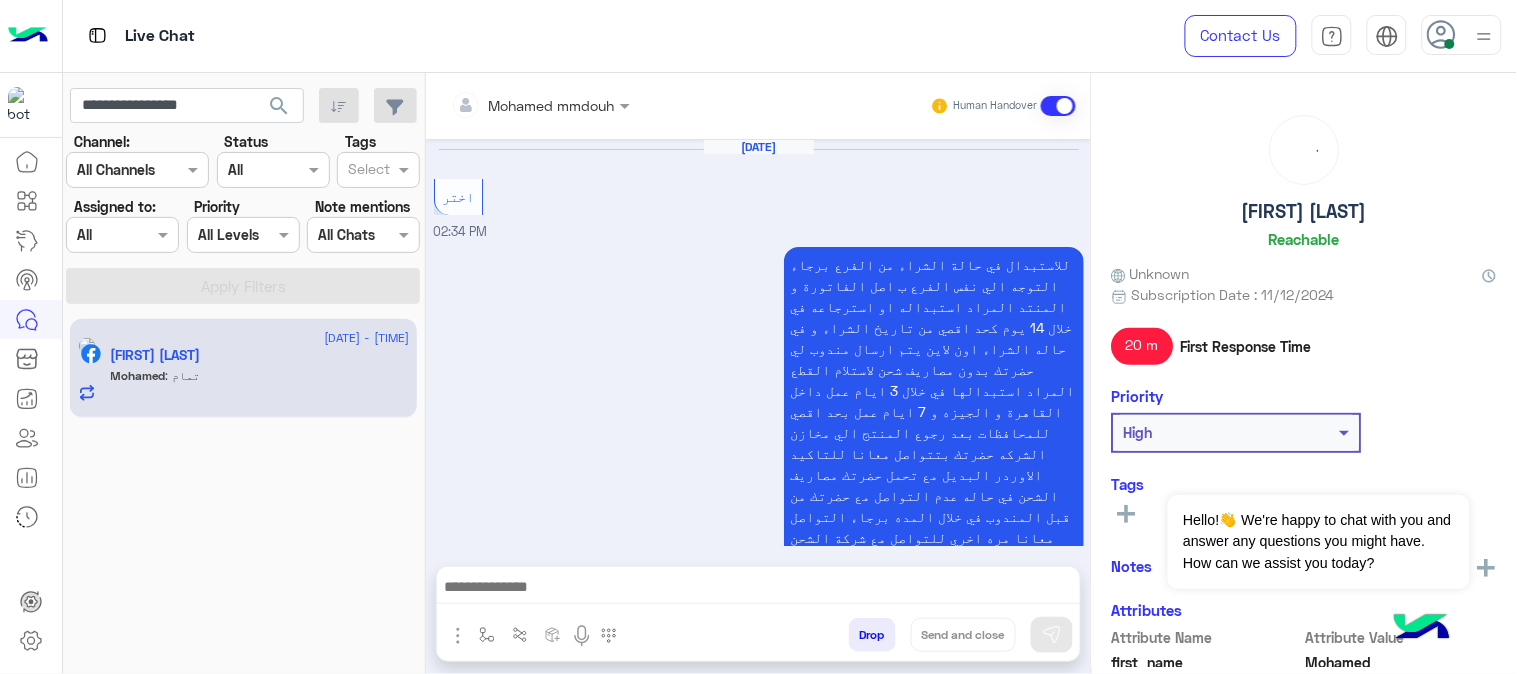 scroll, scrollTop: 1072, scrollLeft: 0, axis: vertical 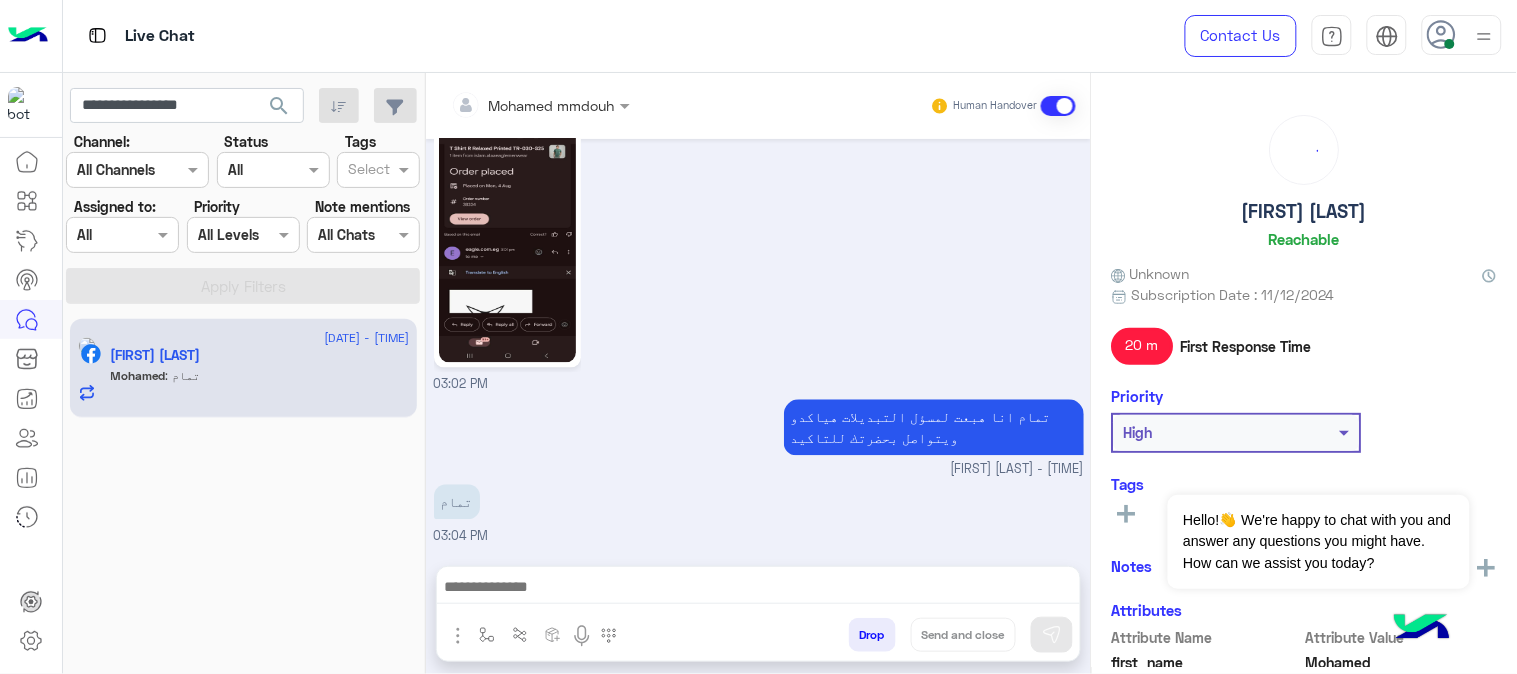 click on "Mohamed : تمام" 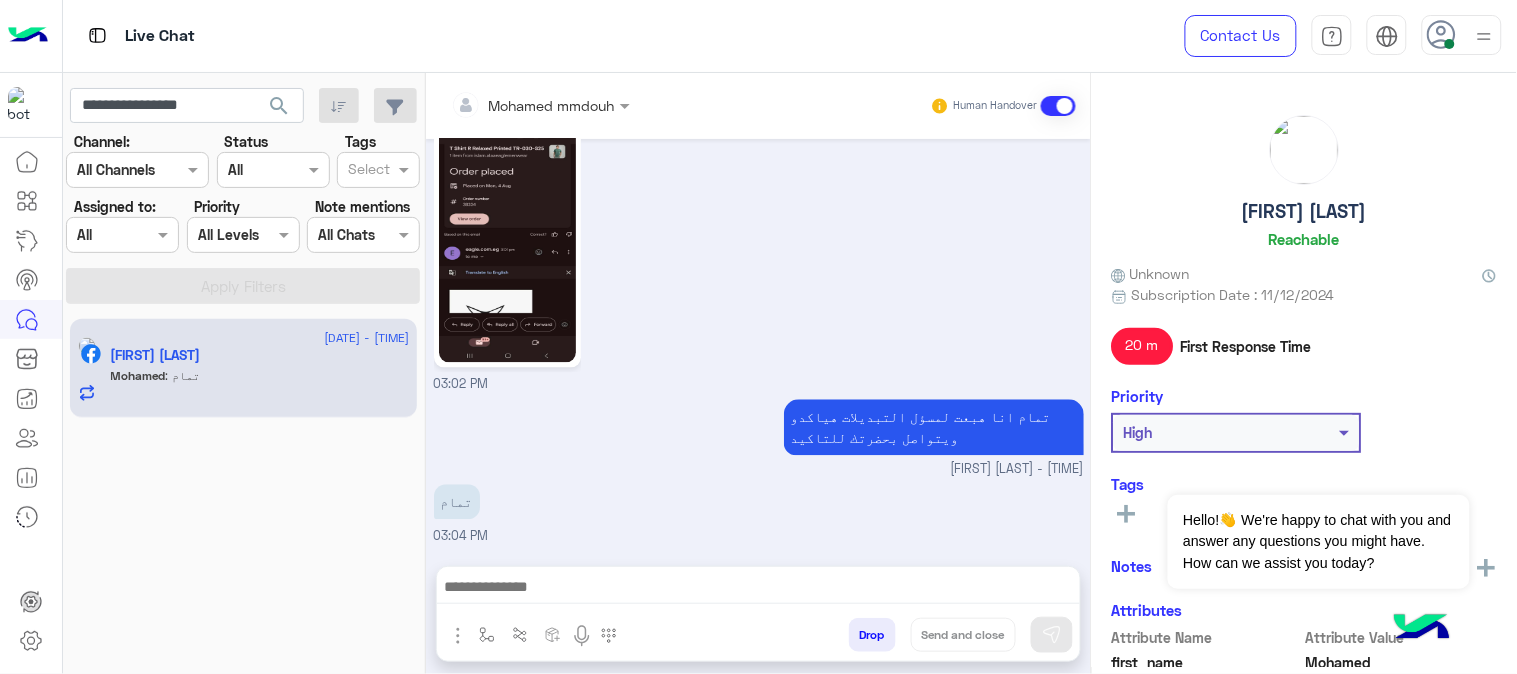 click on ": تمام" 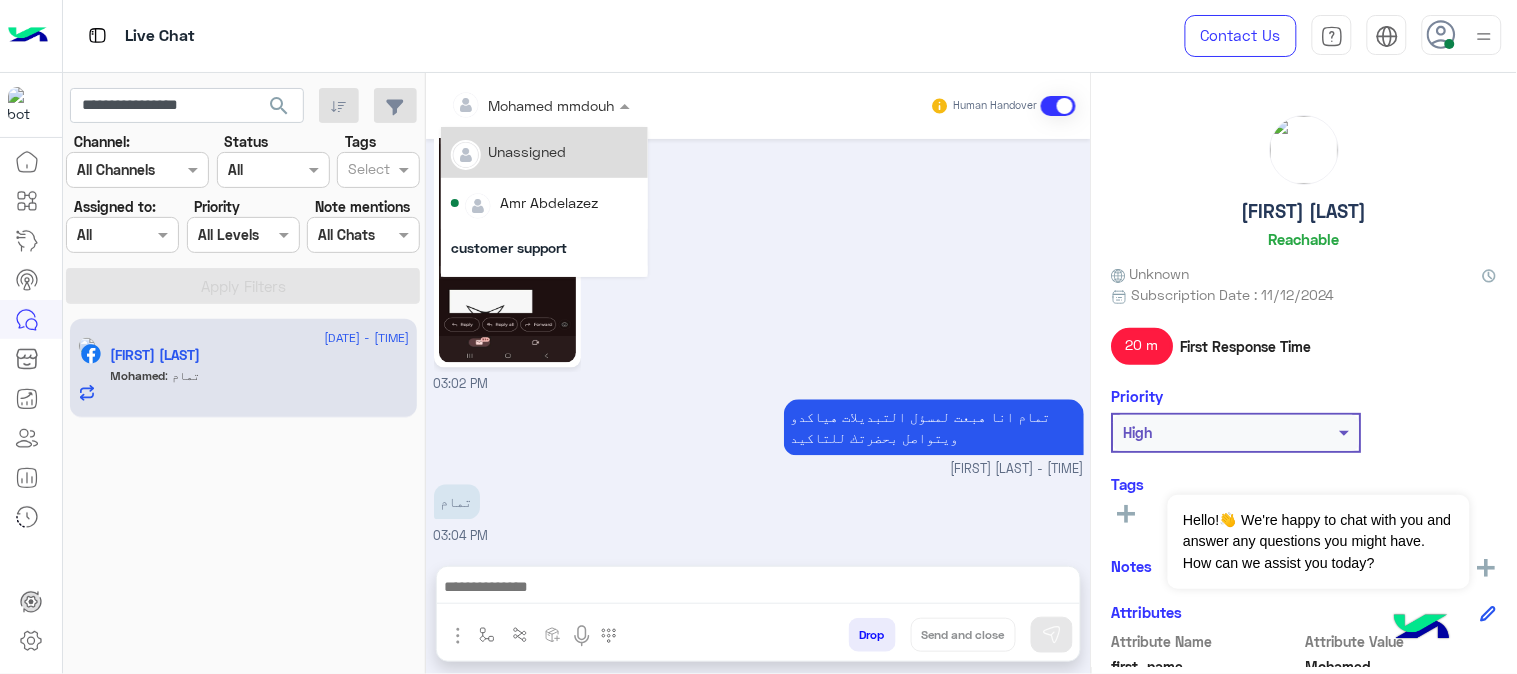 click at bounding box center (540, 104) 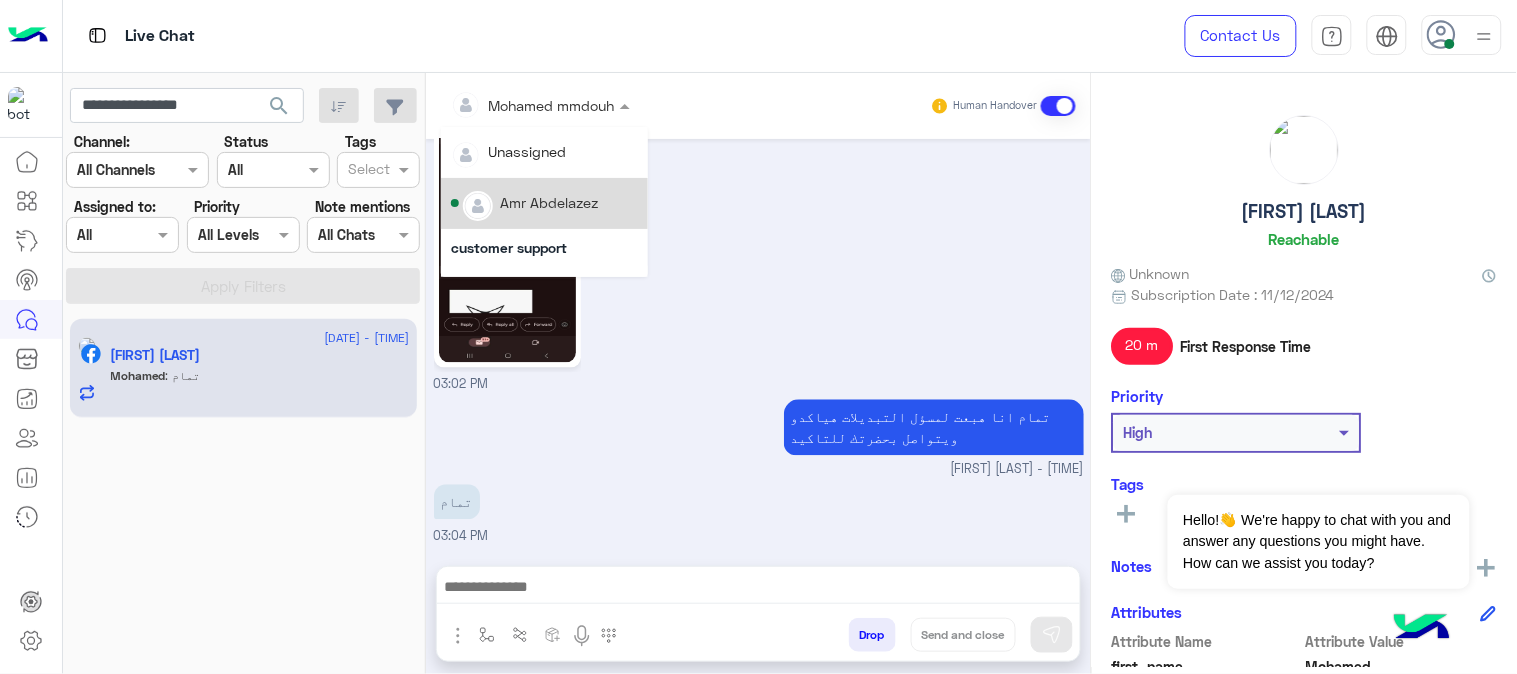 click on "Amr Abdelazez" at bounding box center (549, 202) 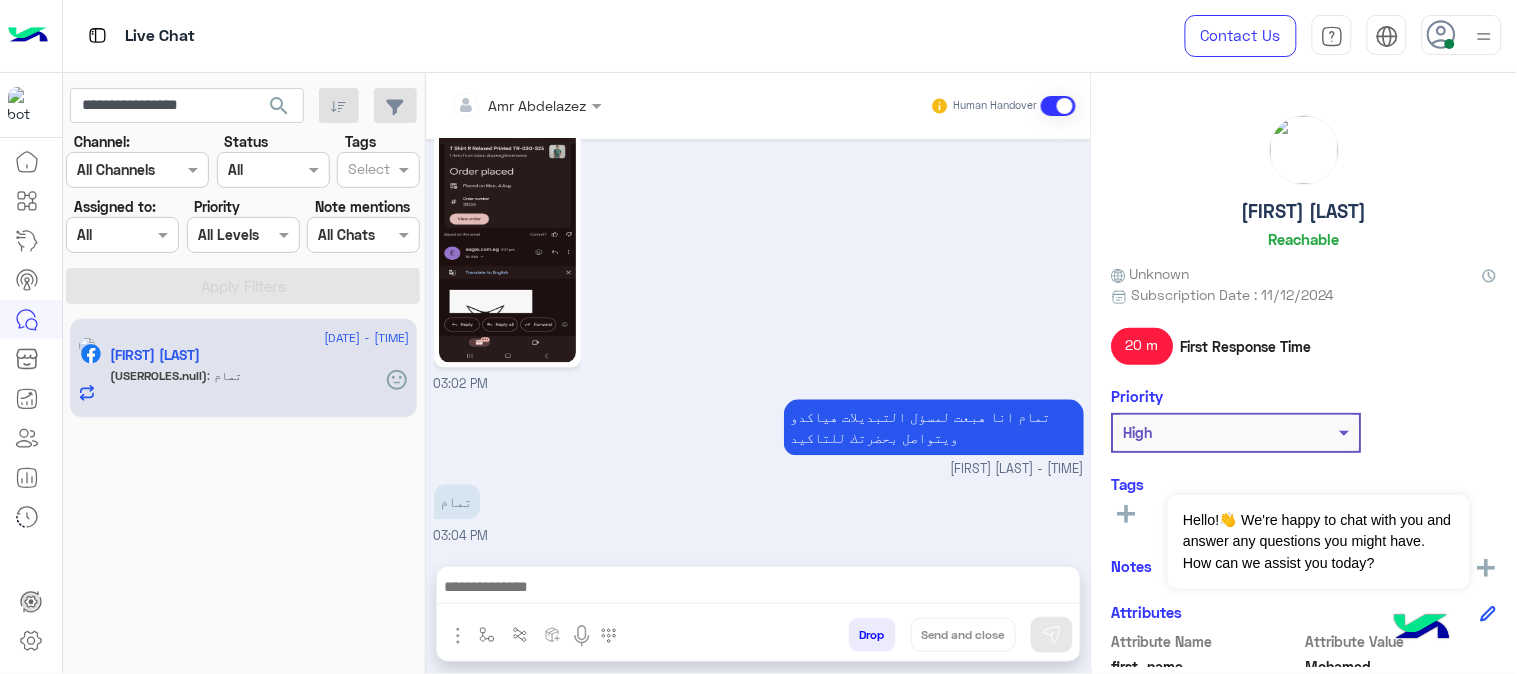 scroll, scrollTop: 1108, scrollLeft: 0, axis: vertical 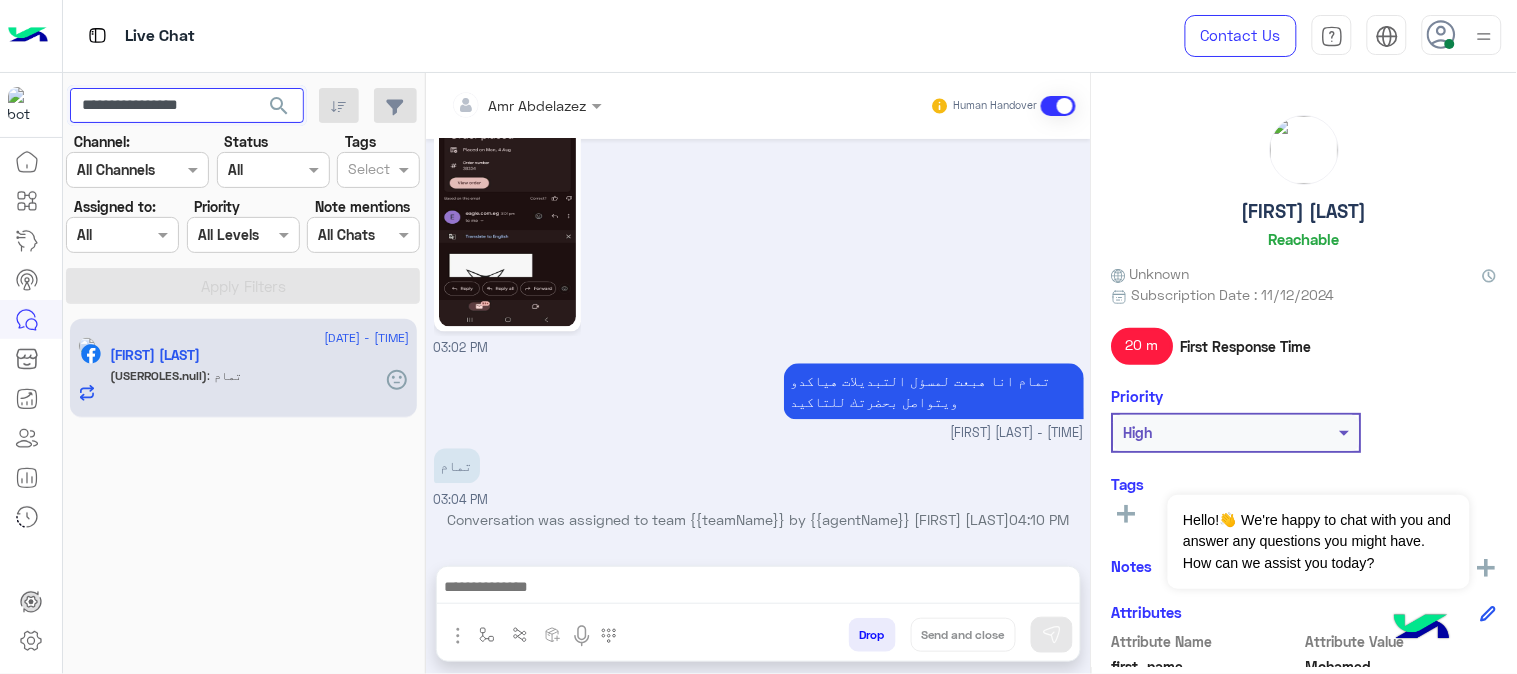 click on "**********" at bounding box center [187, 106] 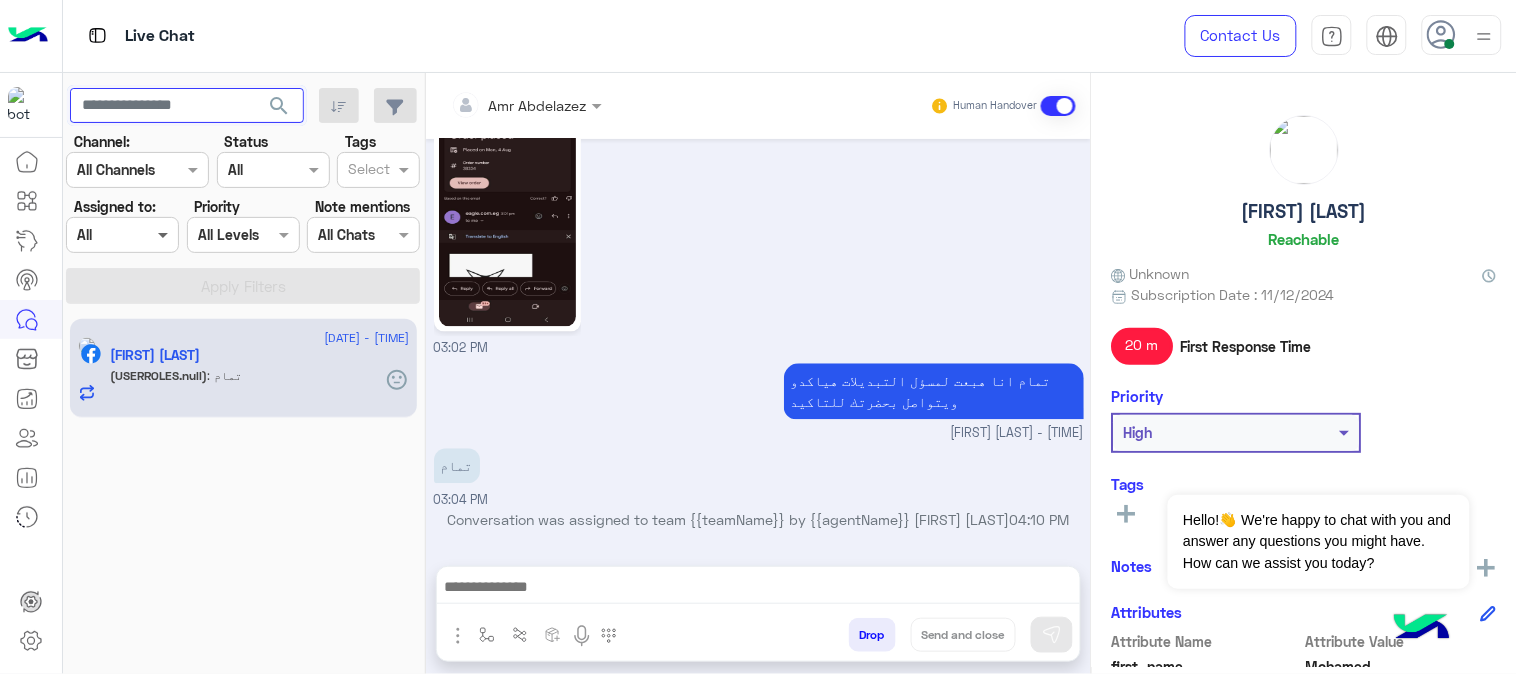 type 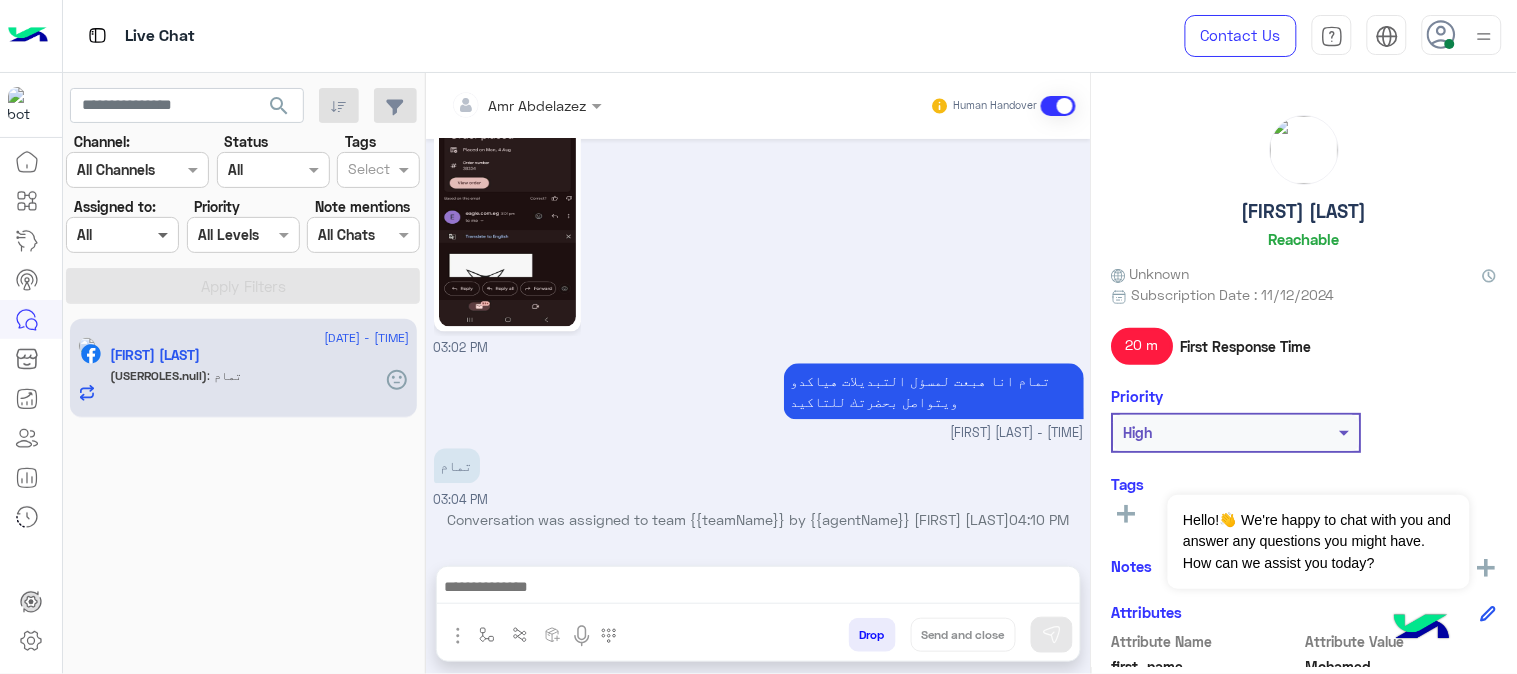 click at bounding box center (165, 234) 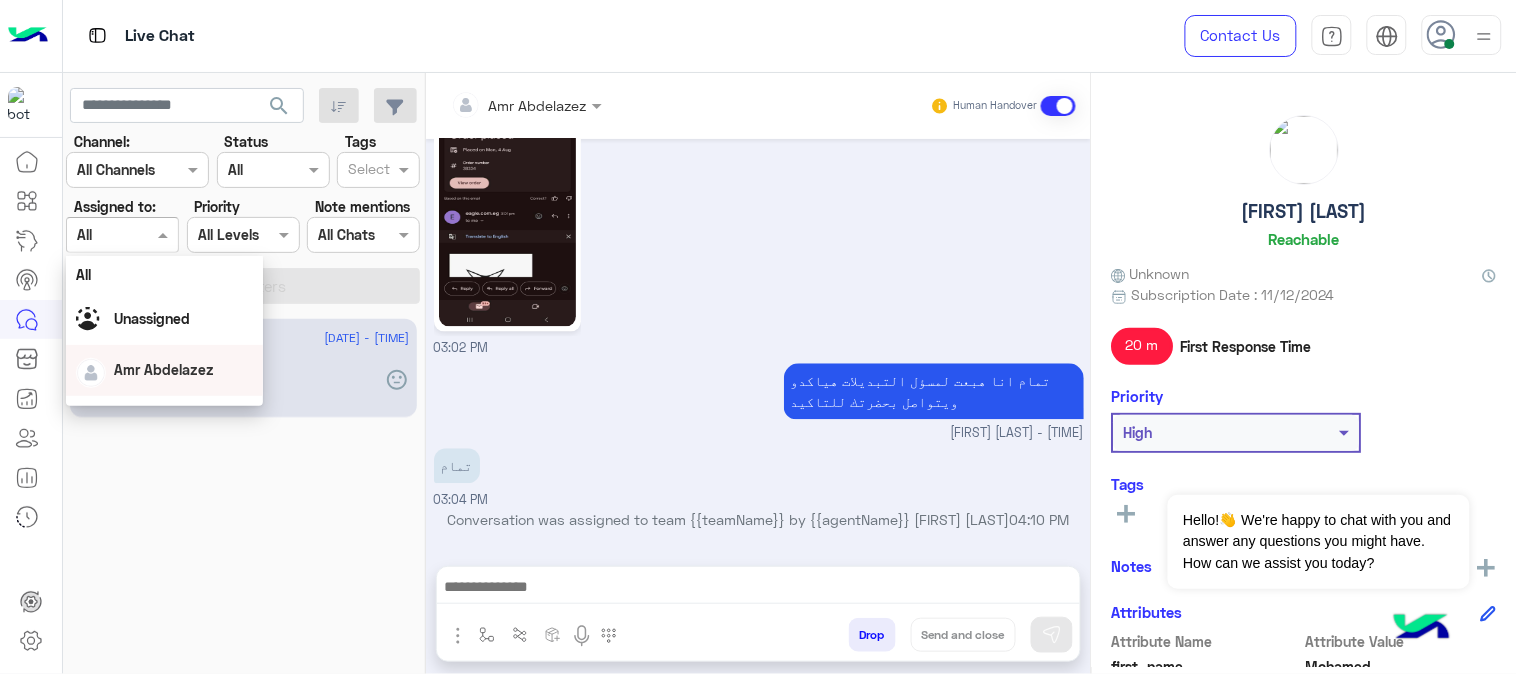 click on "Amr Abdelazez" at bounding box center (164, 369) 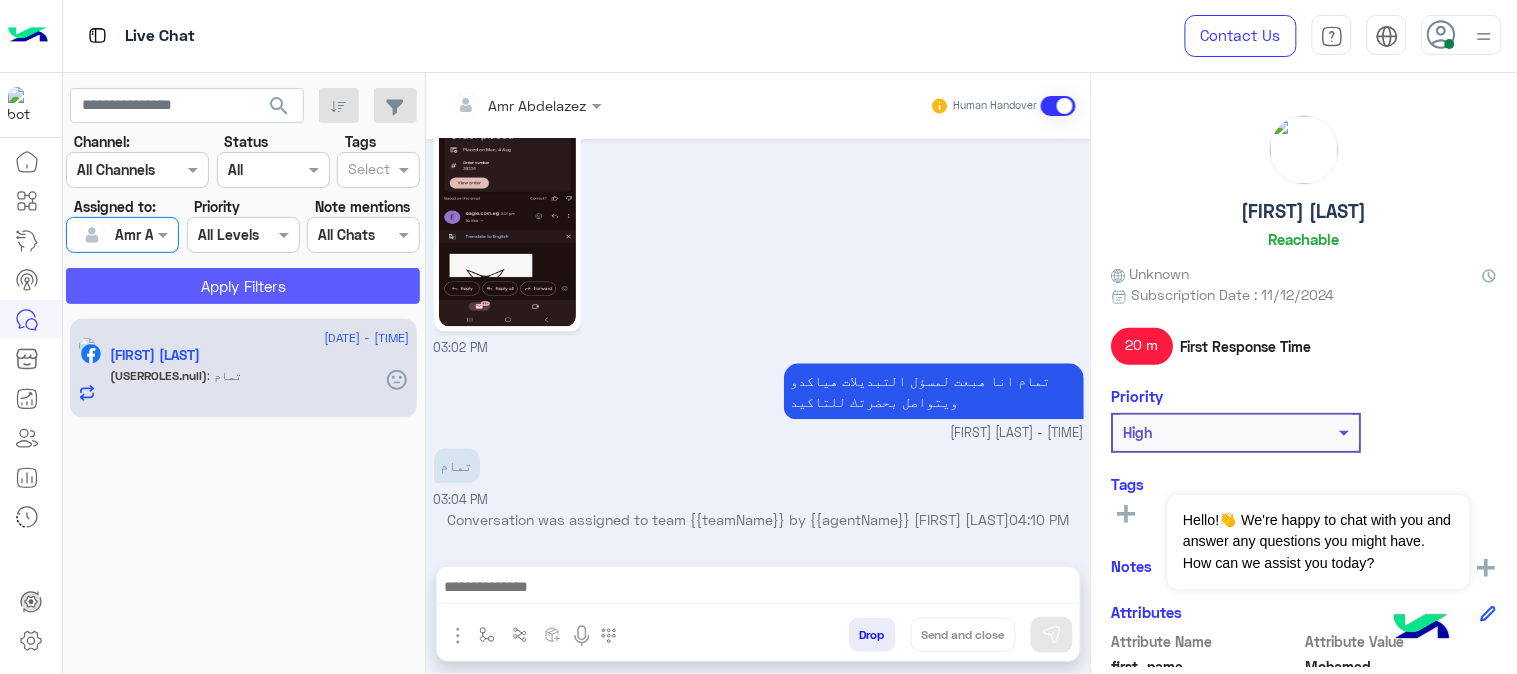 click on "Apply Filters" 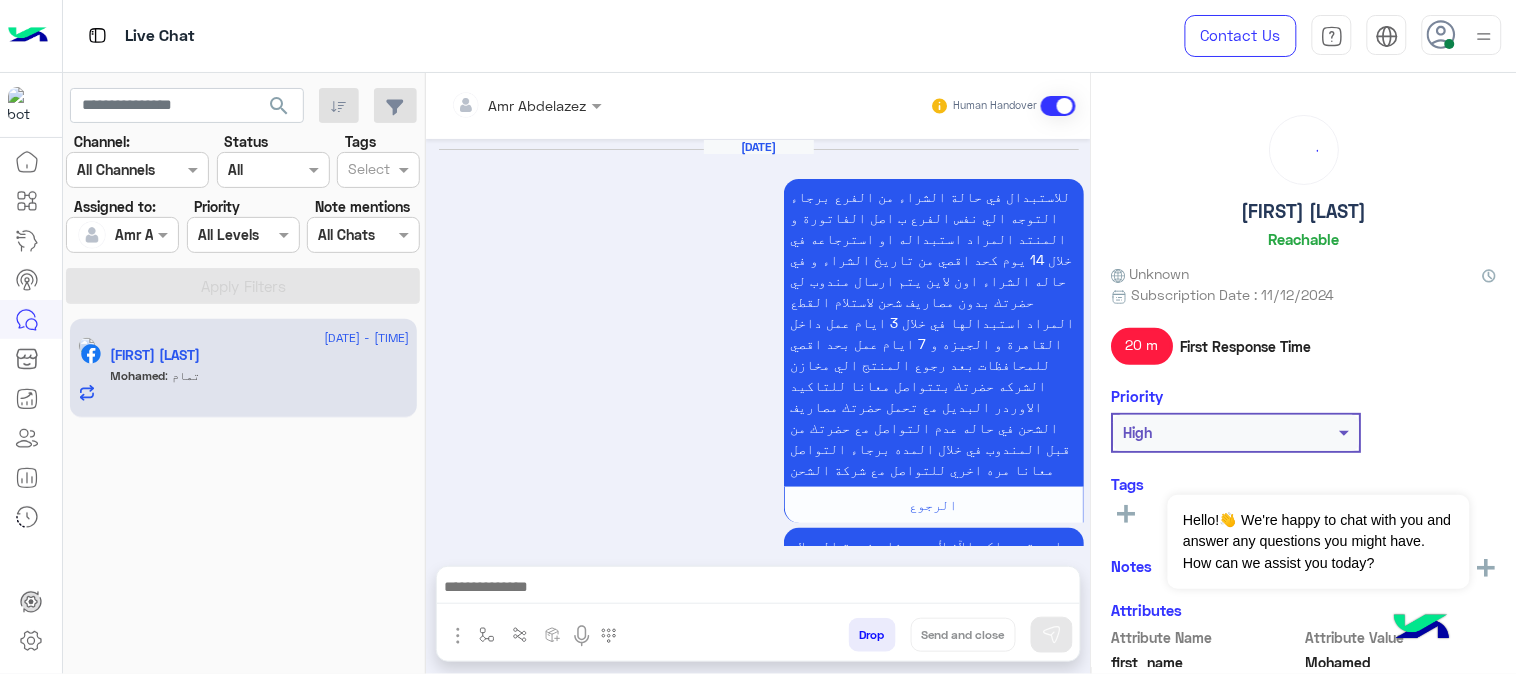 scroll, scrollTop: 1041, scrollLeft: 0, axis: vertical 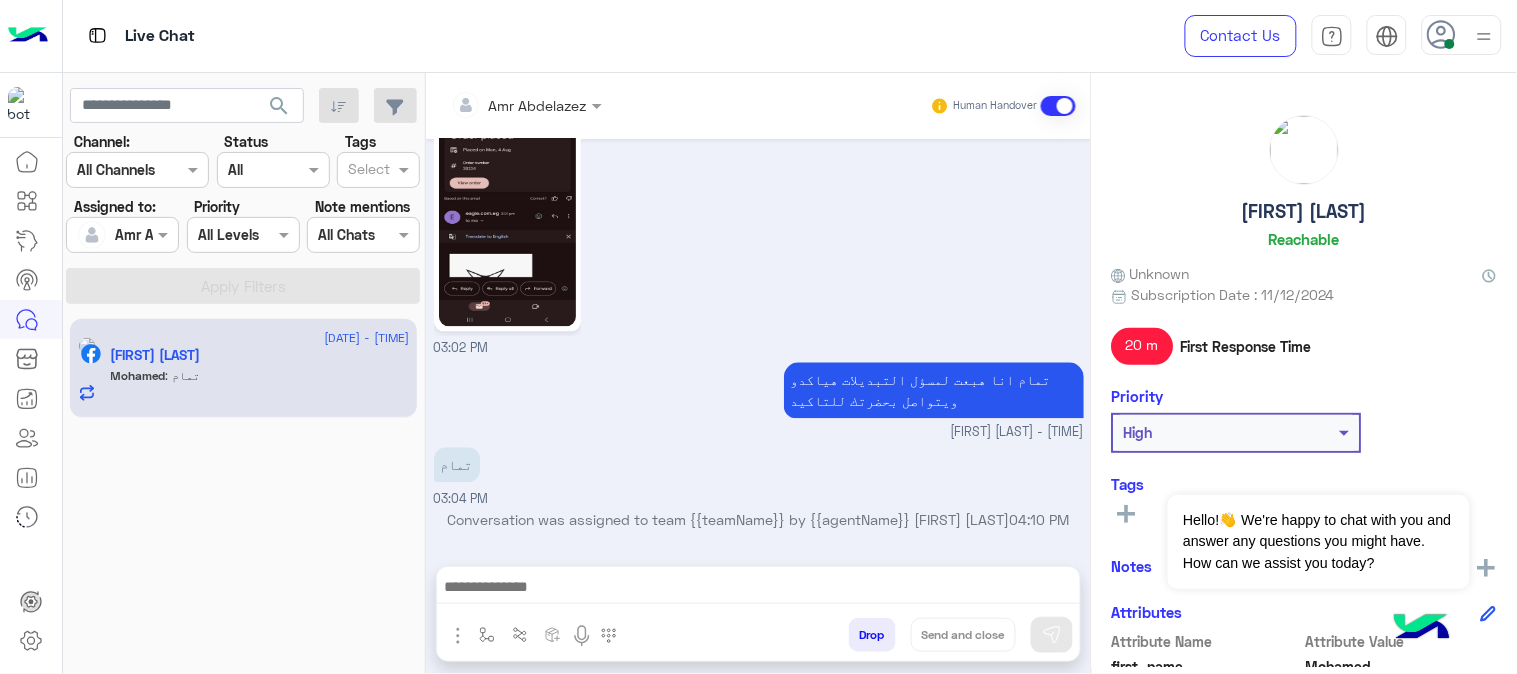 click on "search" 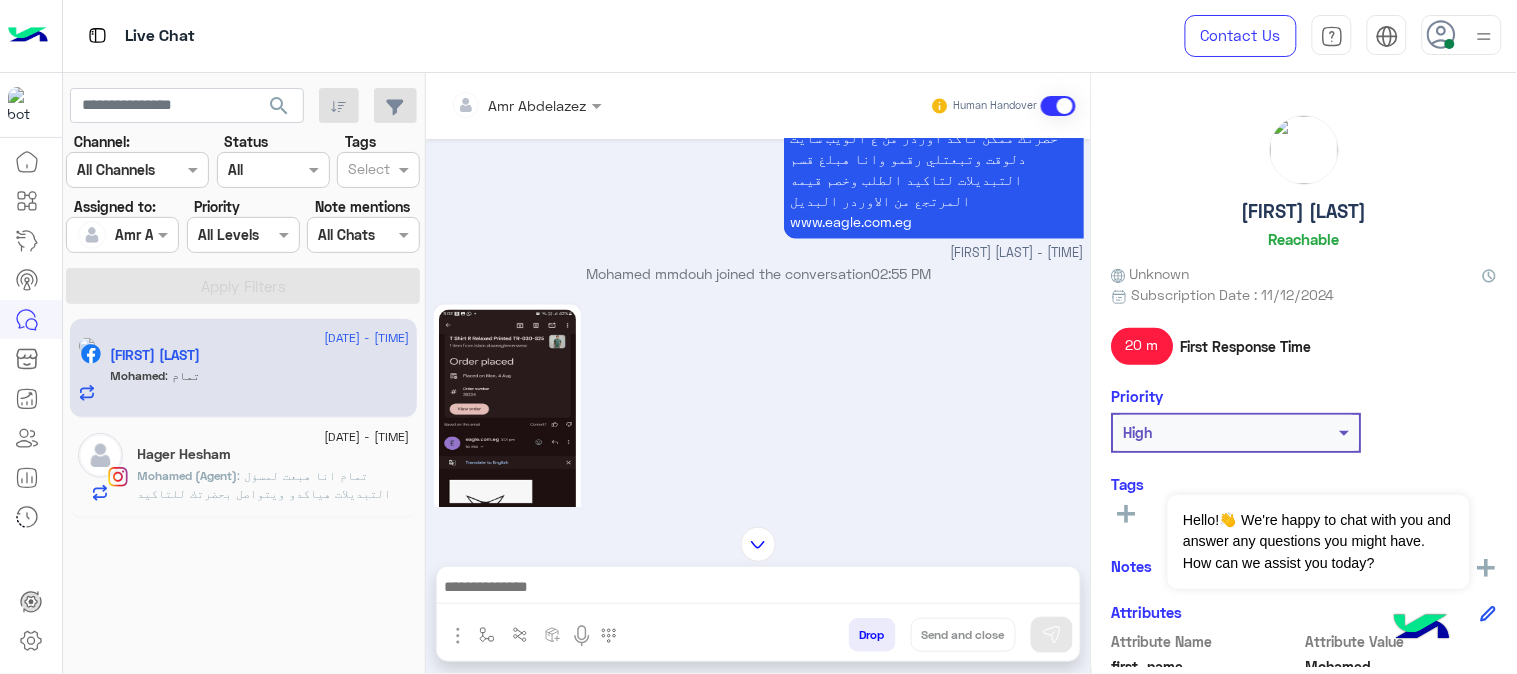 scroll, scrollTop: 596, scrollLeft: 0, axis: vertical 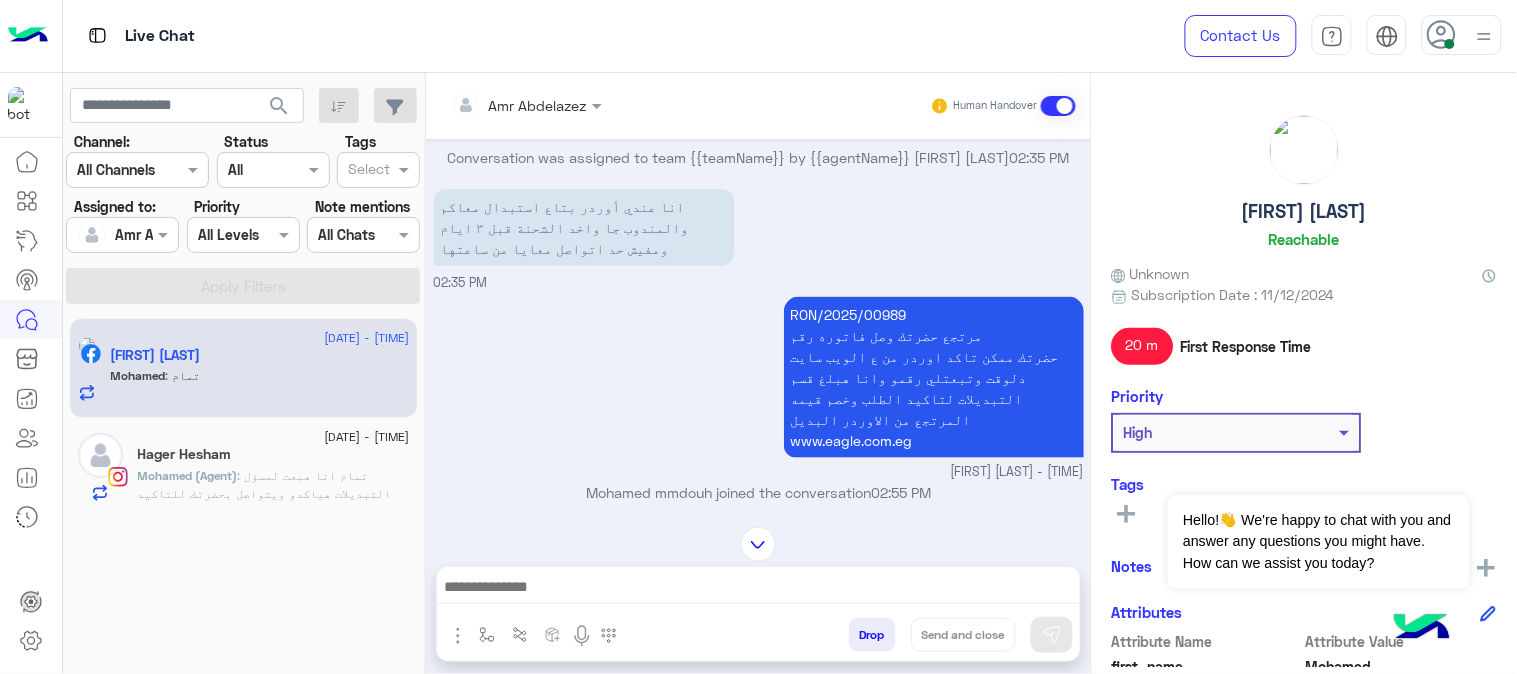 click on "[RETURN_NUMBER] مرتجع حضرتك وصل فاتوره رقم حضرتك ممكن تاكد اوردر من ع الويب سايت دلوقت وتبعتلي رقمو وانا هبلغ قسم التبديلات لتاكيد الطلب وخصم قيمه المرتجع من الاوردر البديل www.eagle.com.eg" at bounding box center [934, 377] 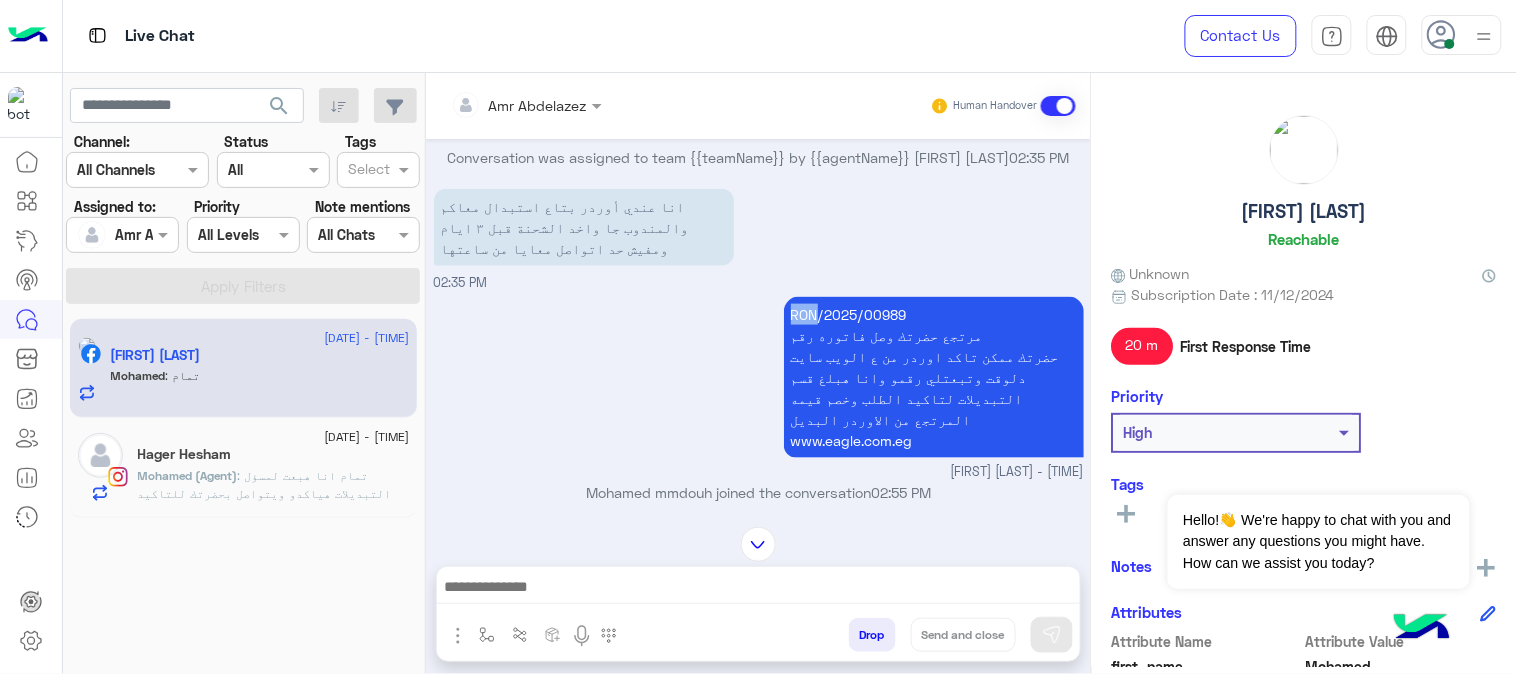 click on "[RETURN_NUMBER] مرتجع حضرتك وصل فاتوره رقم حضرتك ممكن تاكد اوردر من ع الويب سايت دلوقت وتبعتلي رقمو وانا هبلغ قسم التبديلات لتاكيد الطلب وخصم قيمه المرتجع من الاوردر البديل www.eagle.com.eg" at bounding box center (934, 377) 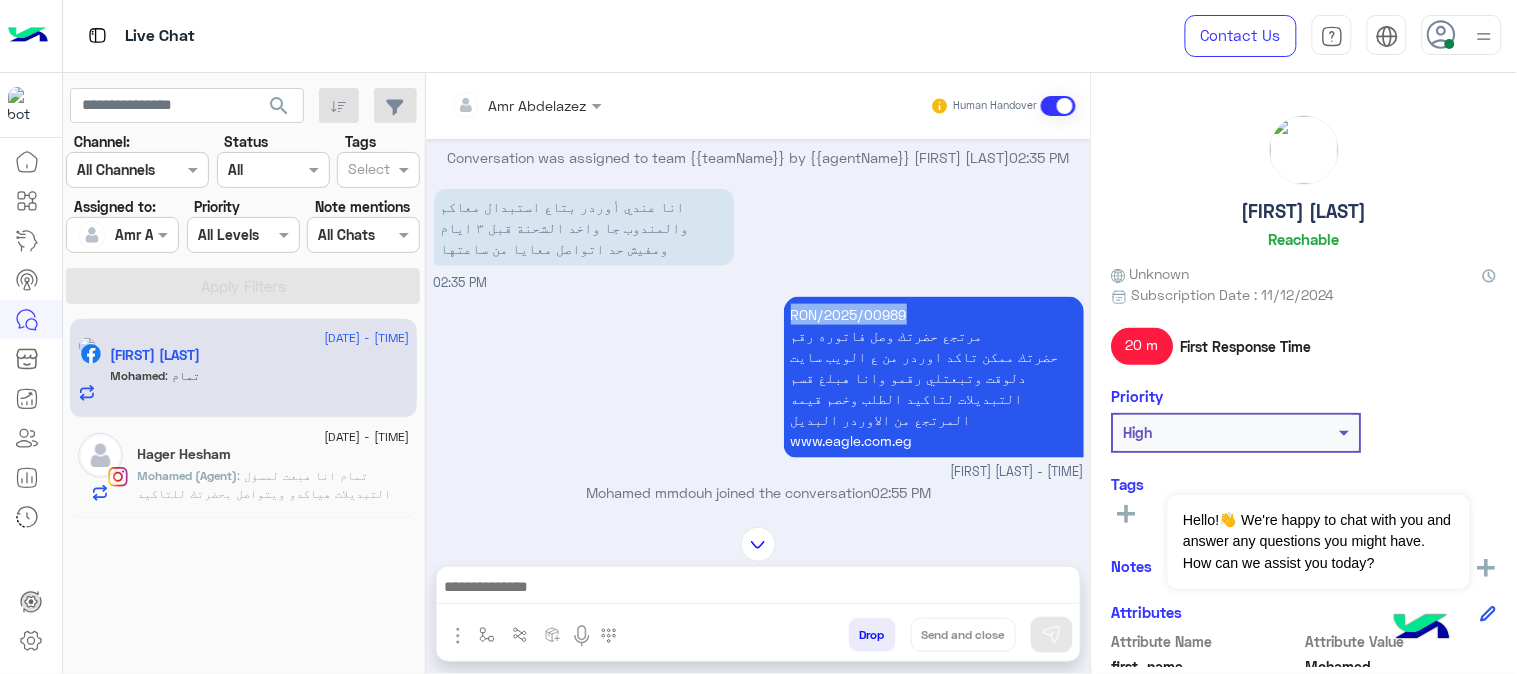 click on "[RETURN_NUMBER] مرتجع حضرتك وصل فاتوره رقم حضرتك ممكن تاكد اوردر من ع الويب سايت دلوقت وتبعتلي رقمو وانا هبلغ قسم التبديلات لتاكيد الطلب وخصم قيمه المرتجع من الاوردر البديل www.eagle.com.eg" at bounding box center [934, 377] 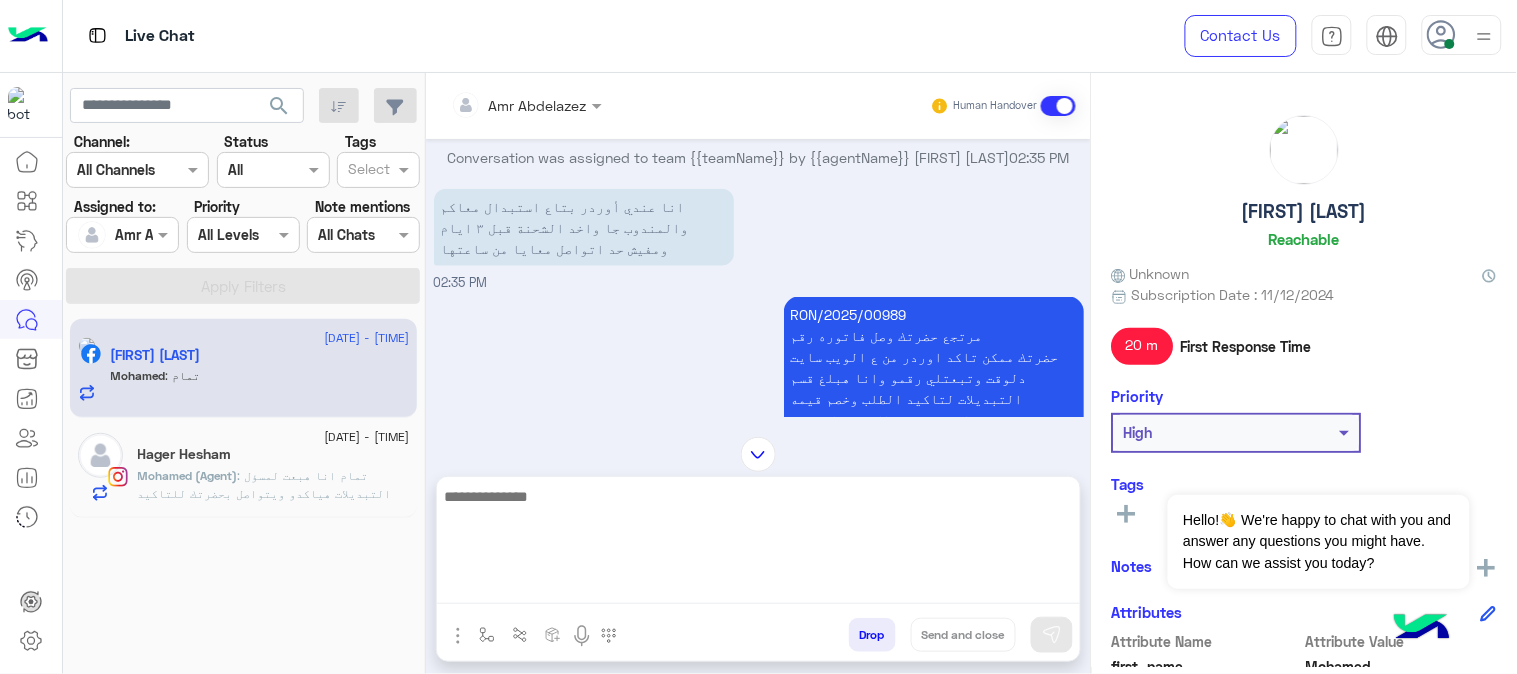 click at bounding box center (758, 544) 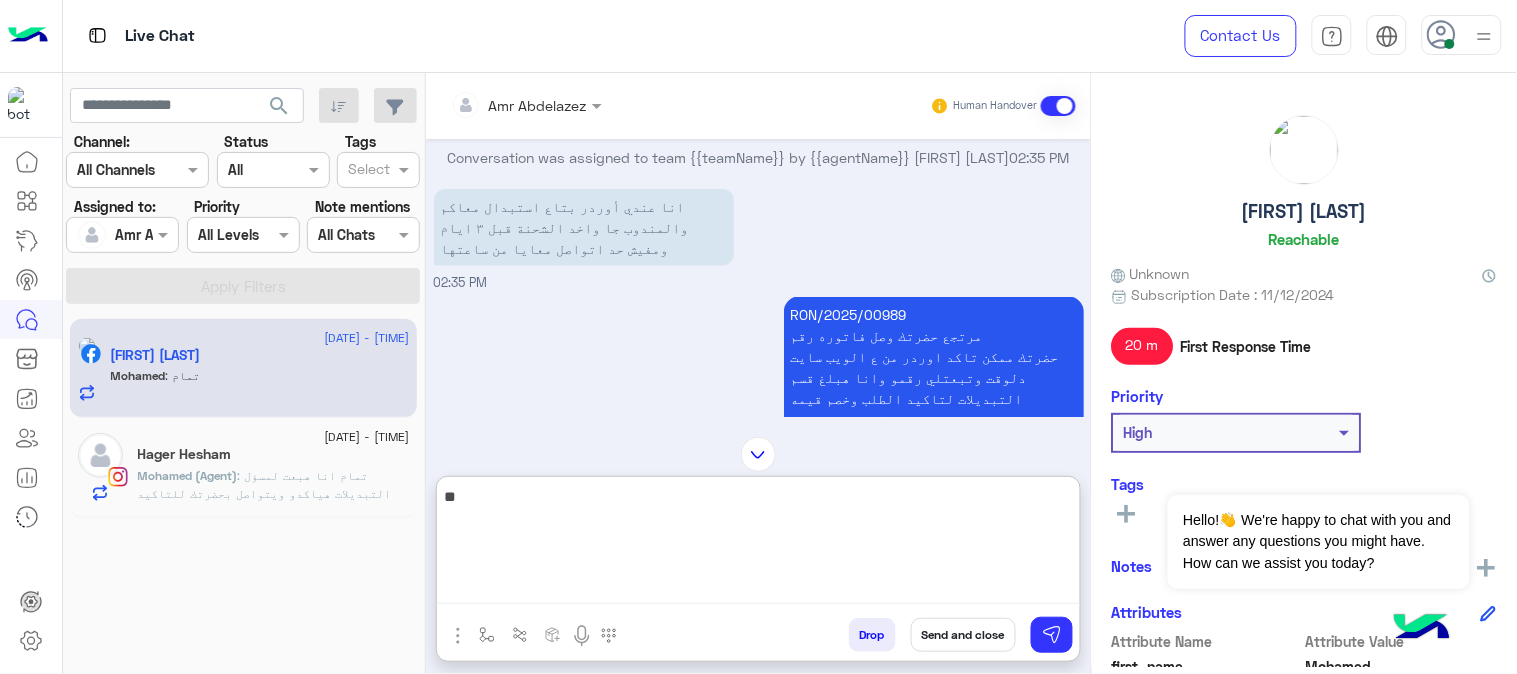 type on "*" 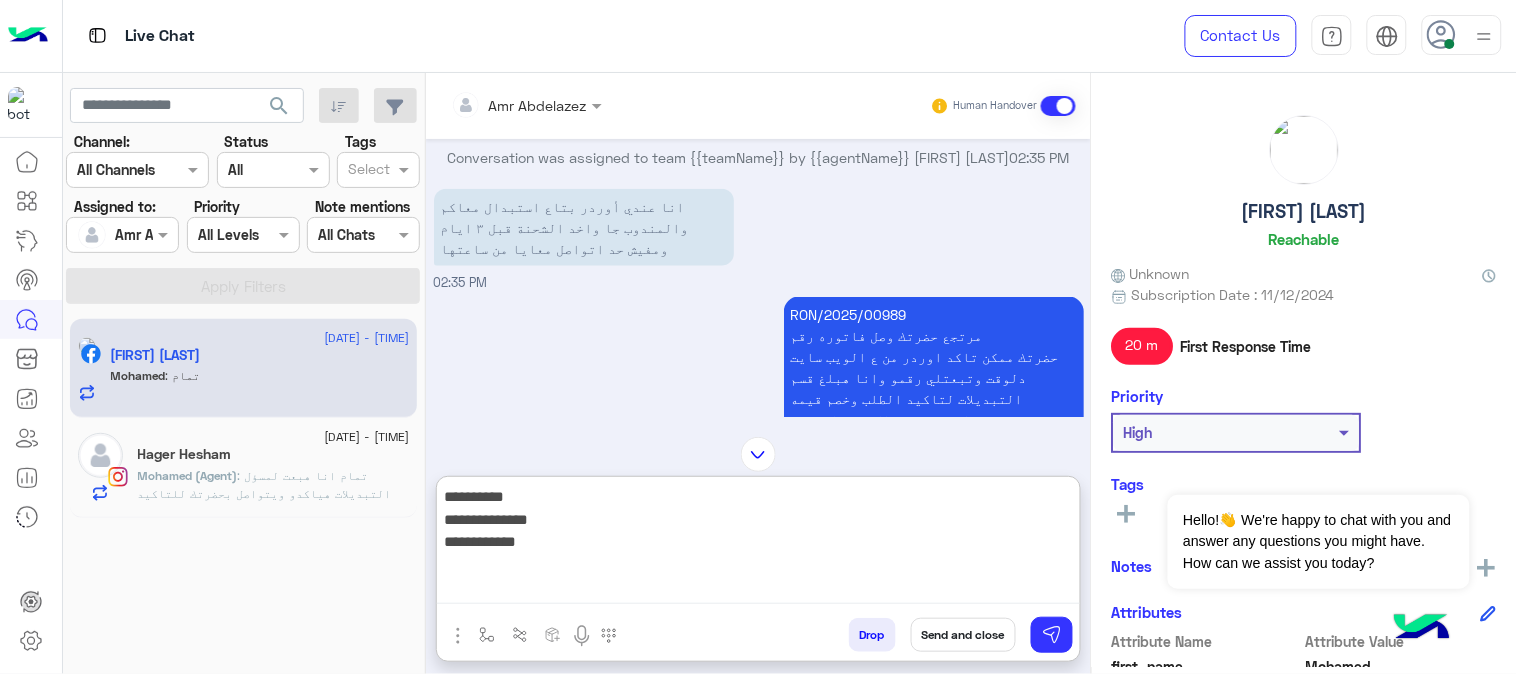 paste on "**********" 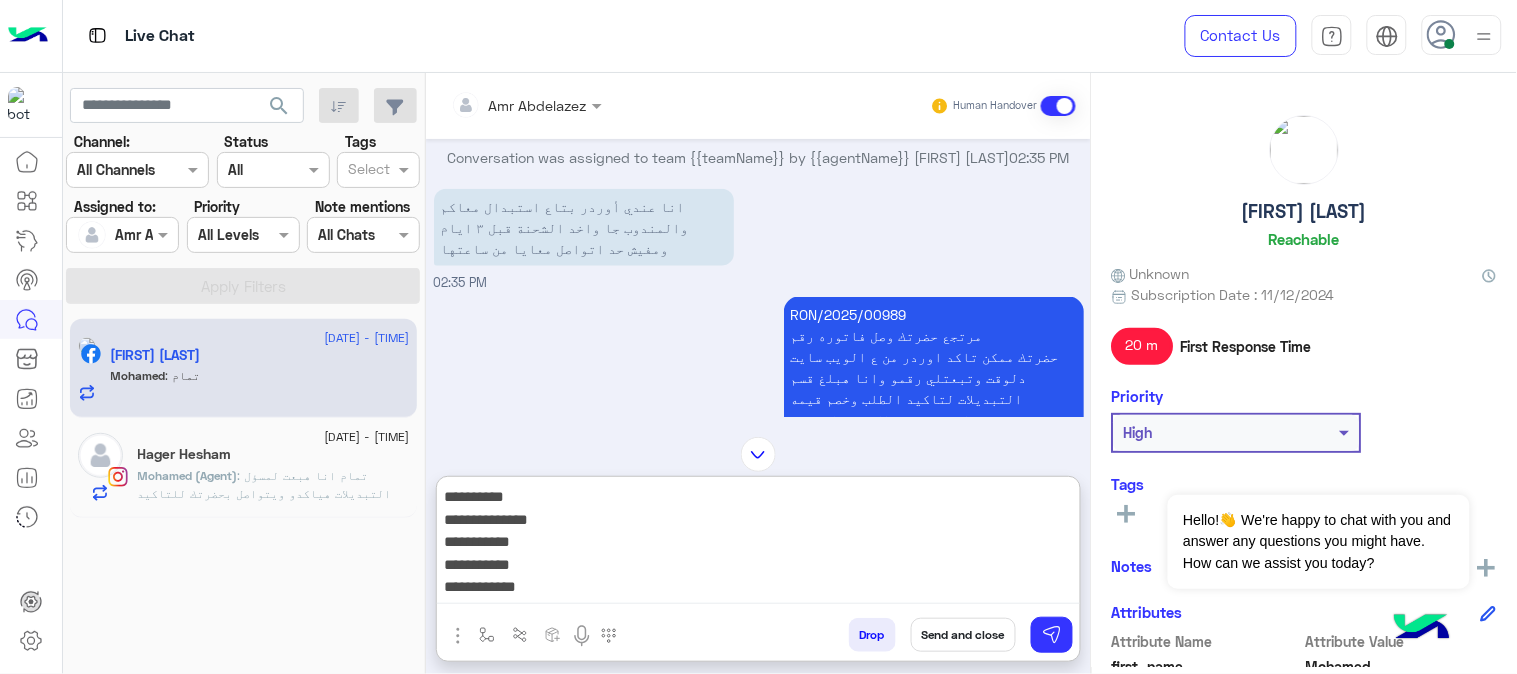 scroll, scrollTop: 16, scrollLeft: 0, axis: vertical 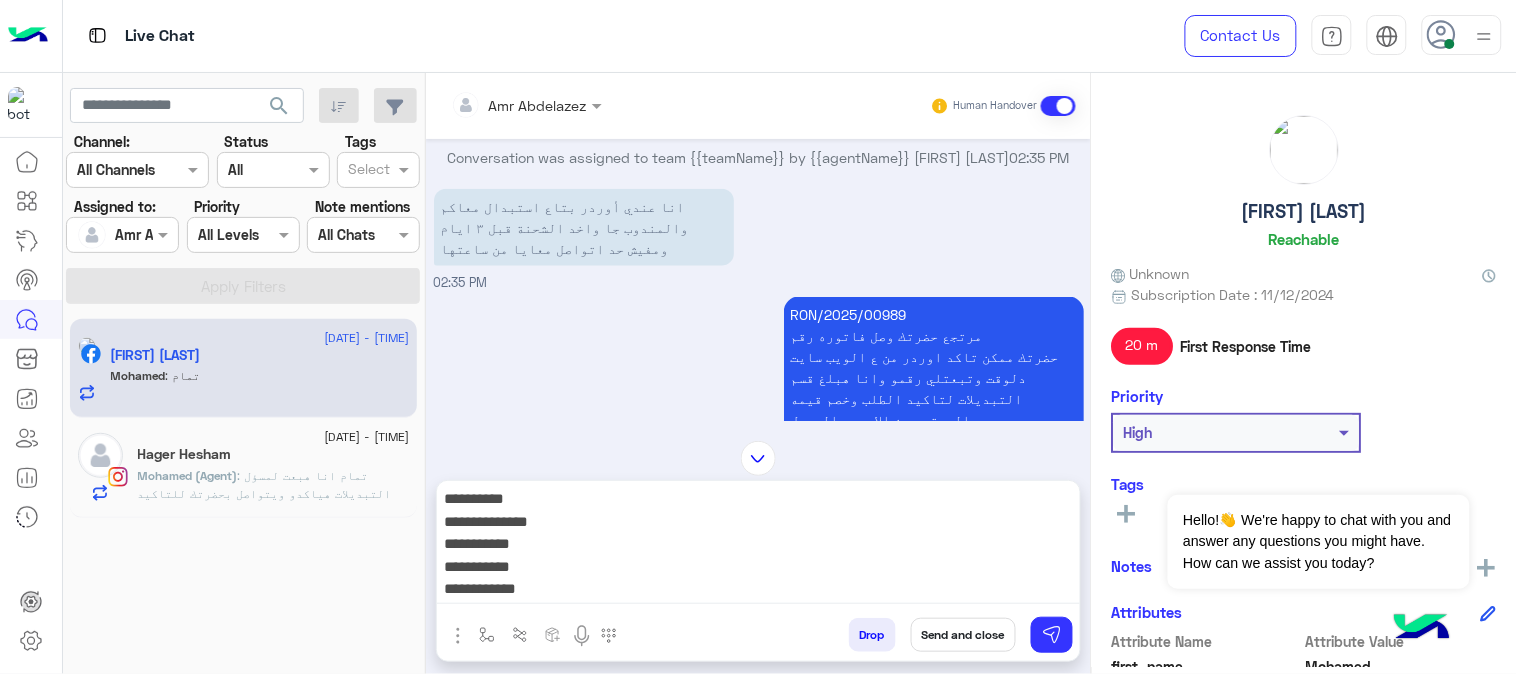 click on "[RETURN_NUMBER] مرتجع حضرتك وصل فاتوره رقم حضرتك ممكن تاكد اوردر من ع الويب سايت دلوقت وتبعتلي رقمو وانا هبلغ قسم التبديلات لتاكيد الطلب وخصم قيمه المرتجع من الاوردر البديل www.eagle.com.eg" at bounding box center [934, 377] 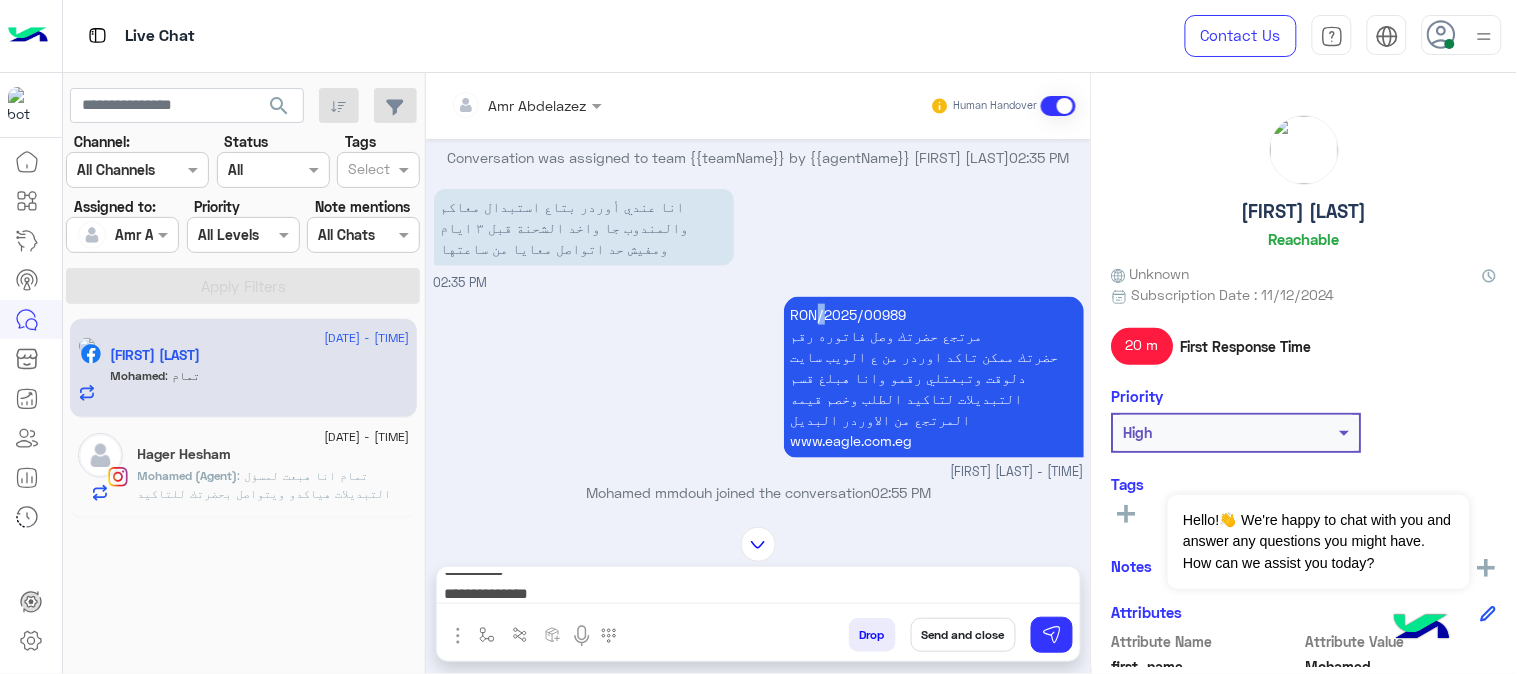 click on "[RETURN_NUMBER] مرتجع حضرتك وصل فاتوره رقم حضرتك ممكن تاكد اوردر من ع الويب سايت دلوقت وتبعتلي رقمو وانا هبلغ قسم التبديلات لتاكيد الطلب وخصم قيمه المرتجع من الاوردر البديل www.eagle.com.eg" at bounding box center [934, 377] 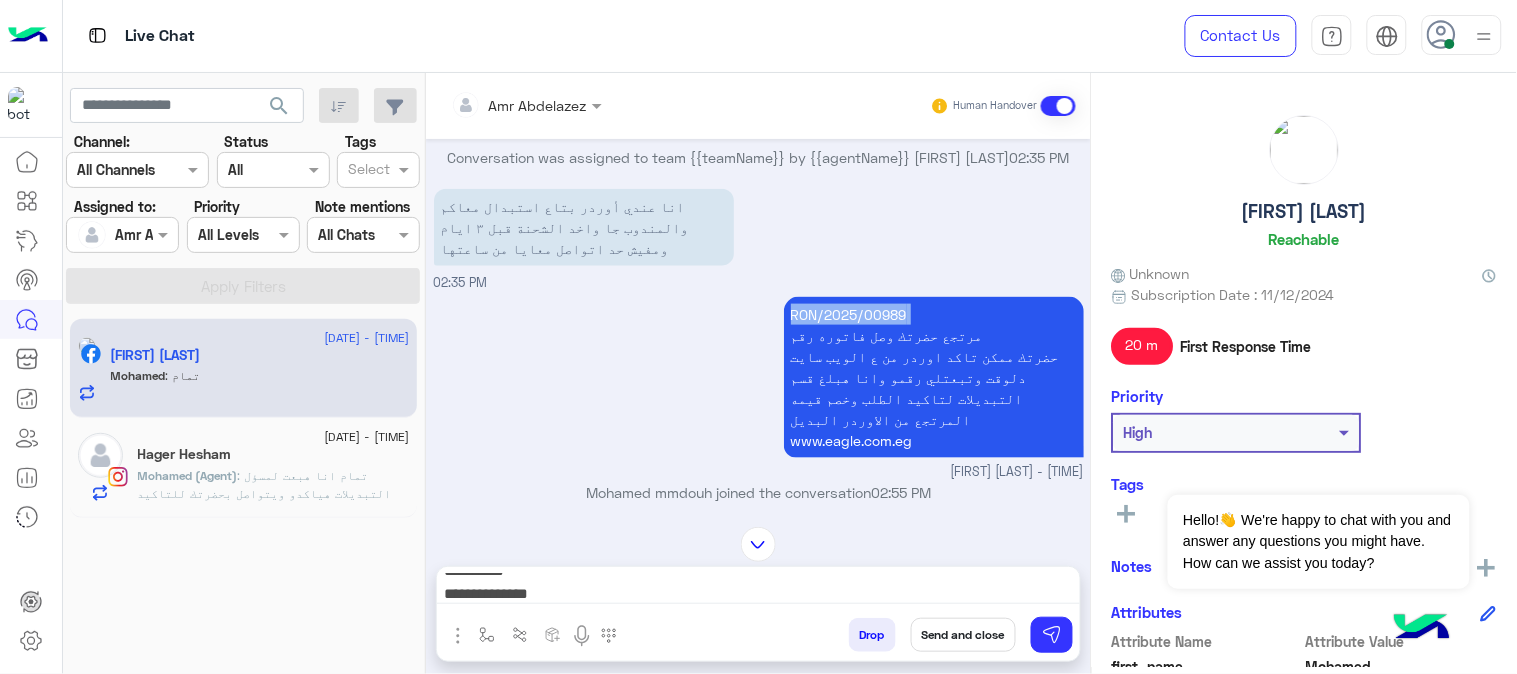 click on "[RETURN_NUMBER] مرتجع حضرتك وصل فاتوره رقم حضرتك ممكن تاكد اوردر من ع الويب سايت دلوقت وتبعتلي رقمو وانا هبلغ قسم التبديلات لتاكيد الطلب وخصم قيمه المرتجع من الاوردر البديل www.eagle.com.eg" at bounding box center [934, 377] 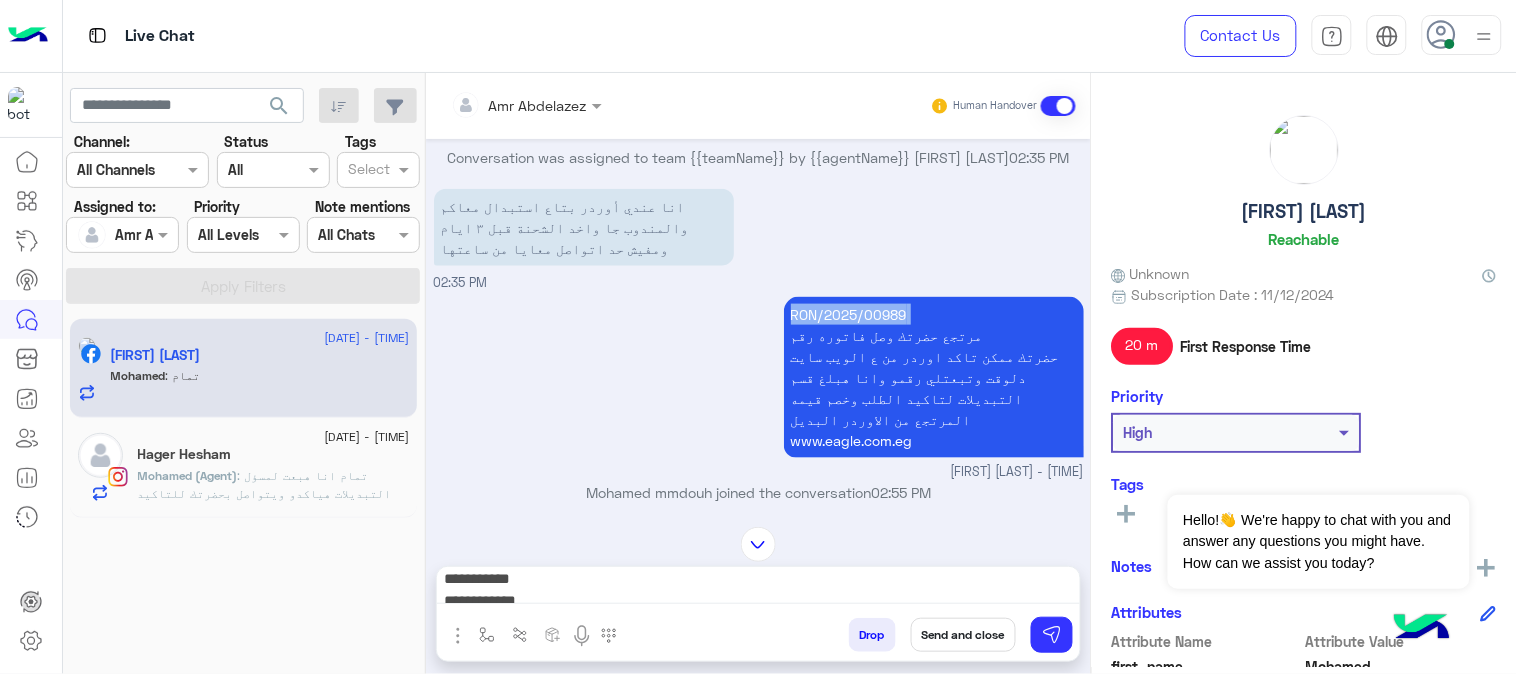 scroll, scrollTop: 110, scrollLeft: 0, axis: vertical 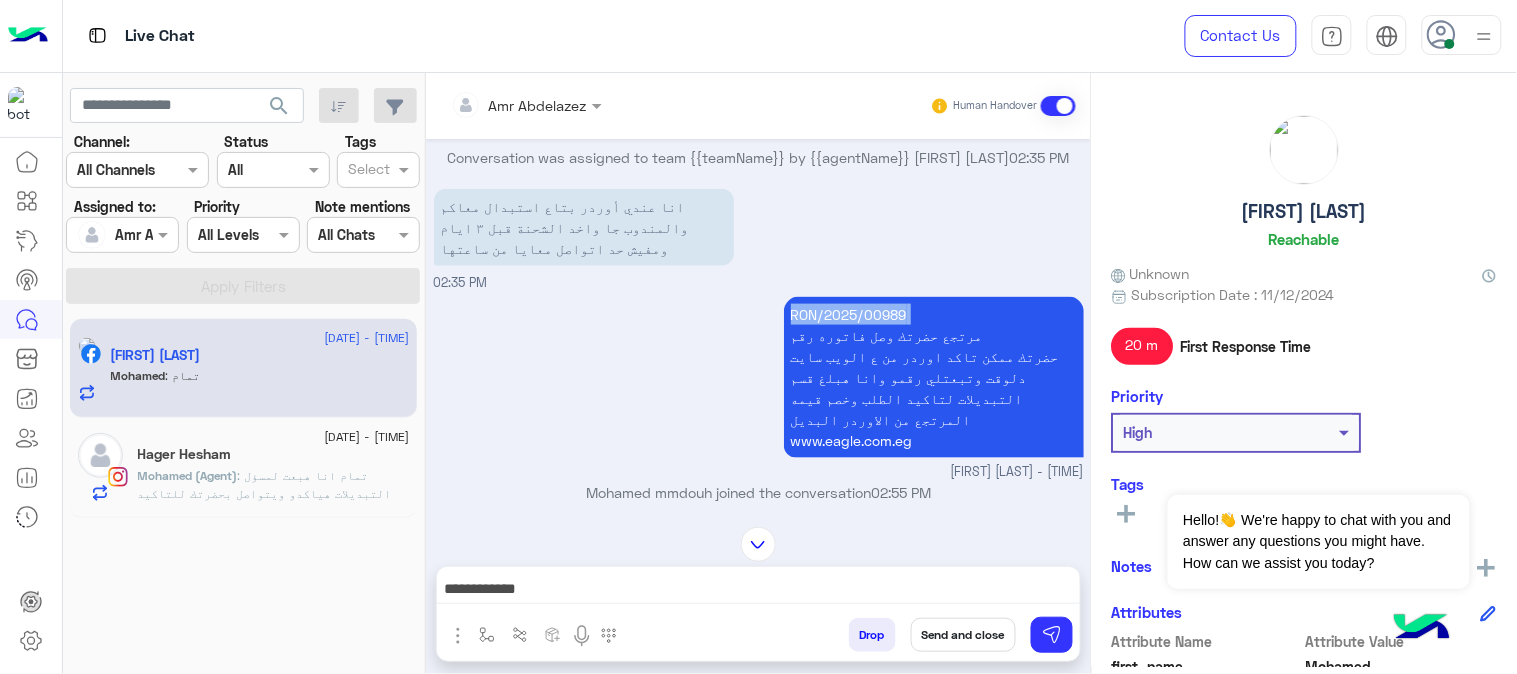 click at bounding box center (758, 544) 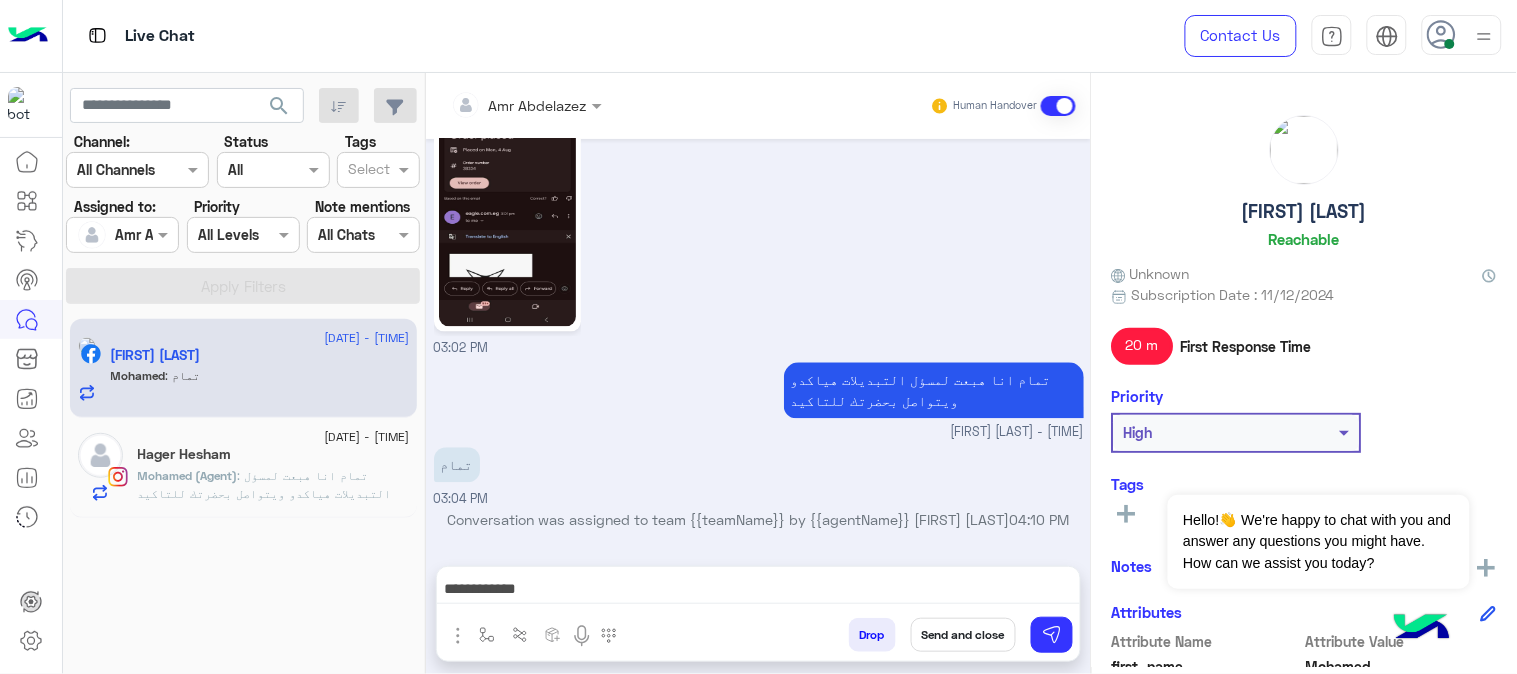 click on "**********" at bounding box center [758, 589] 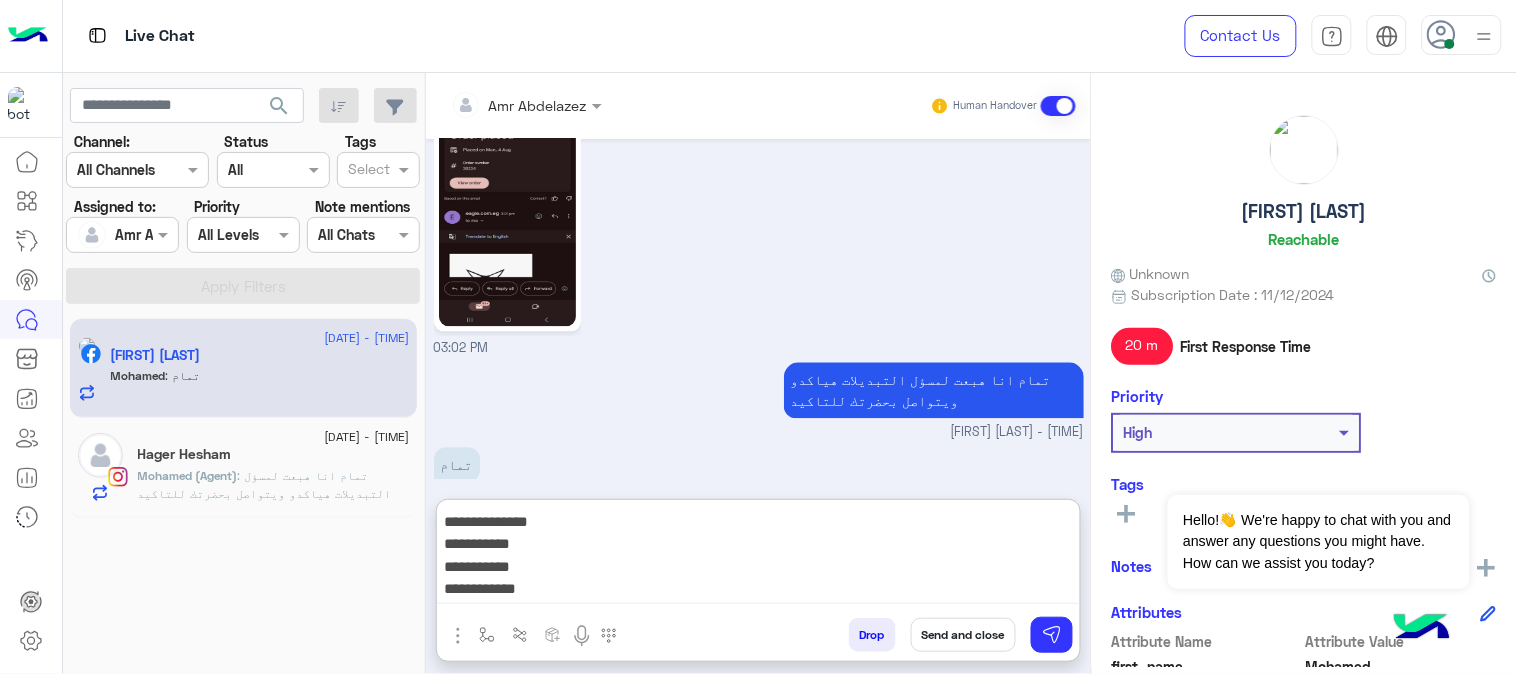 scroll, scrollTop: 20, scrollLeft: 0, axis: vertical 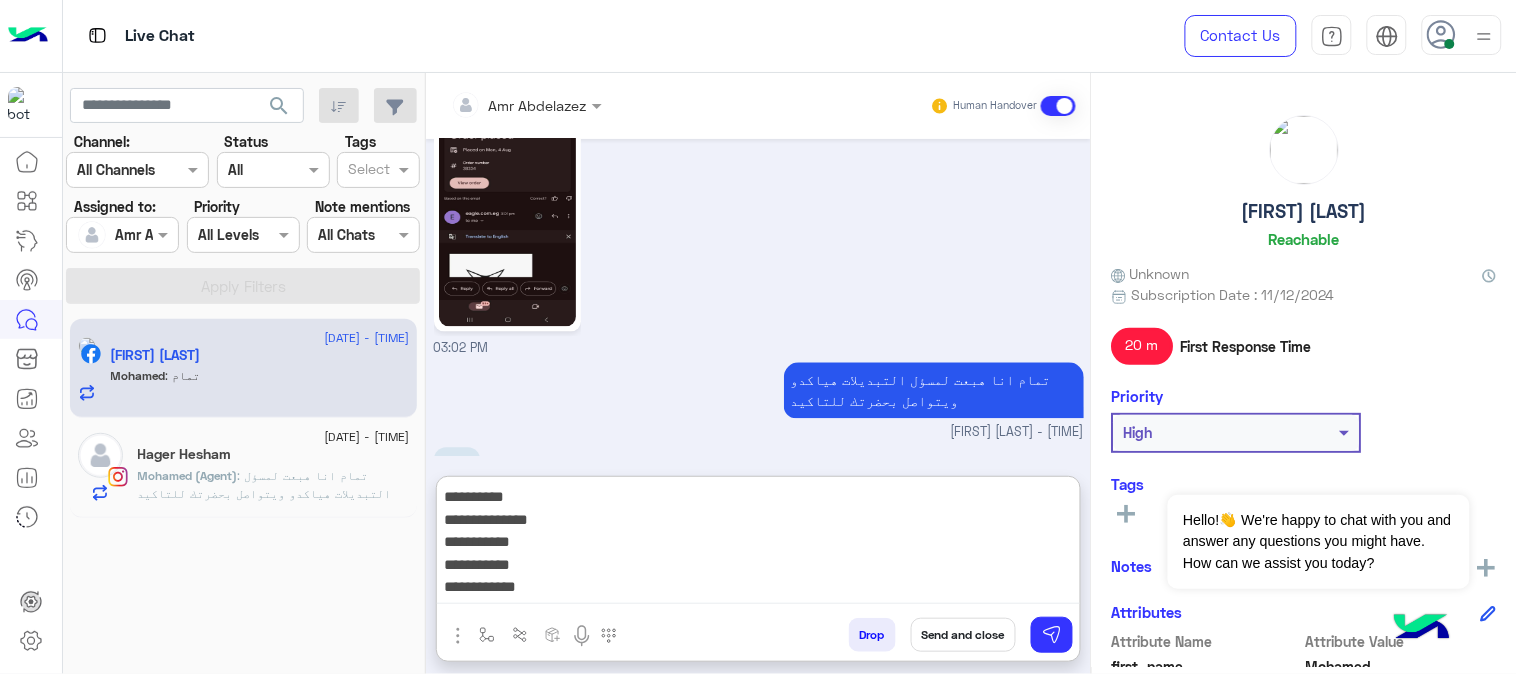 click on "**********" at bounding box center [758, 544] 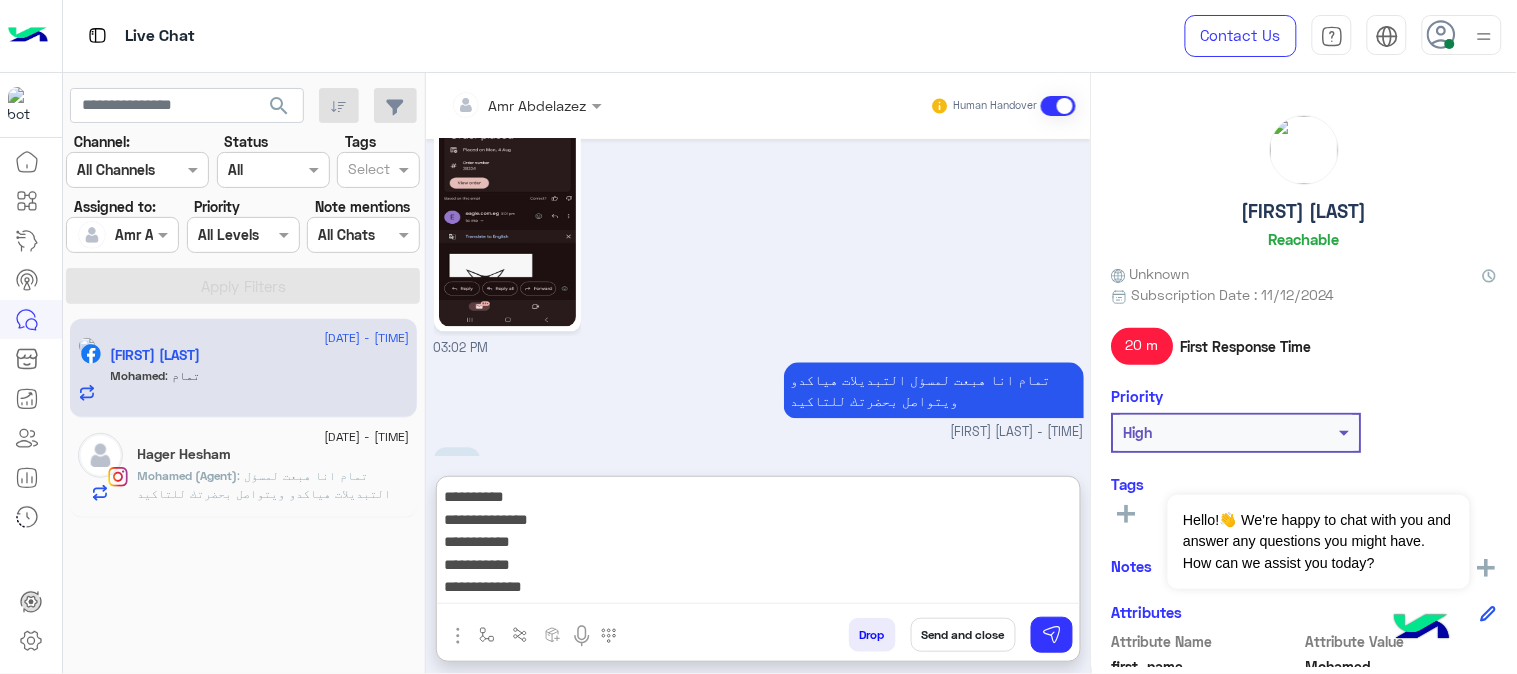 paste on "**********" 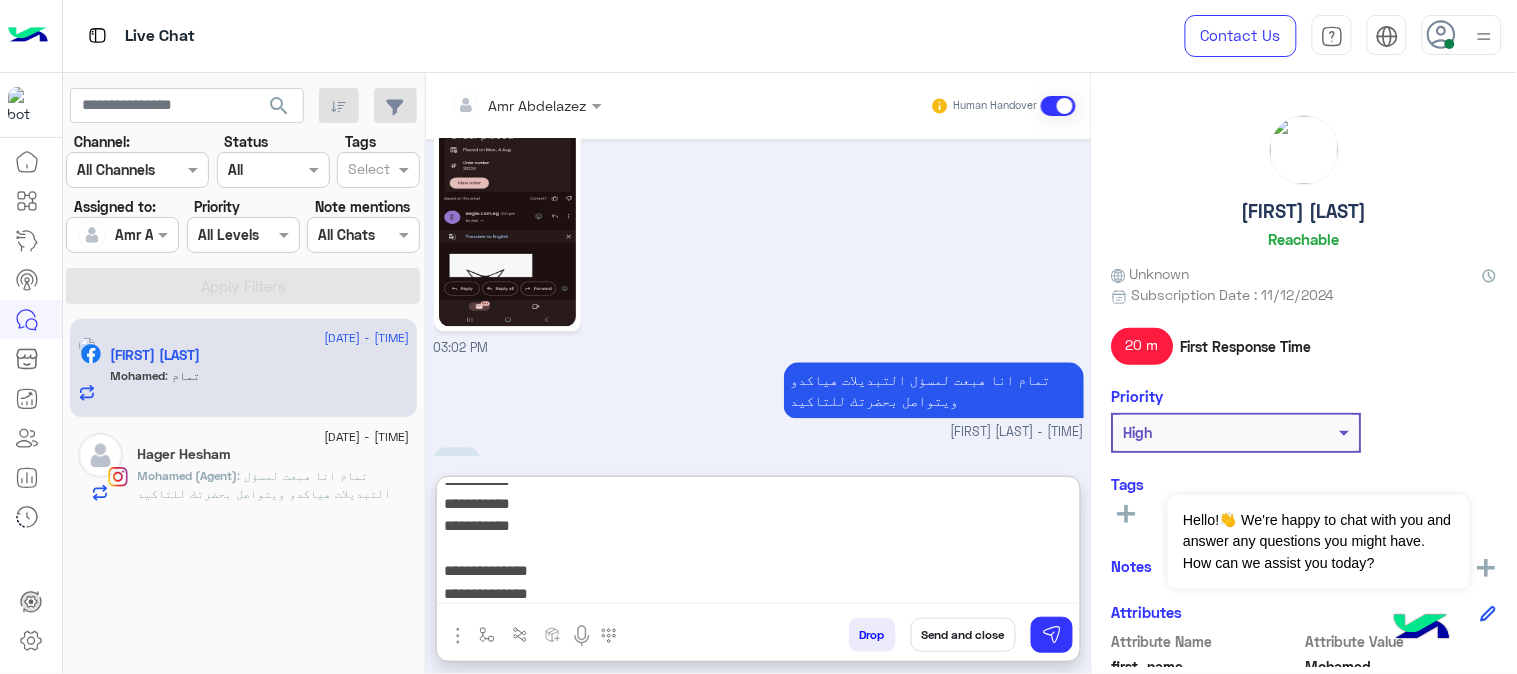 scroll, scrollTop: 83, scrollLeft: 0, axis: vertical 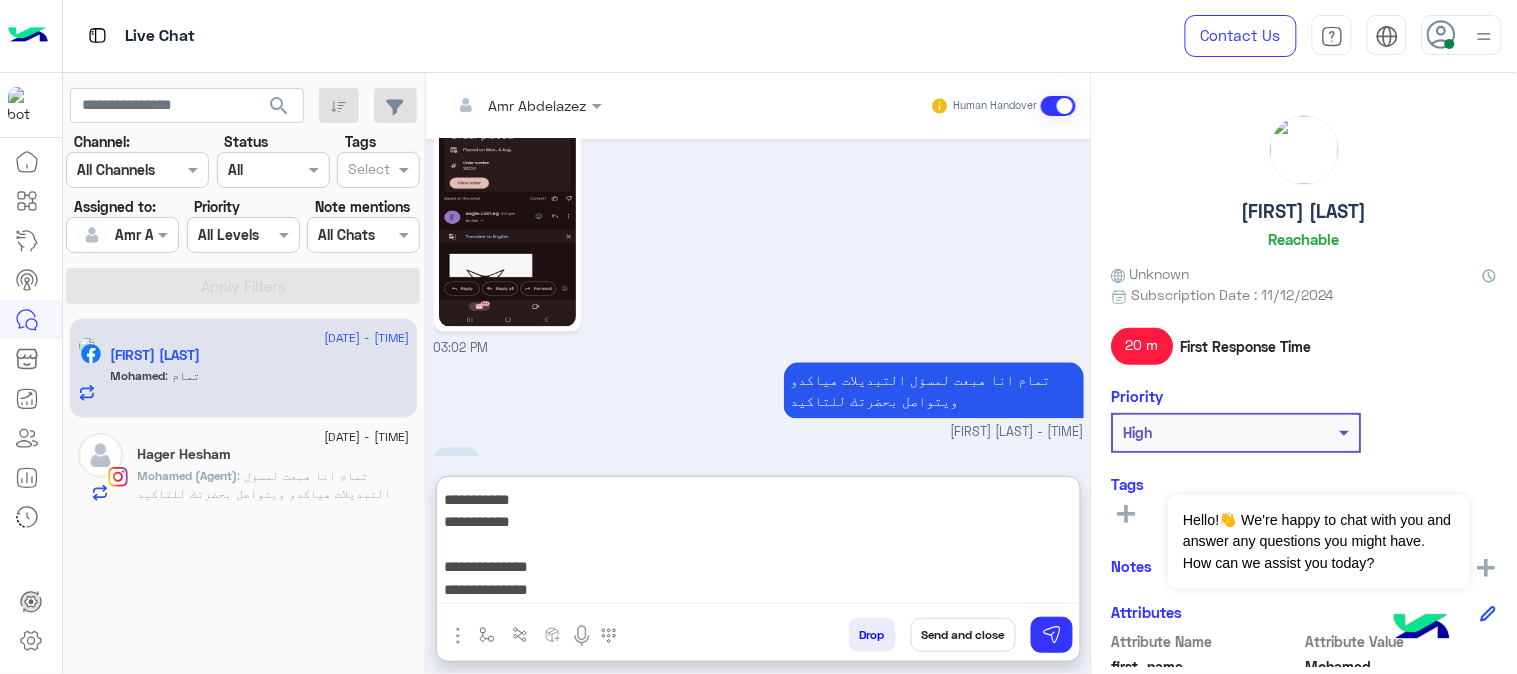 paste on "**********" 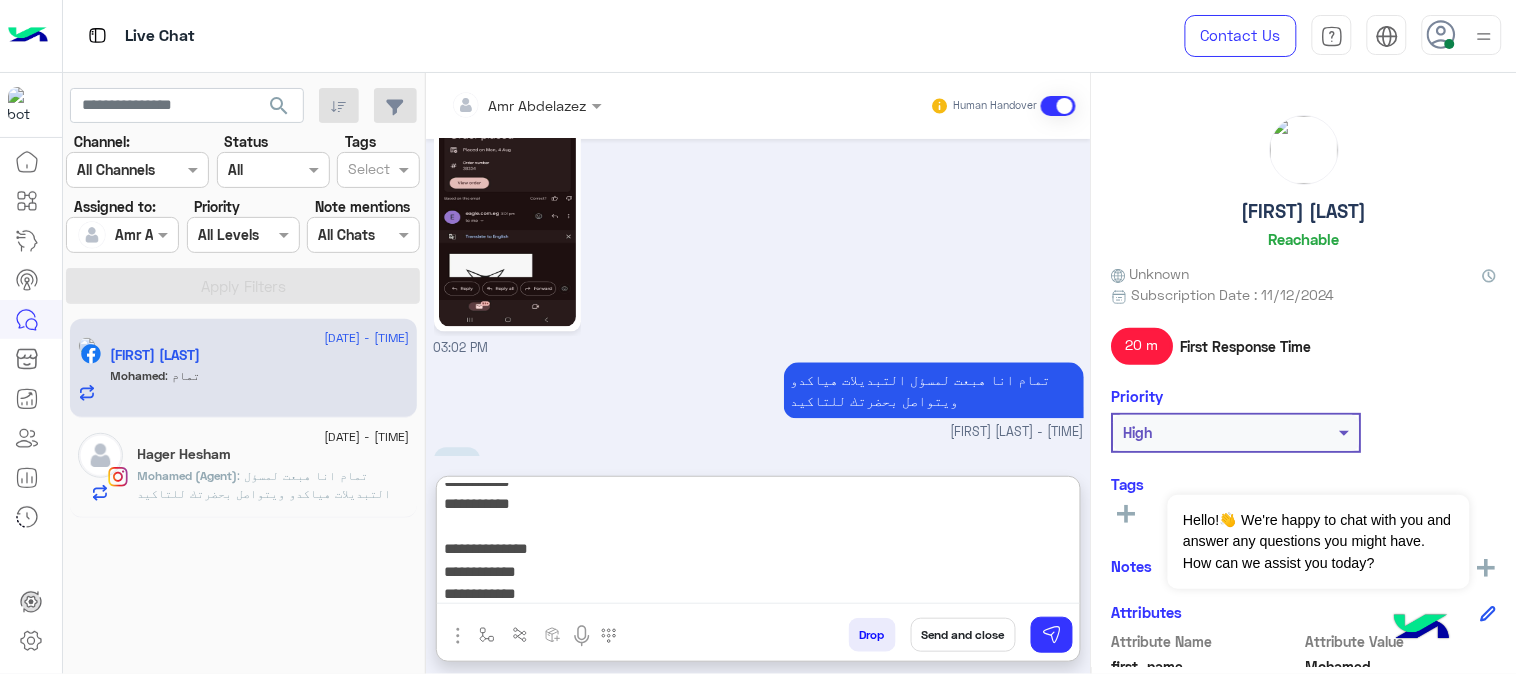 scroll, scrollTop: 106, scrollLeft: 0, axis: vertical 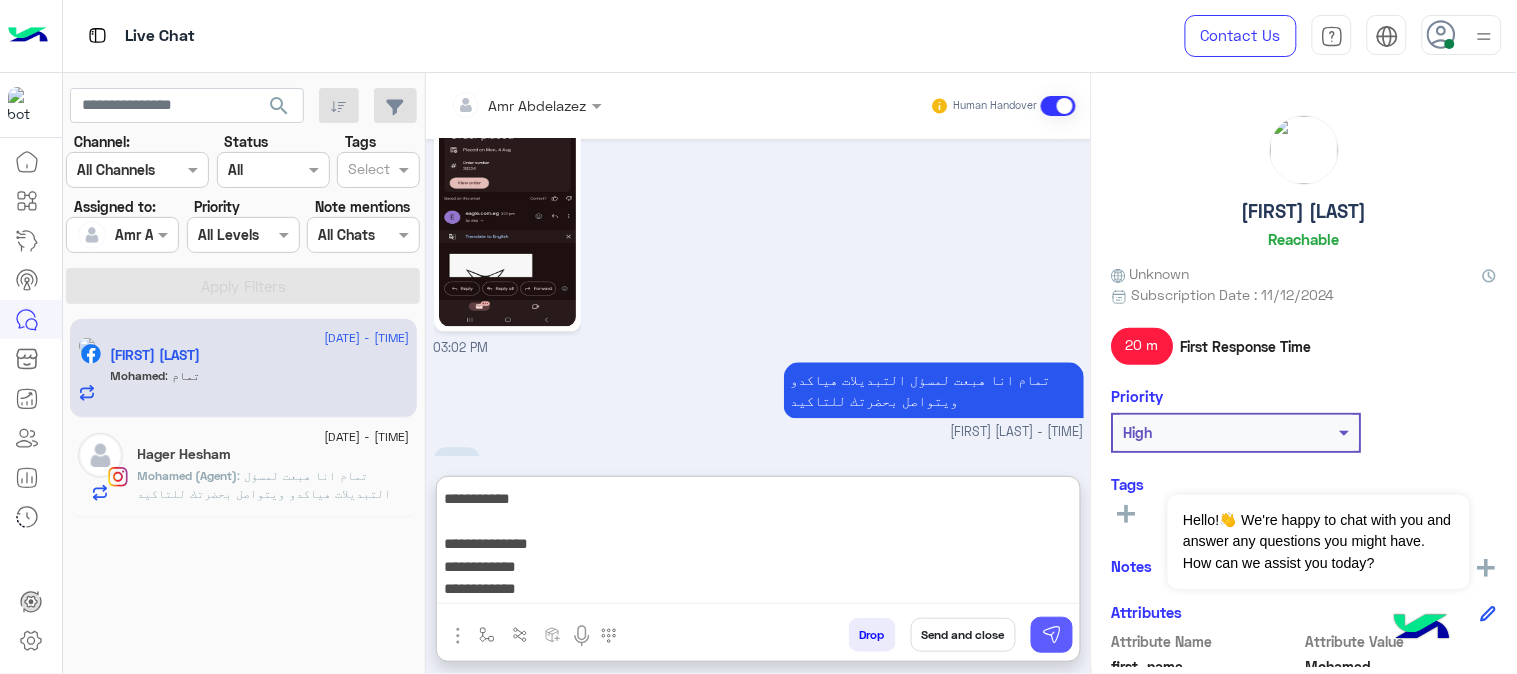 type on "**********" 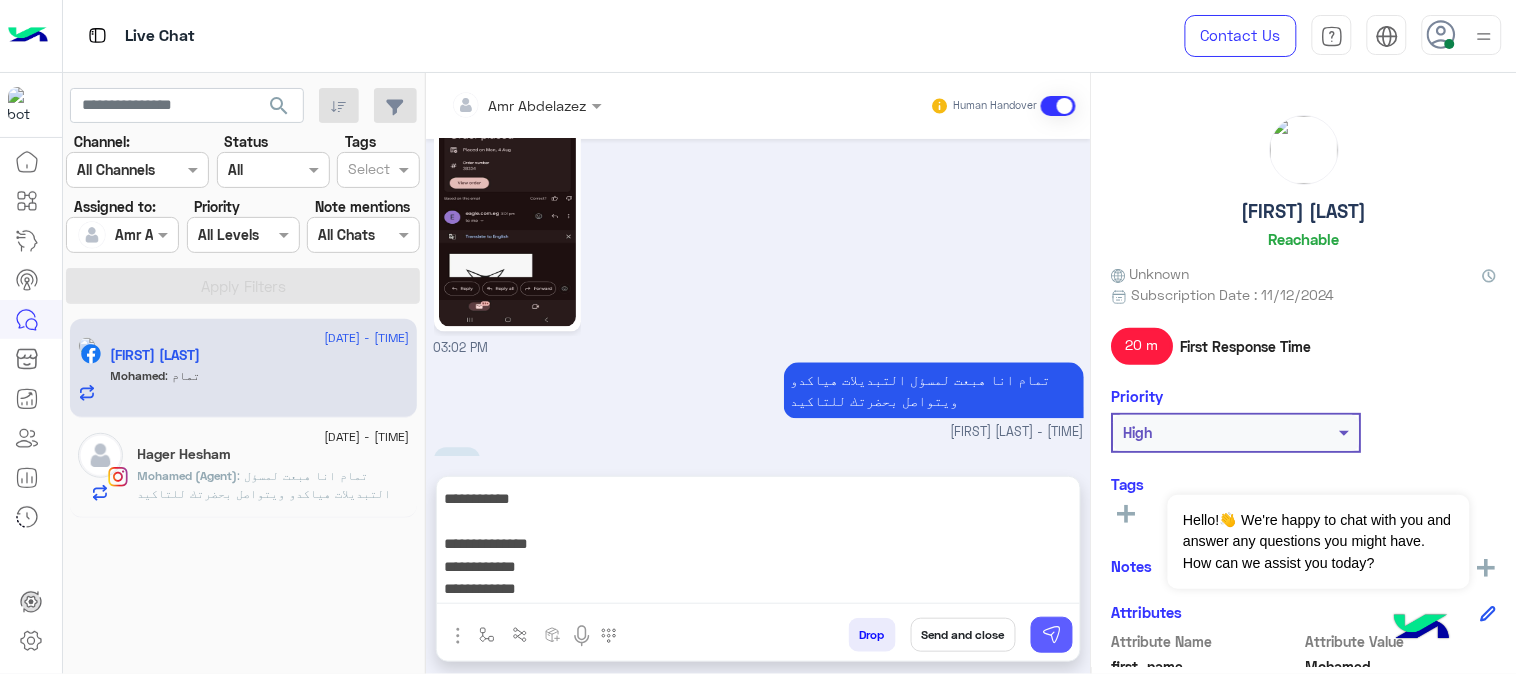 click at bounding box center (1052, 635) 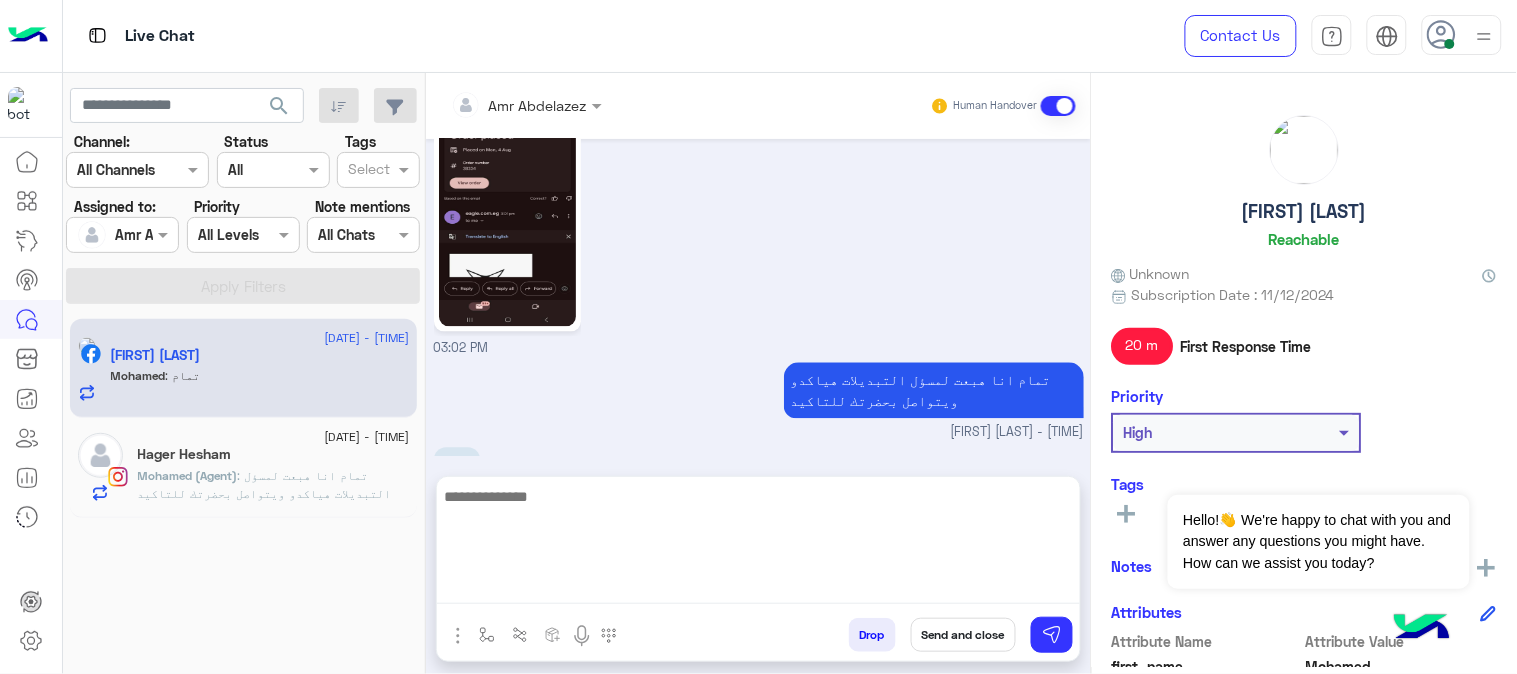 scroll, scrollTop: 0, scrollLeft: 0, axis: both 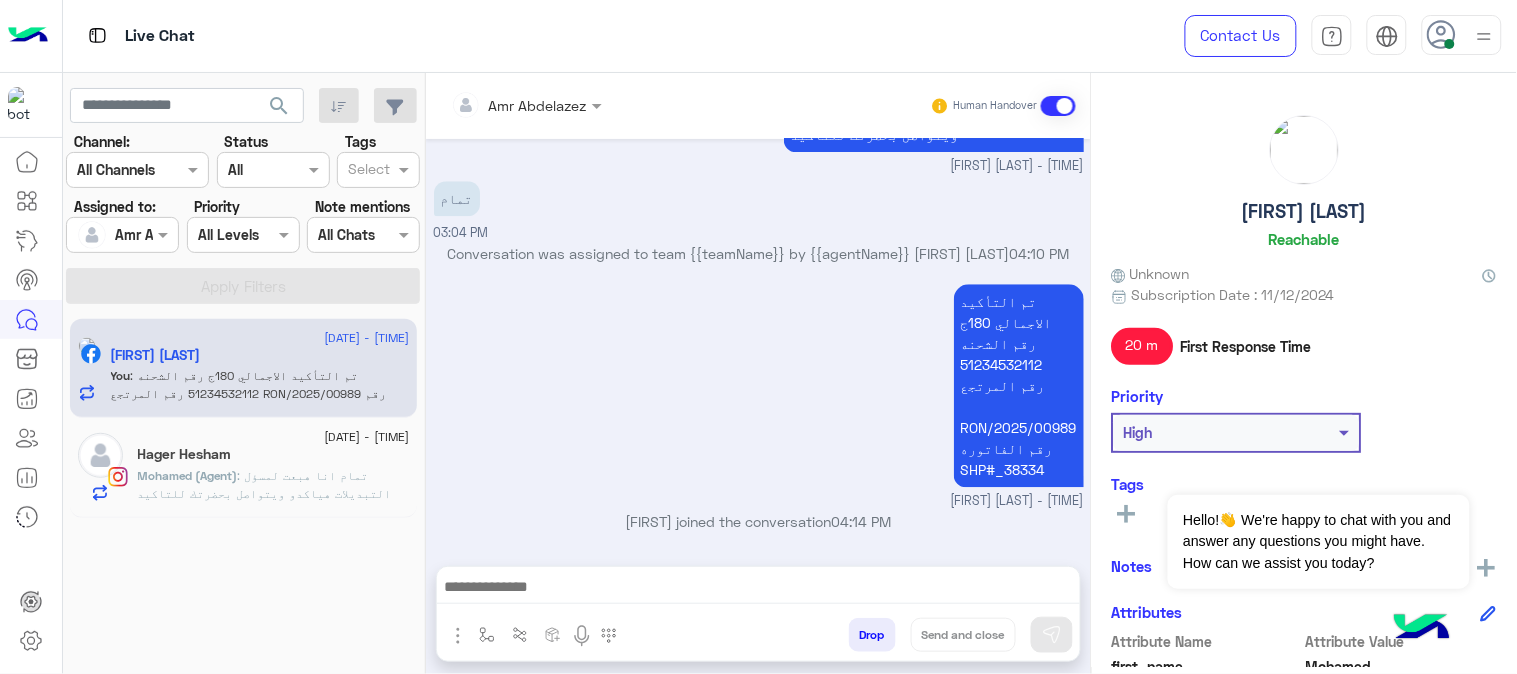 click on "Drop" at bounding box center [872, 635] 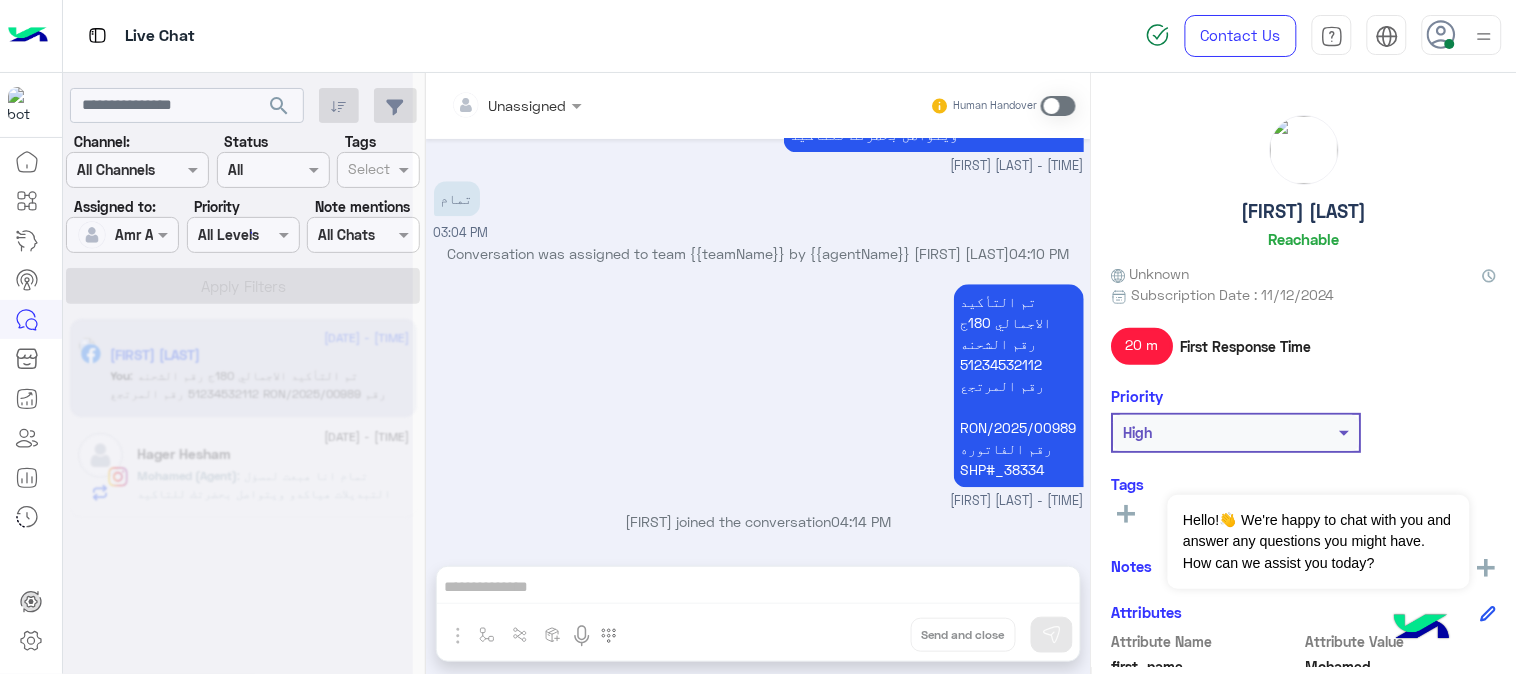 scroll, scrollTop: 1345, scrollLeft: 0, axis: vertical 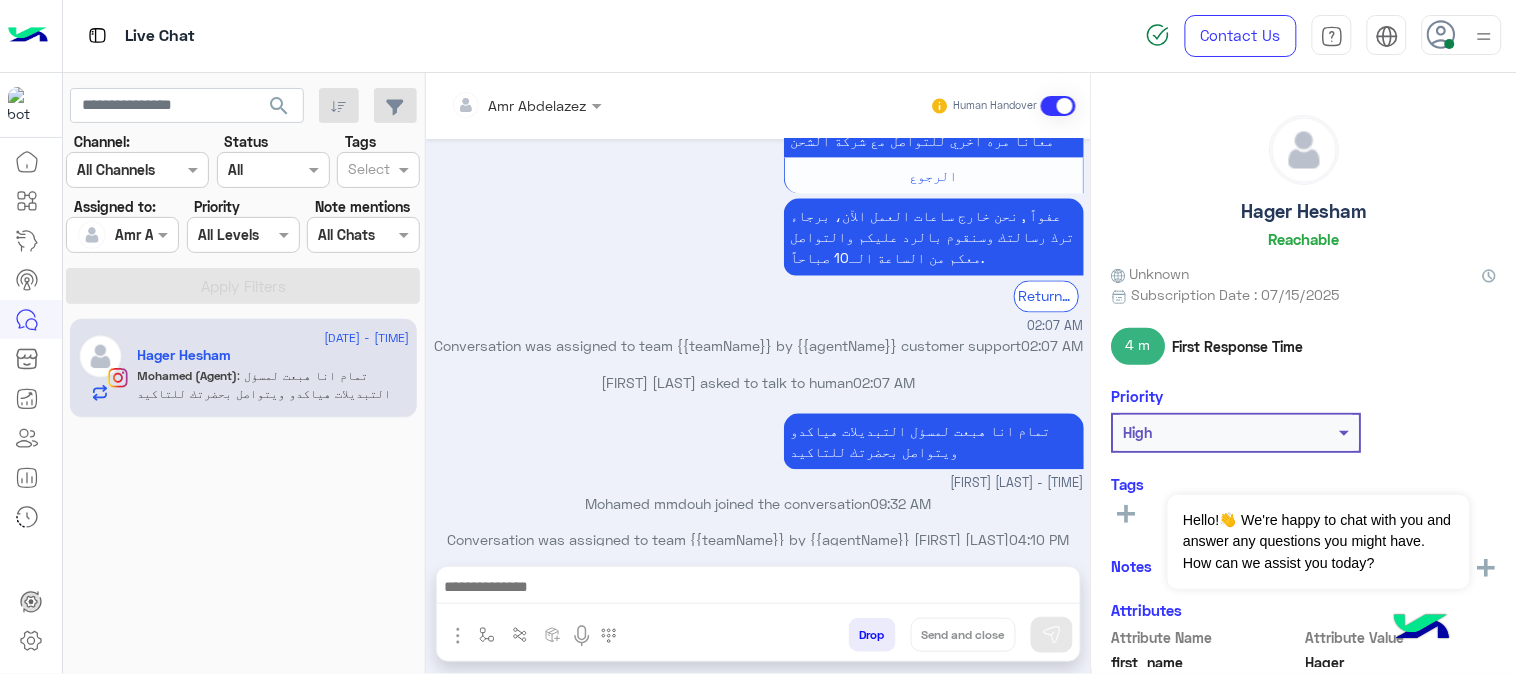 click on ": تمام  انا هبعت لمسؤل التبديلات هياكدو ويتواصل بحضرتك للتاكيد" 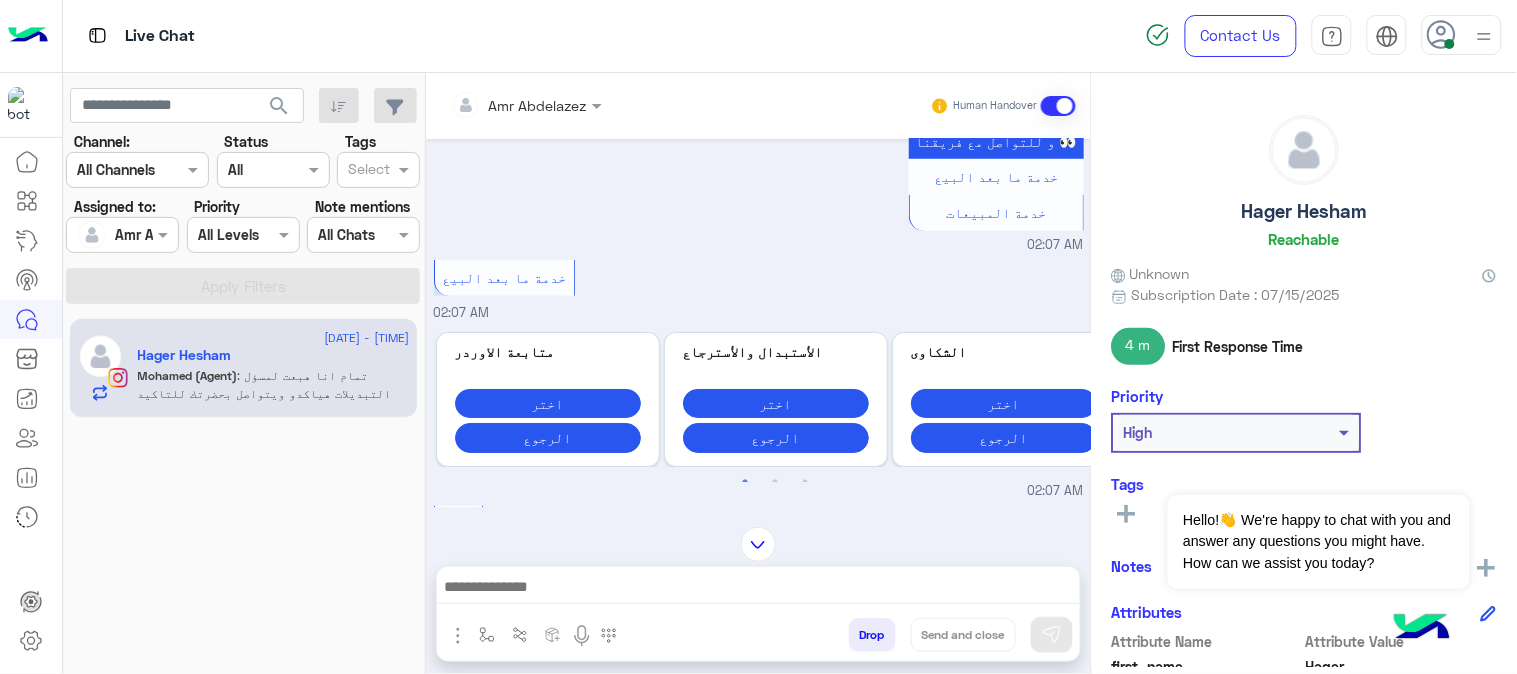 scroll, scrollTop: 170, scrollLeft: 0, axis: vertical 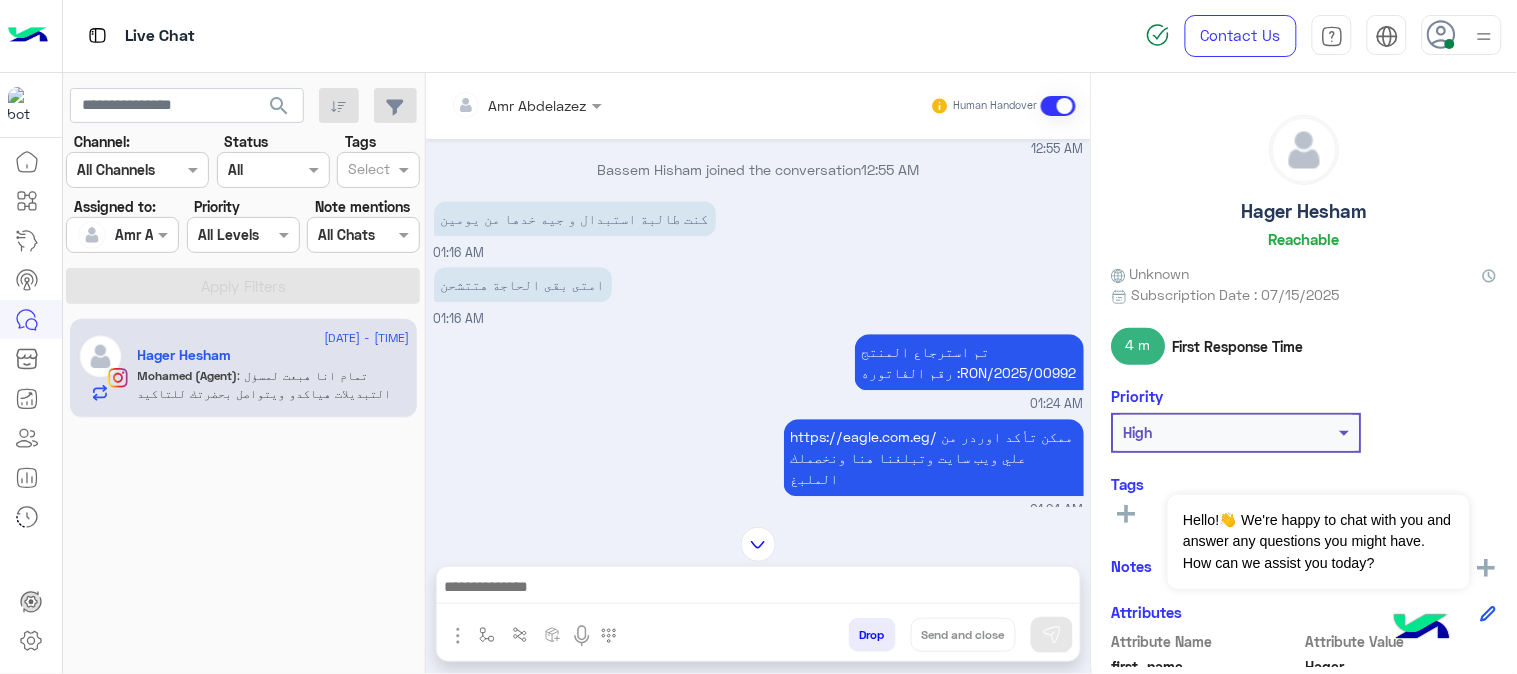 click on "تم استرجاع المنتج رقم الفاتوره :RON/2025/00992" at bounding box center (969, 362) 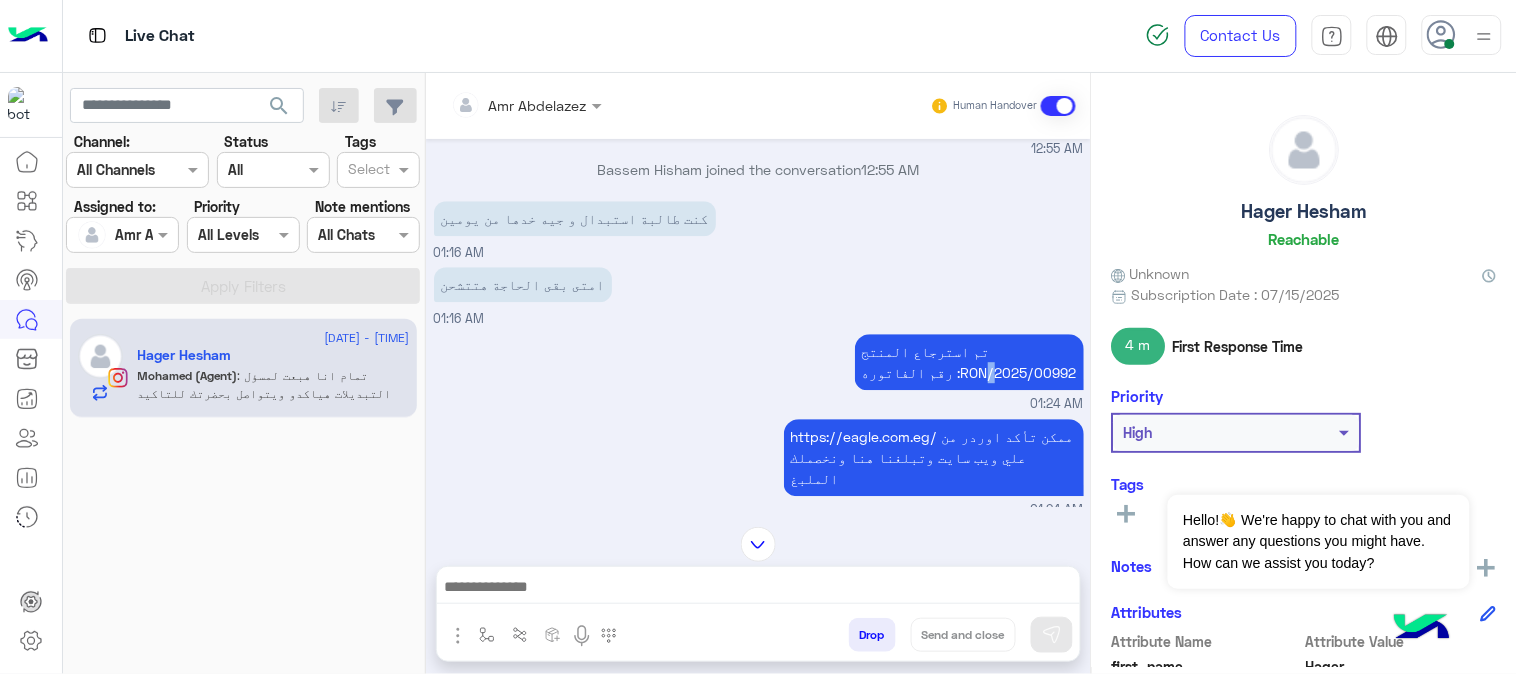 click on "تم استرجاع المنتج رقم الفاتوره :RON/2025/00992" at bounding box center [969, 362] 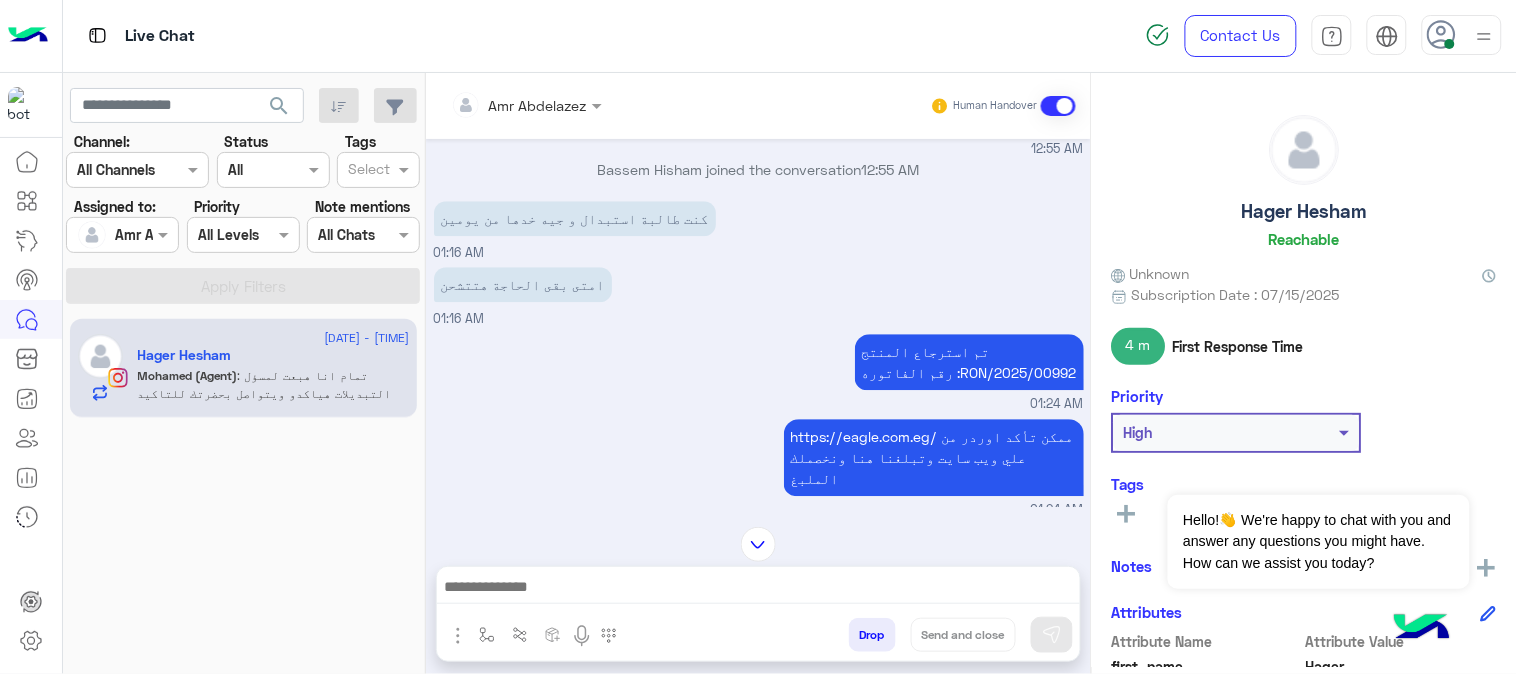 click on "تم استرجاع المنتج رقم الفاتوره :RON/2025/00992" at bounding box center (969, 362) 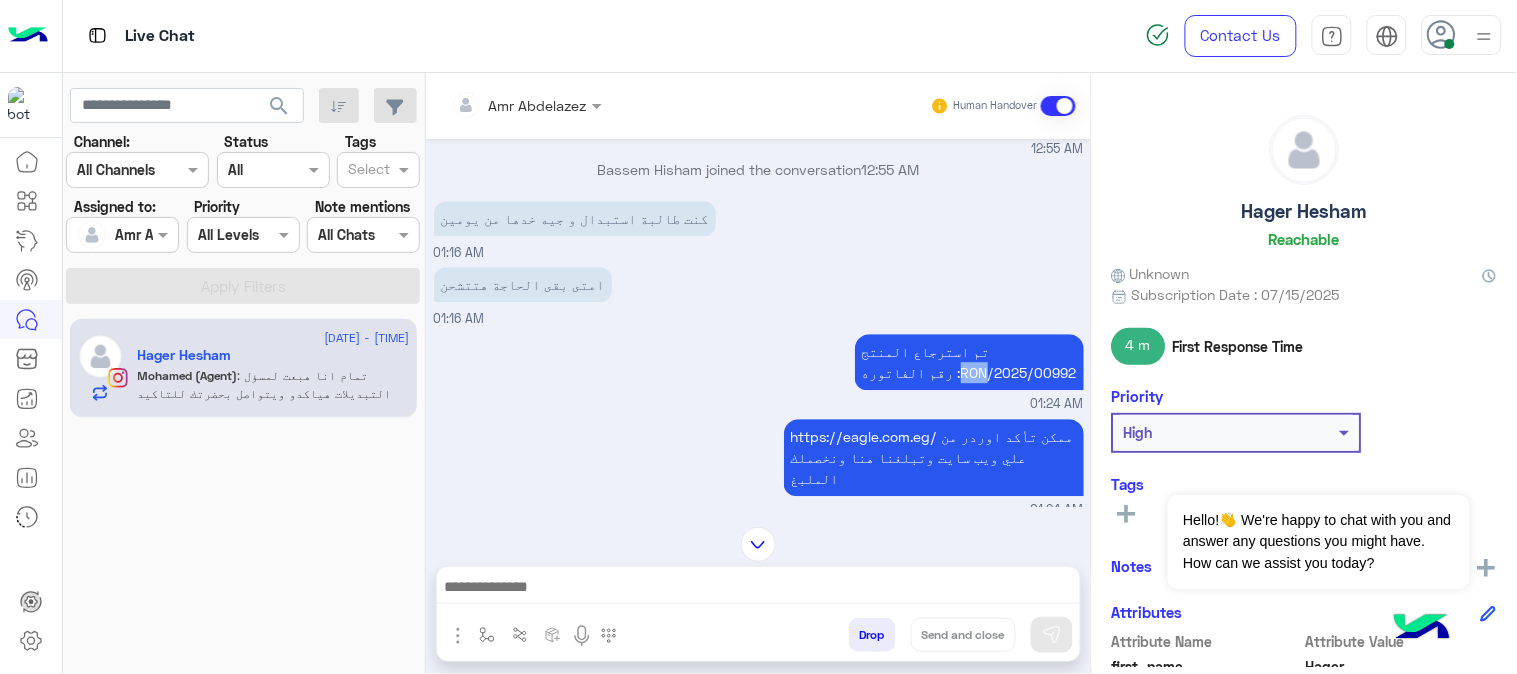 click on "تم استرجاع المنتج رقم الفاتوره :RON/2025/00992" at bounding box center (969, 362) 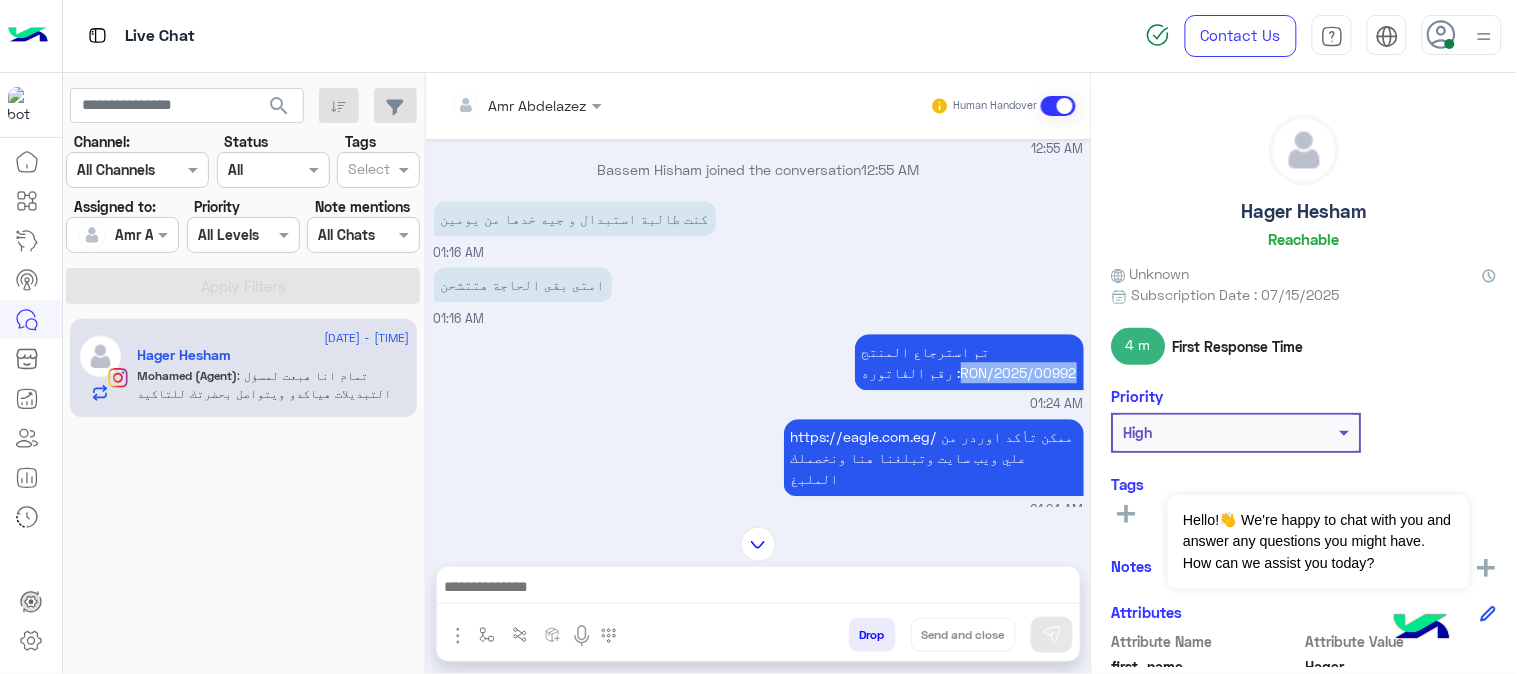 click on "تم استرجاع المنتج رقم الفاتوره :RON/2025/00992" at bounding box center [969, 362] 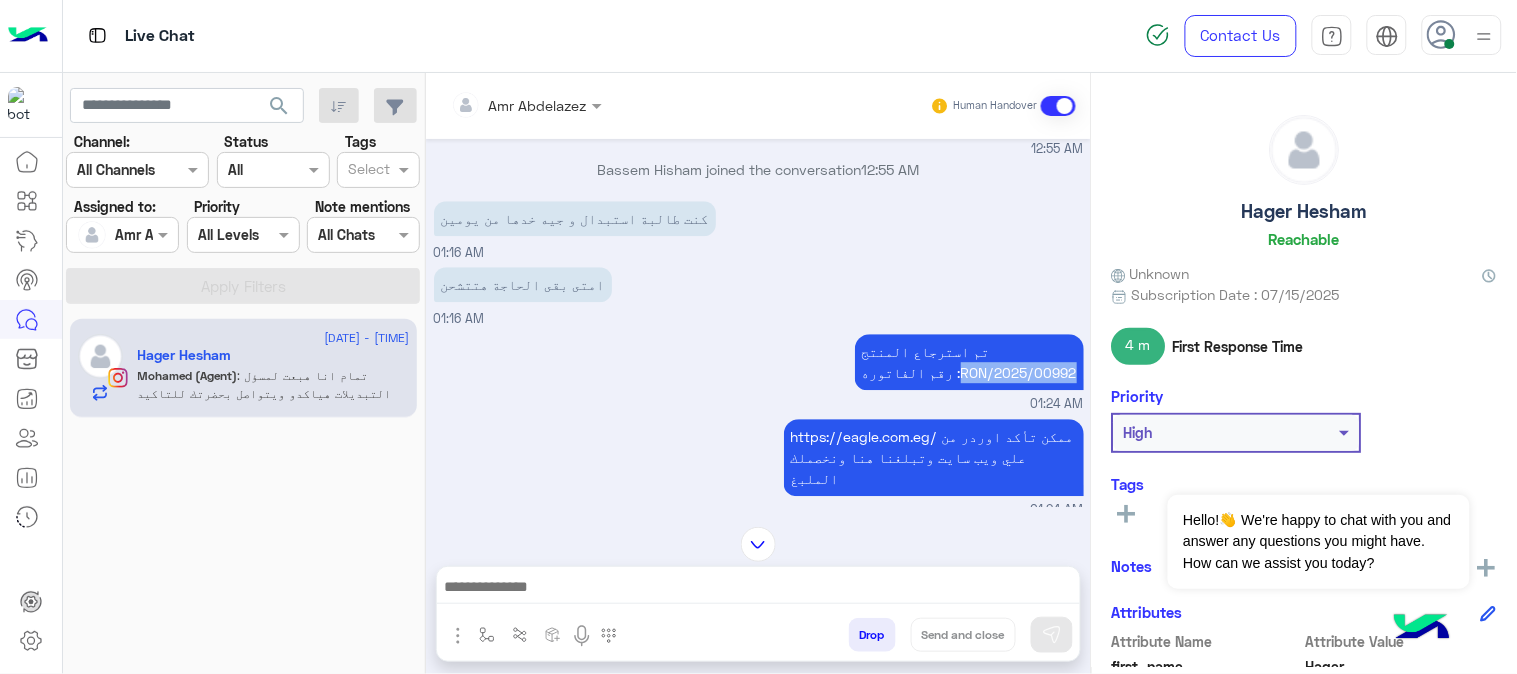 click at bounding box center (758, 589) 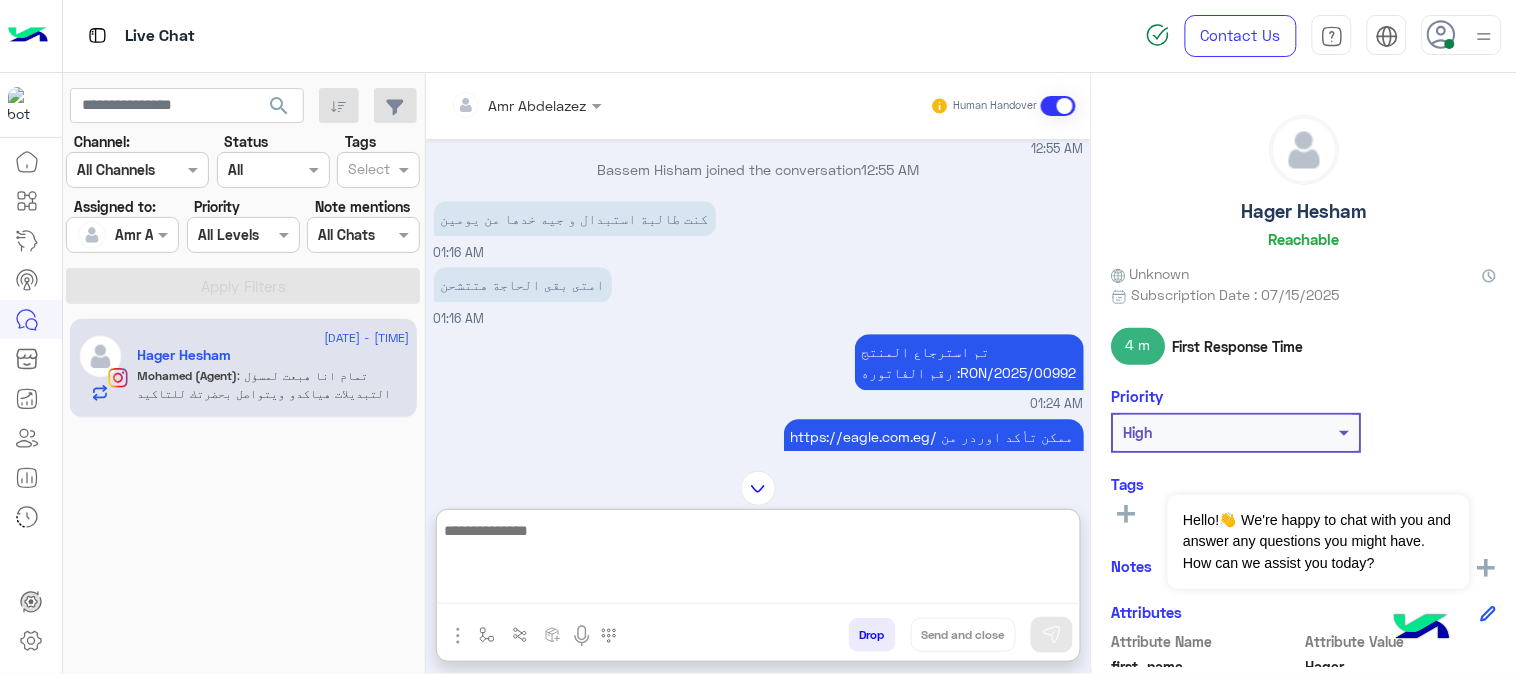 paste on "**********" 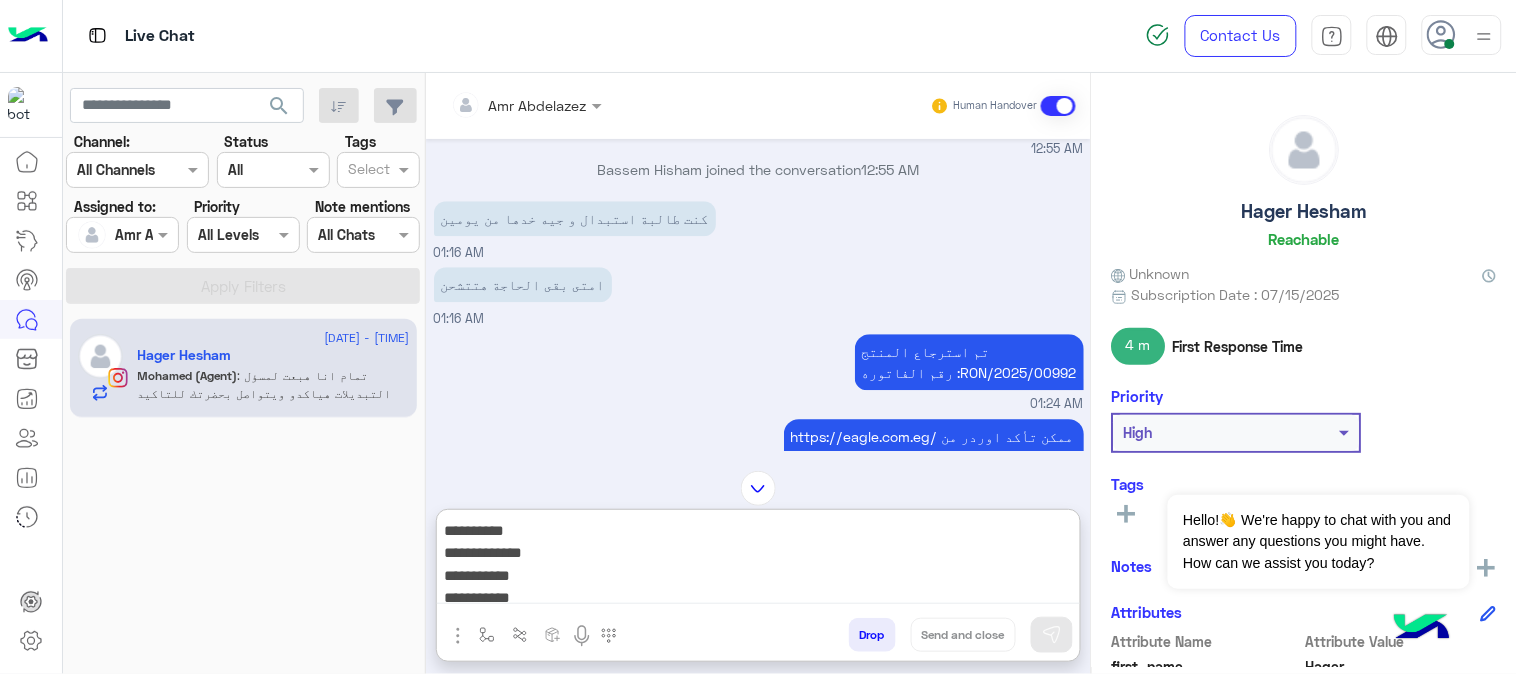 scroll, scrollTop: 85, scrollLeft: 0, axis: vertical 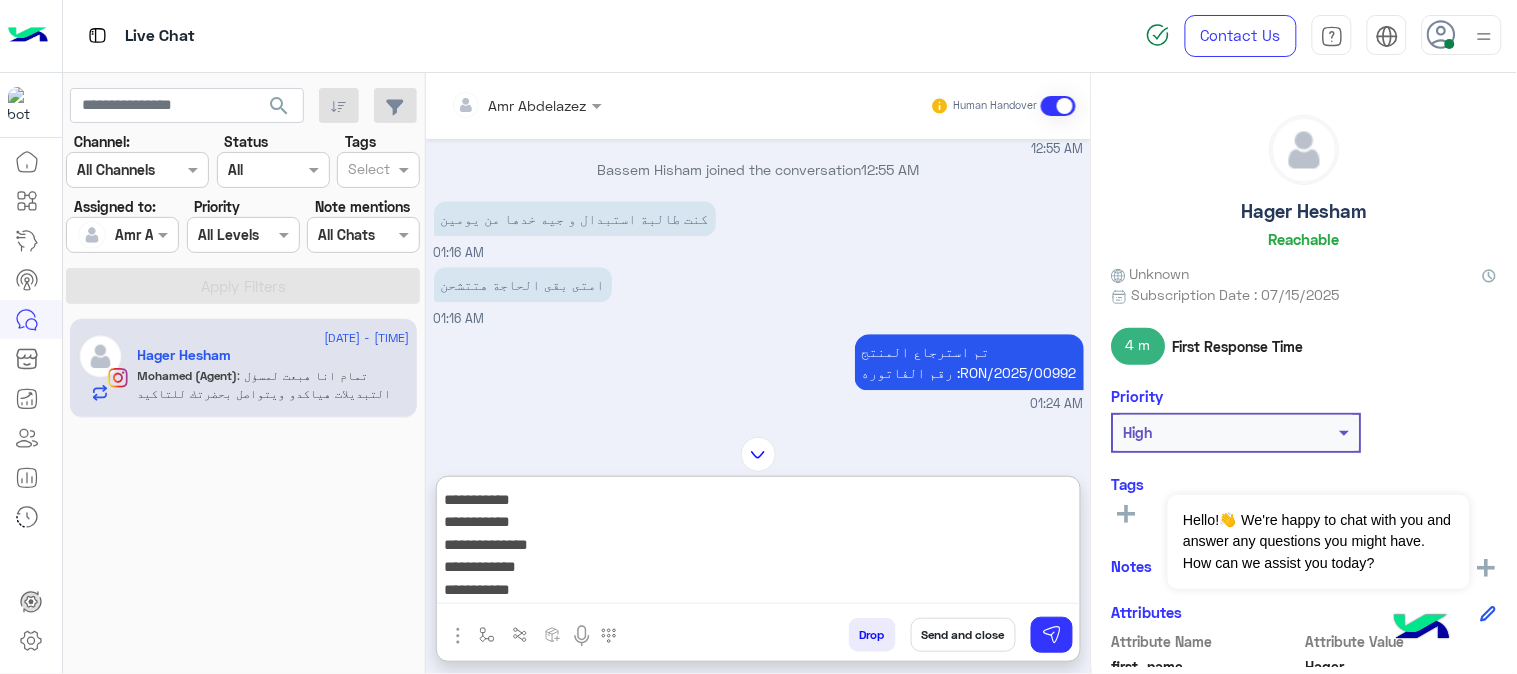 type on "**********" 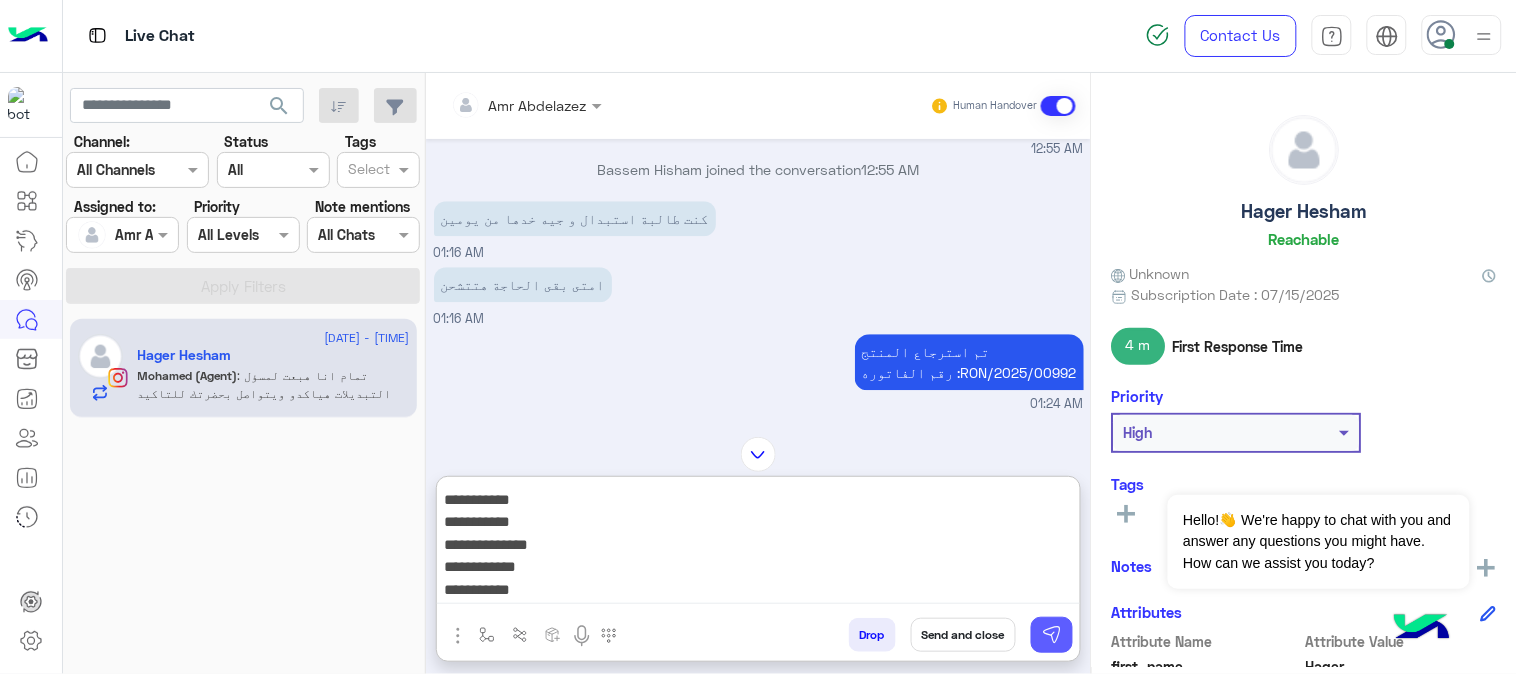 drag, startPoint x: 1024, startPoint y: 630, endPoint x: 1040, endPoint y: 633, distance: 16.27882 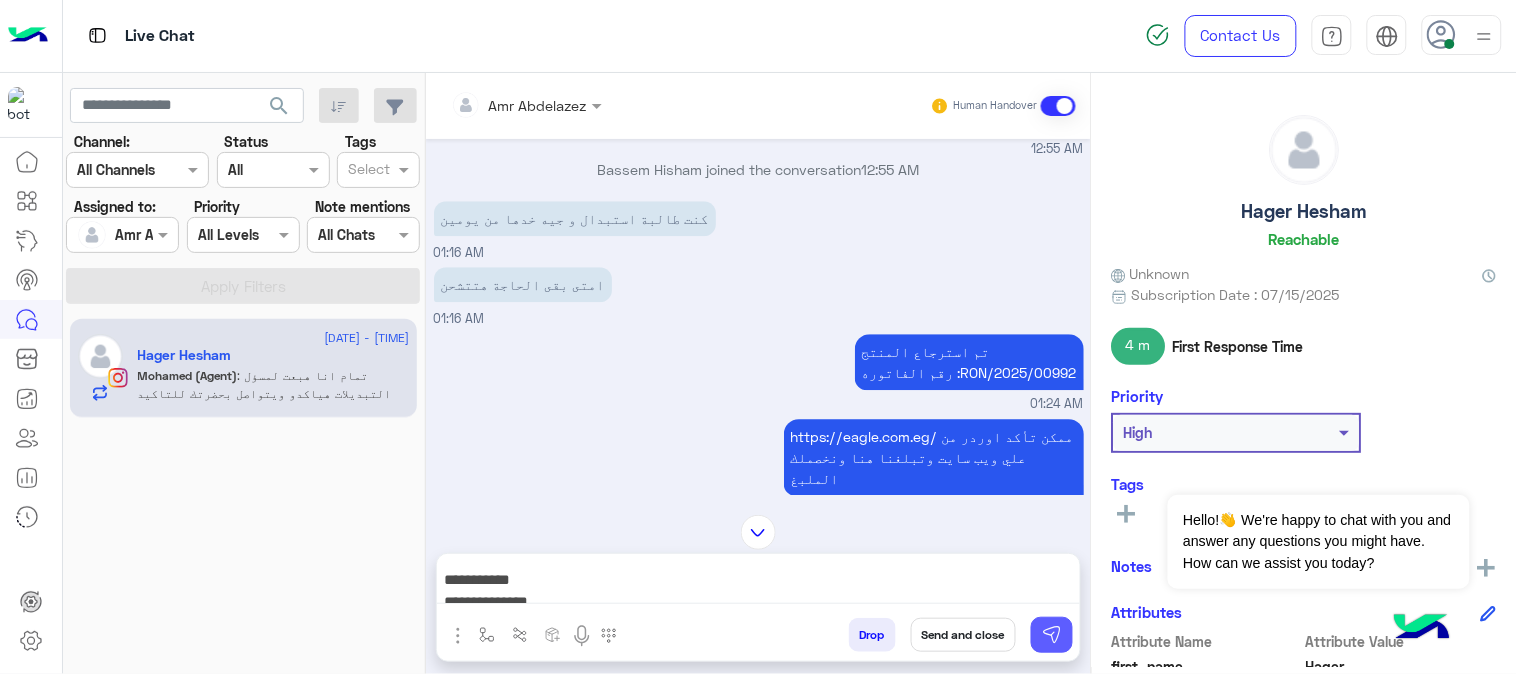 click at bounding box center (1052, 635) 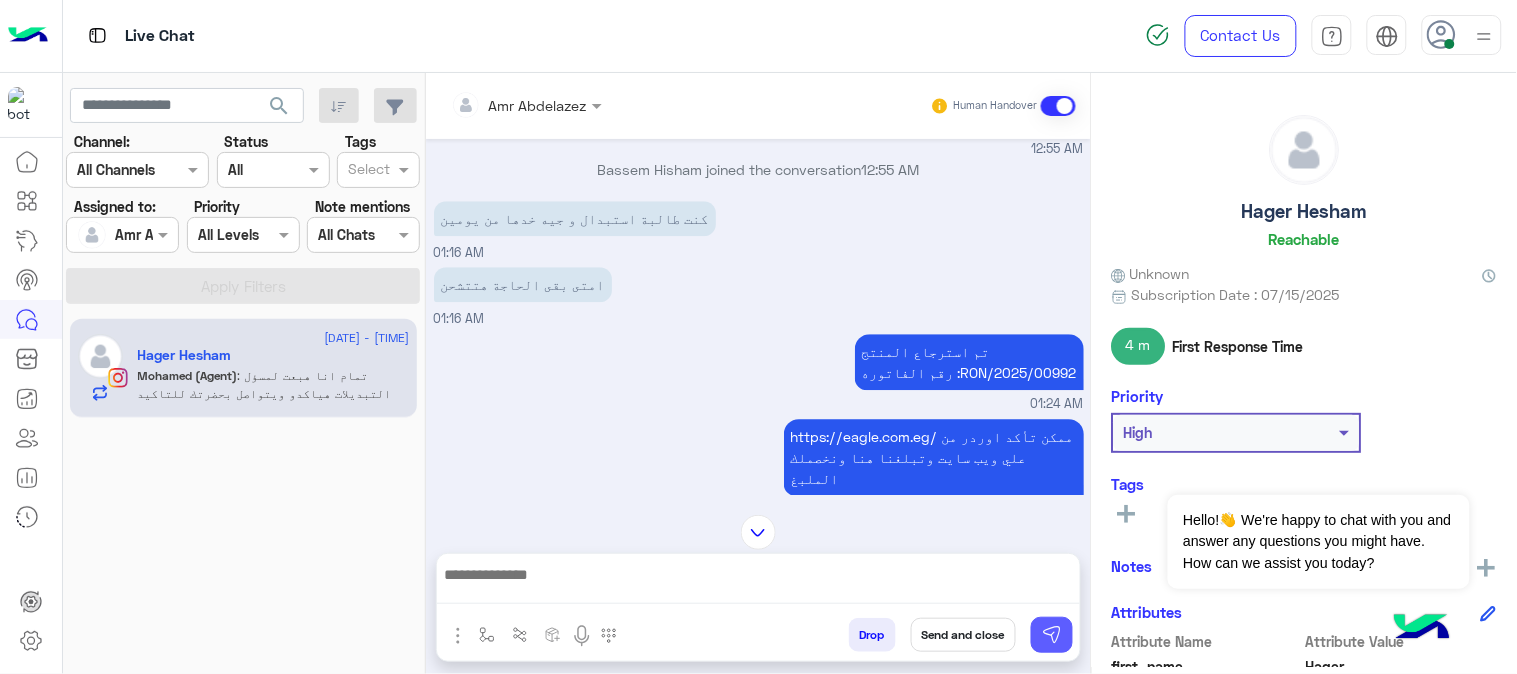 scroll, scrollTop: 0, scrollLeft: 0, axis: both 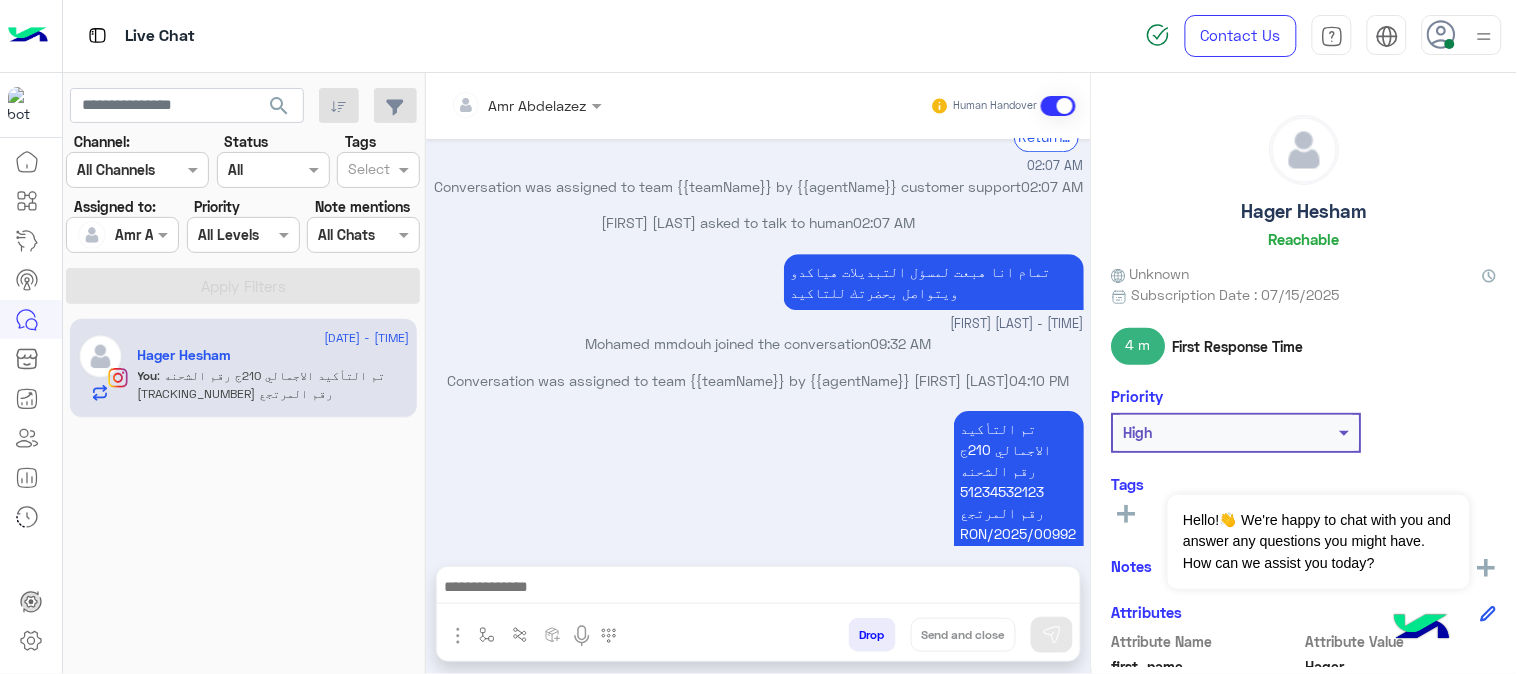 click on "Drop" at bounding box center (872, 635) 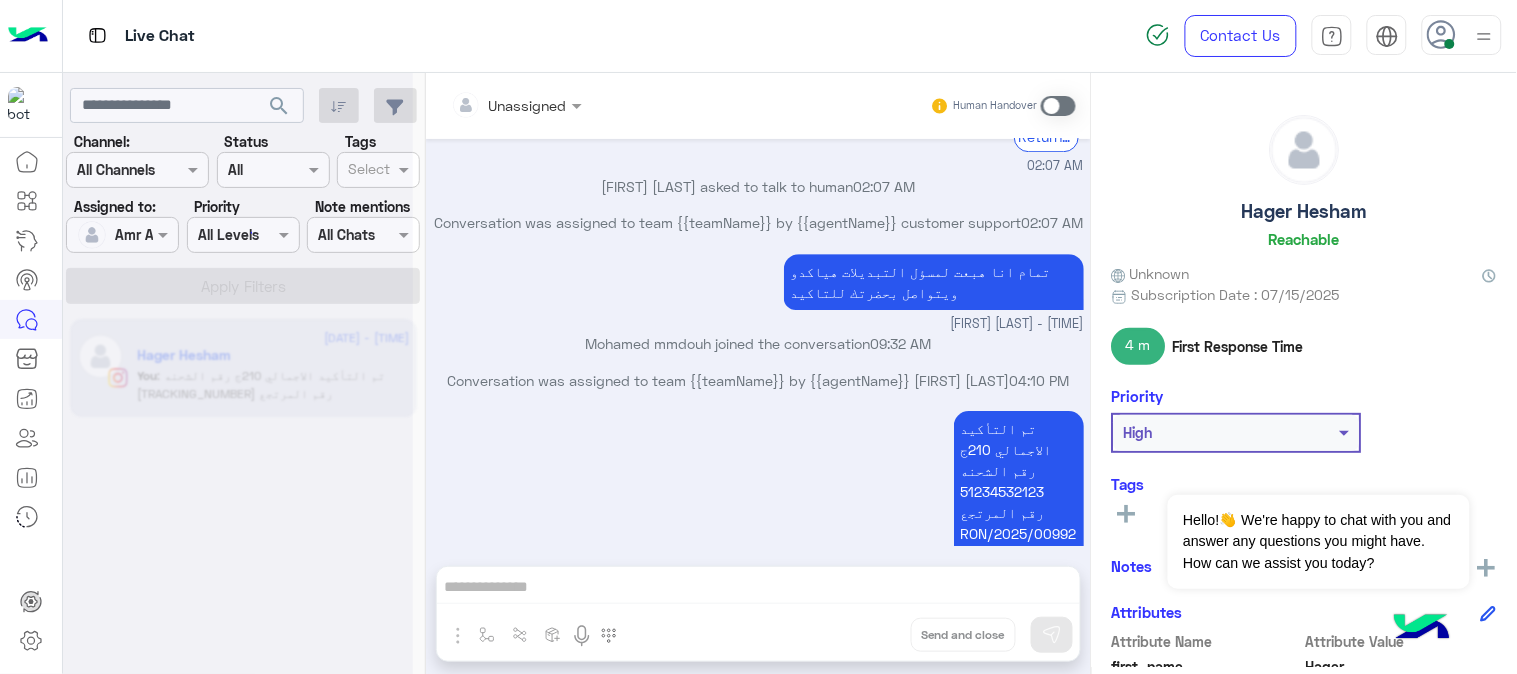 scroll, scrollTop: 3525, scrollLeft: 0, axis: vertical 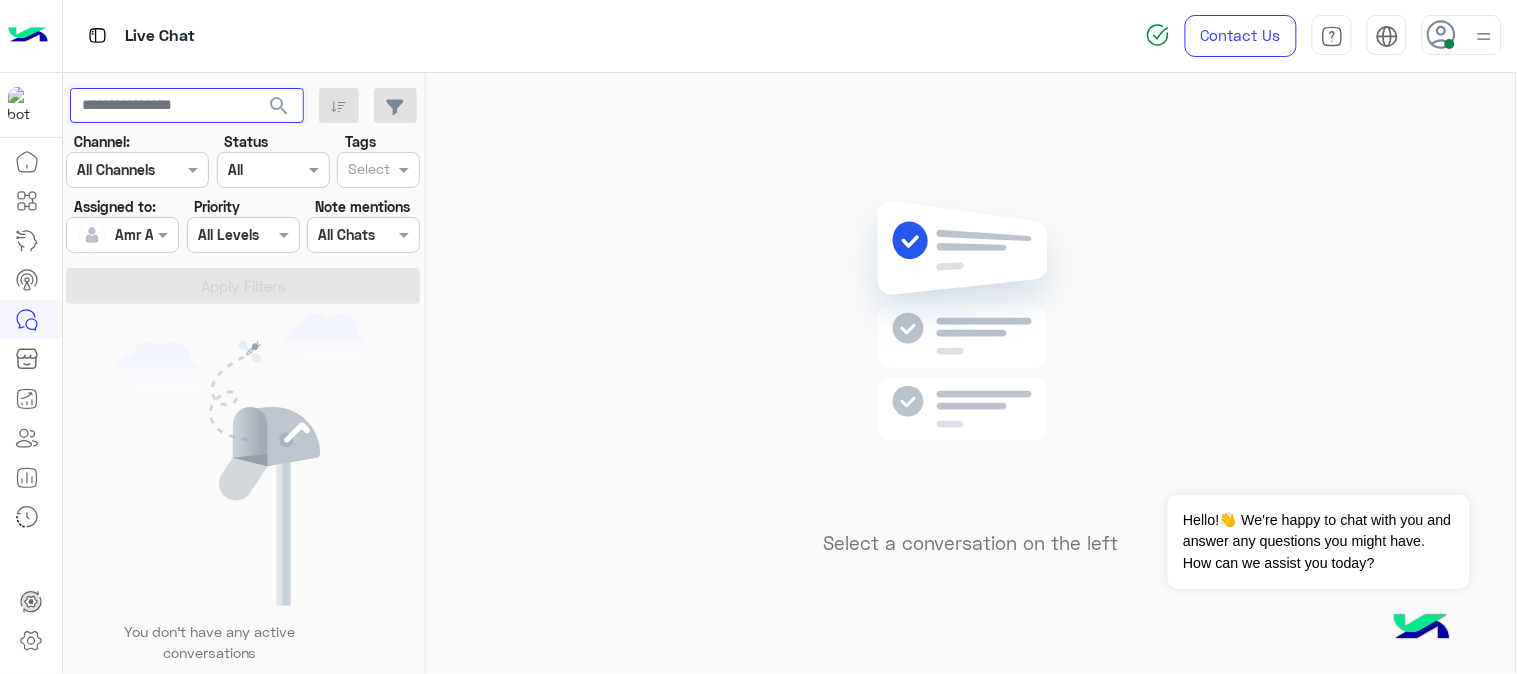 click at bounding box center (187, 106) 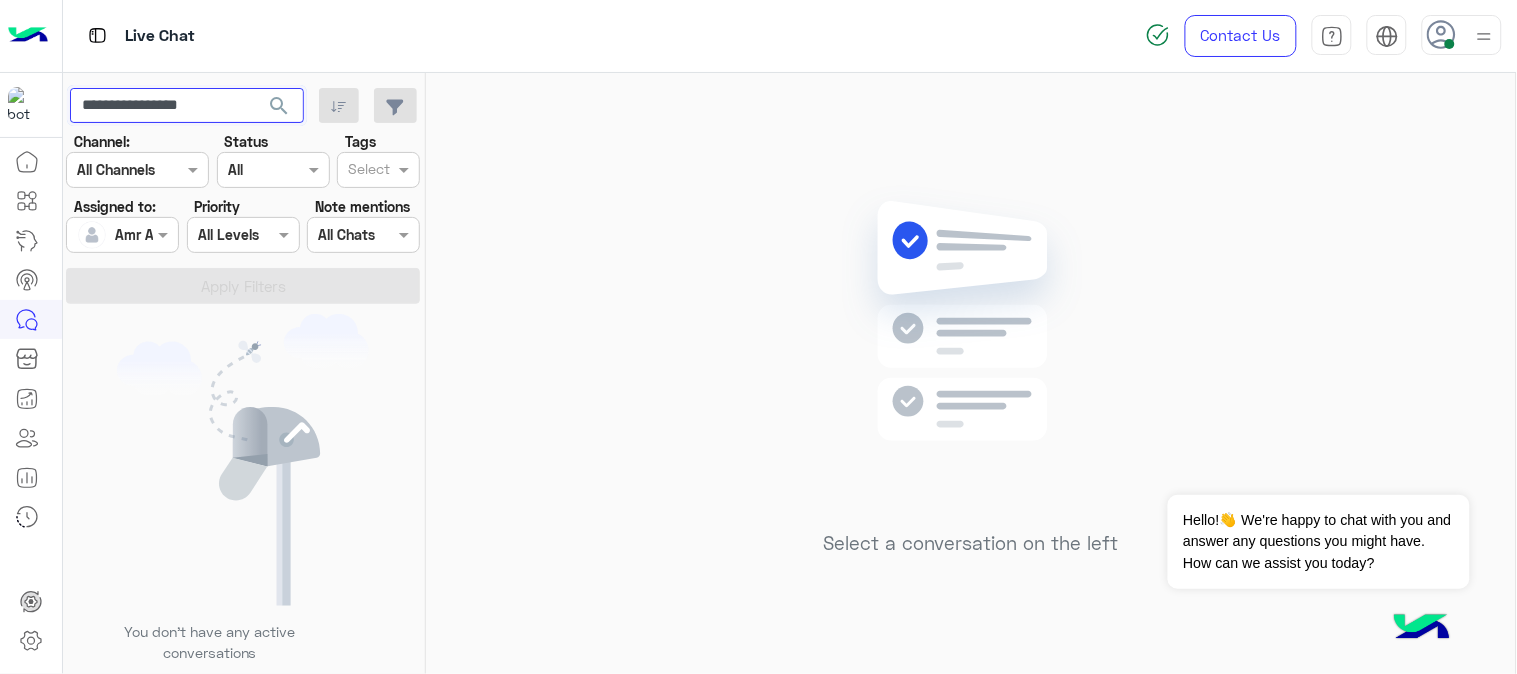 type on "**********" 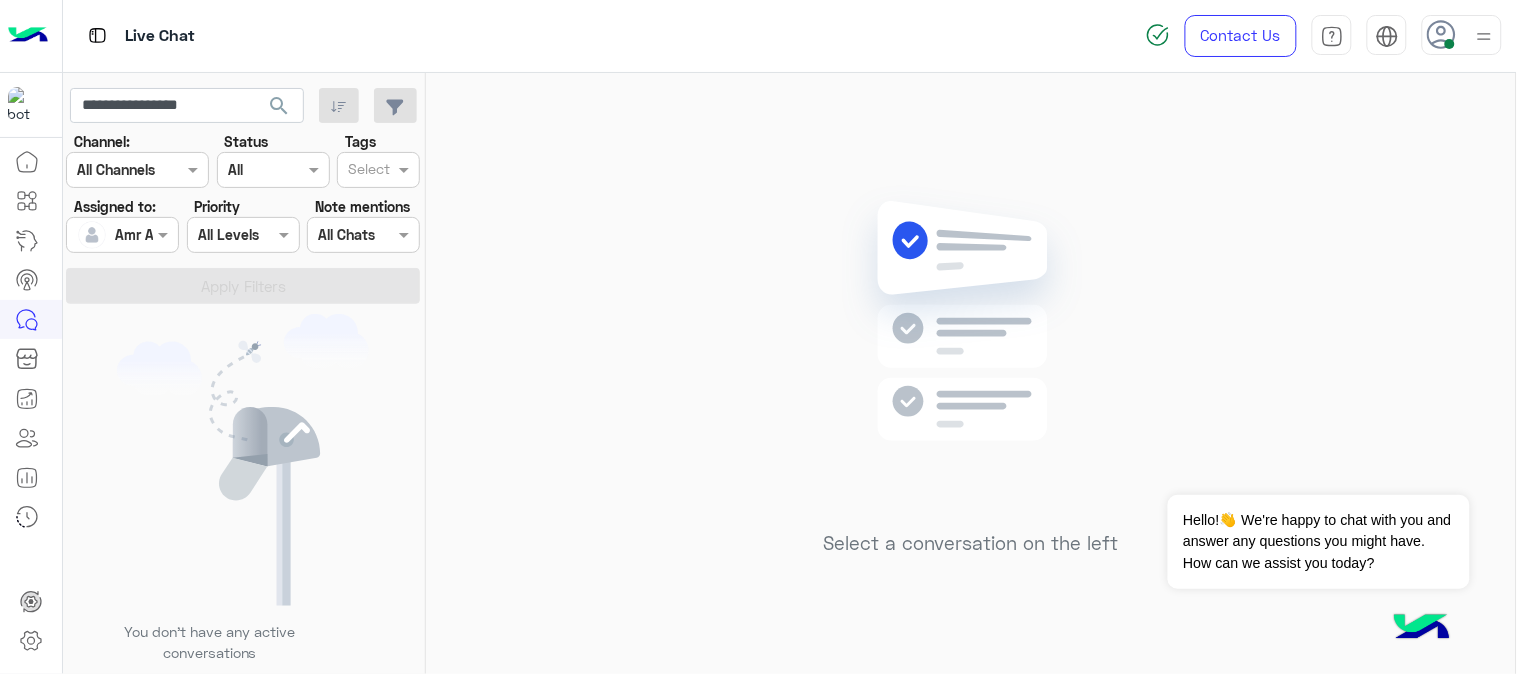 click on "search" 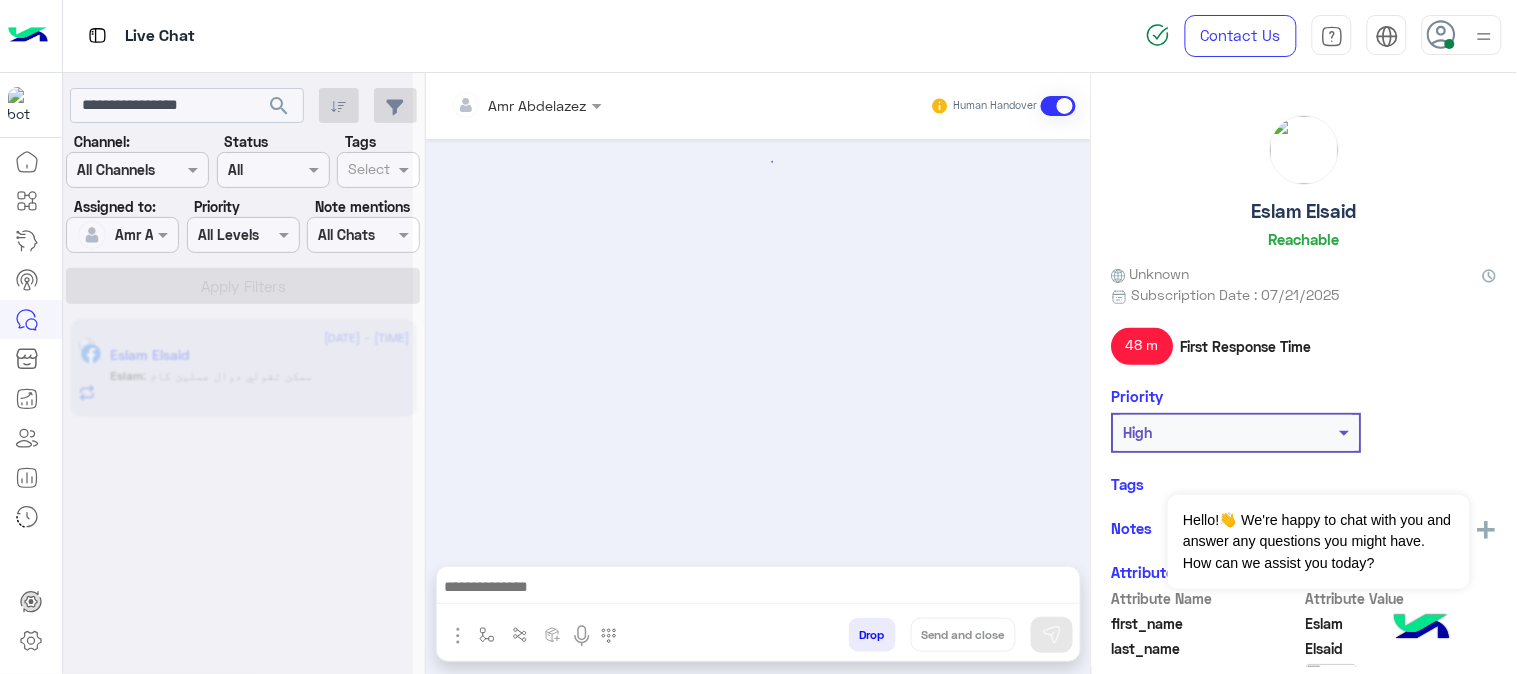 click on ": ممكن تقولي دوال عملين كام" 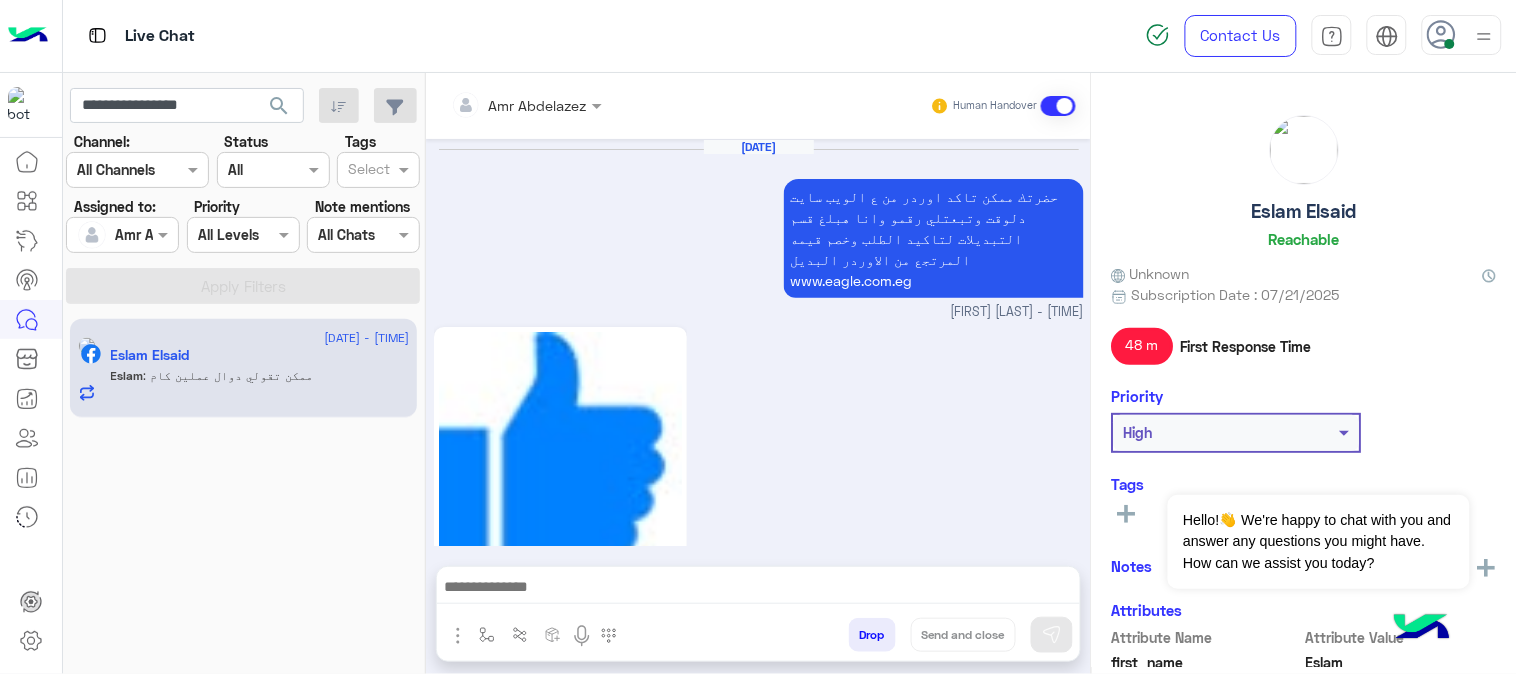 scroll, scrollTop: 1648, scrollLeft: 0, axis: vertical 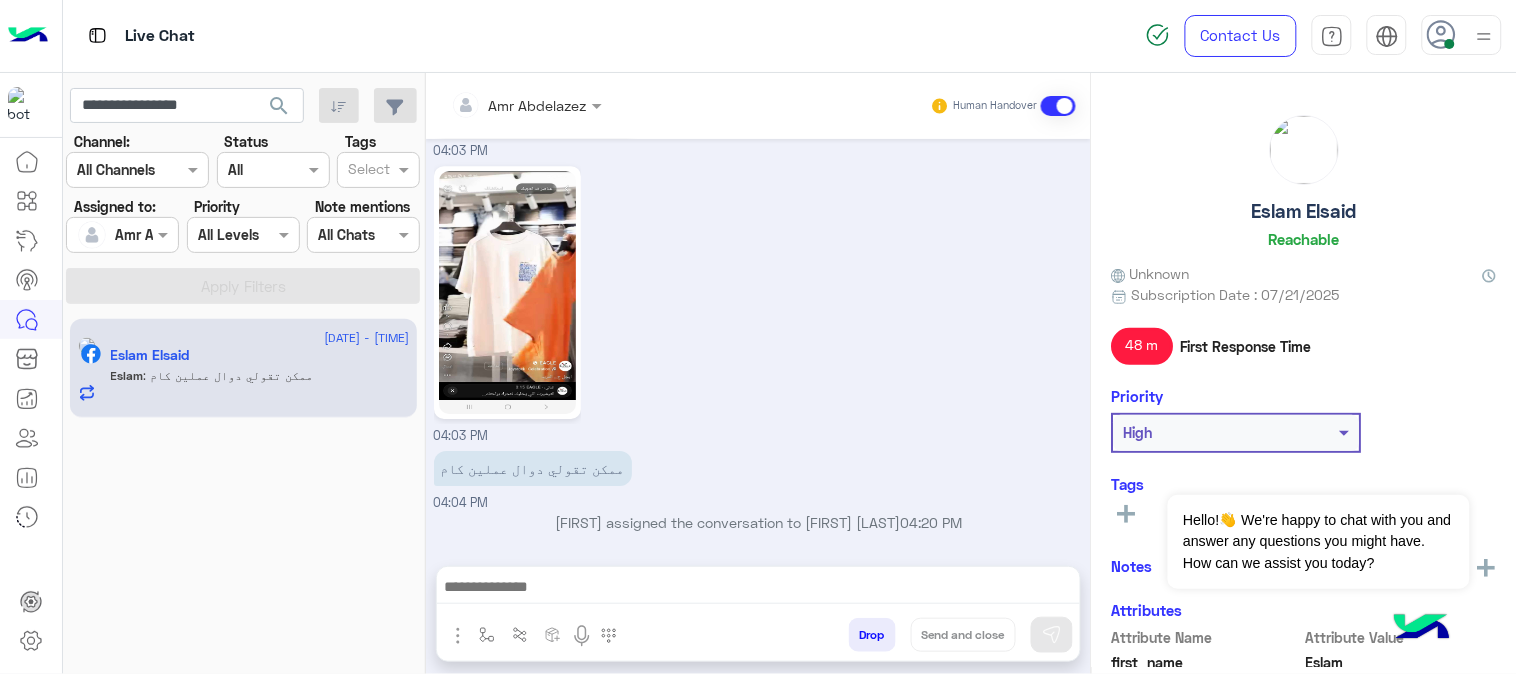 click on "[FIRST] : ممكن تقولي دوال عملين كام" 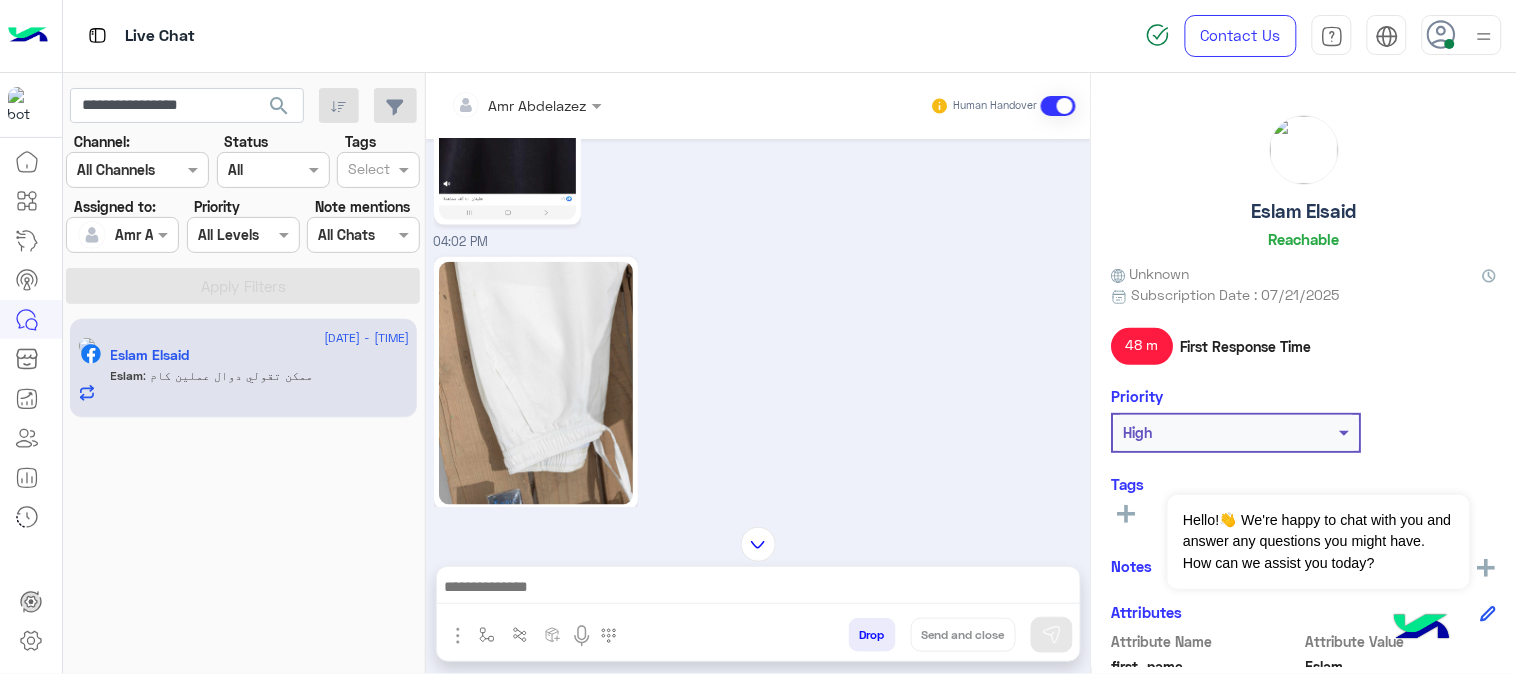 scroll, scrollTop: 2843, scrollLeft: 0, axis: vertical 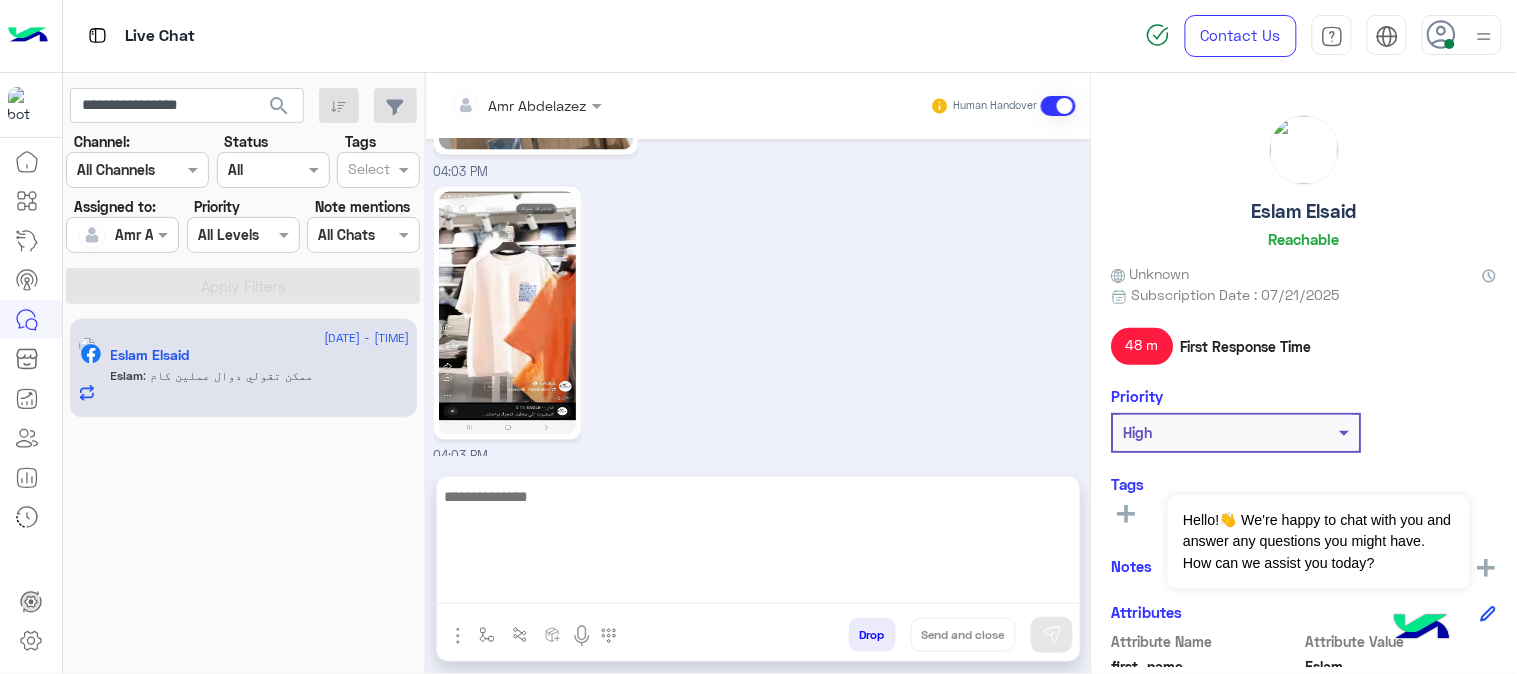 click at bounding box center [758, 544] 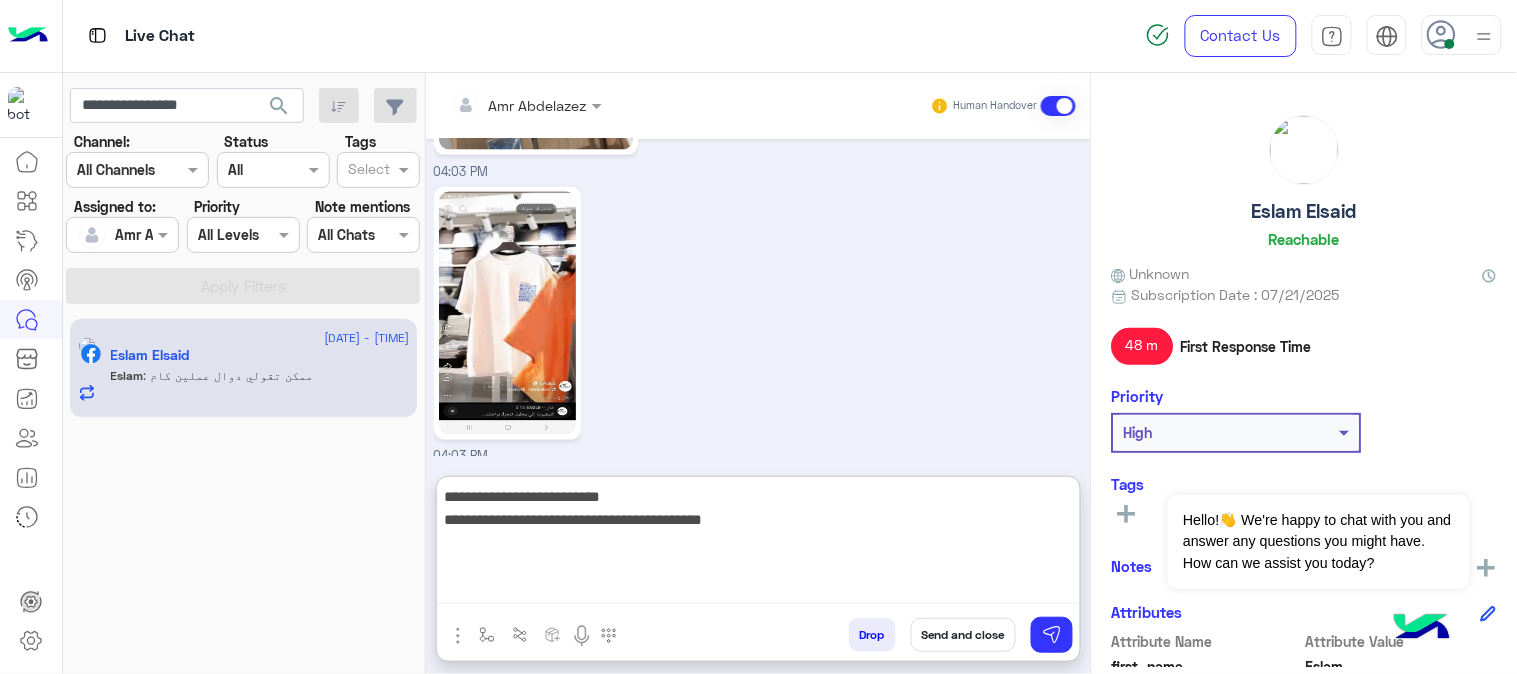 type on "**********" 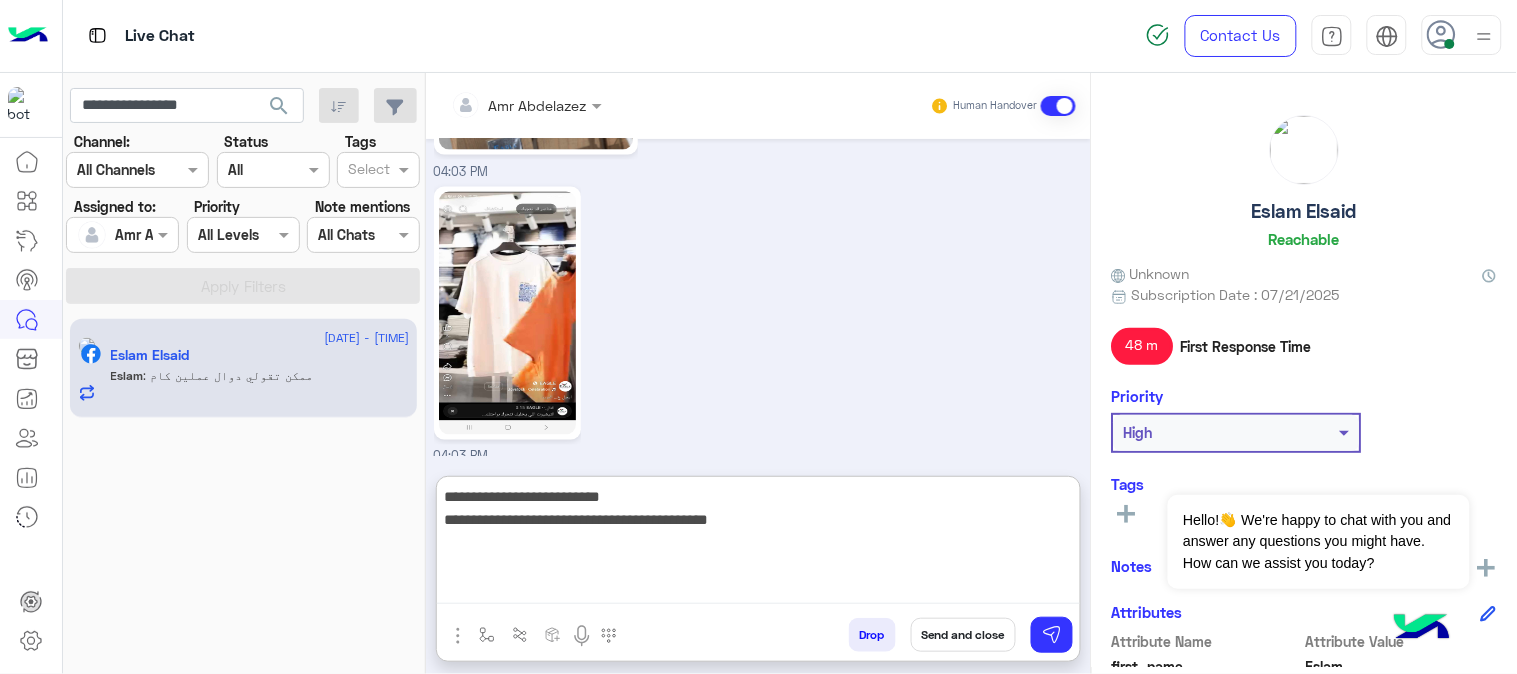 type 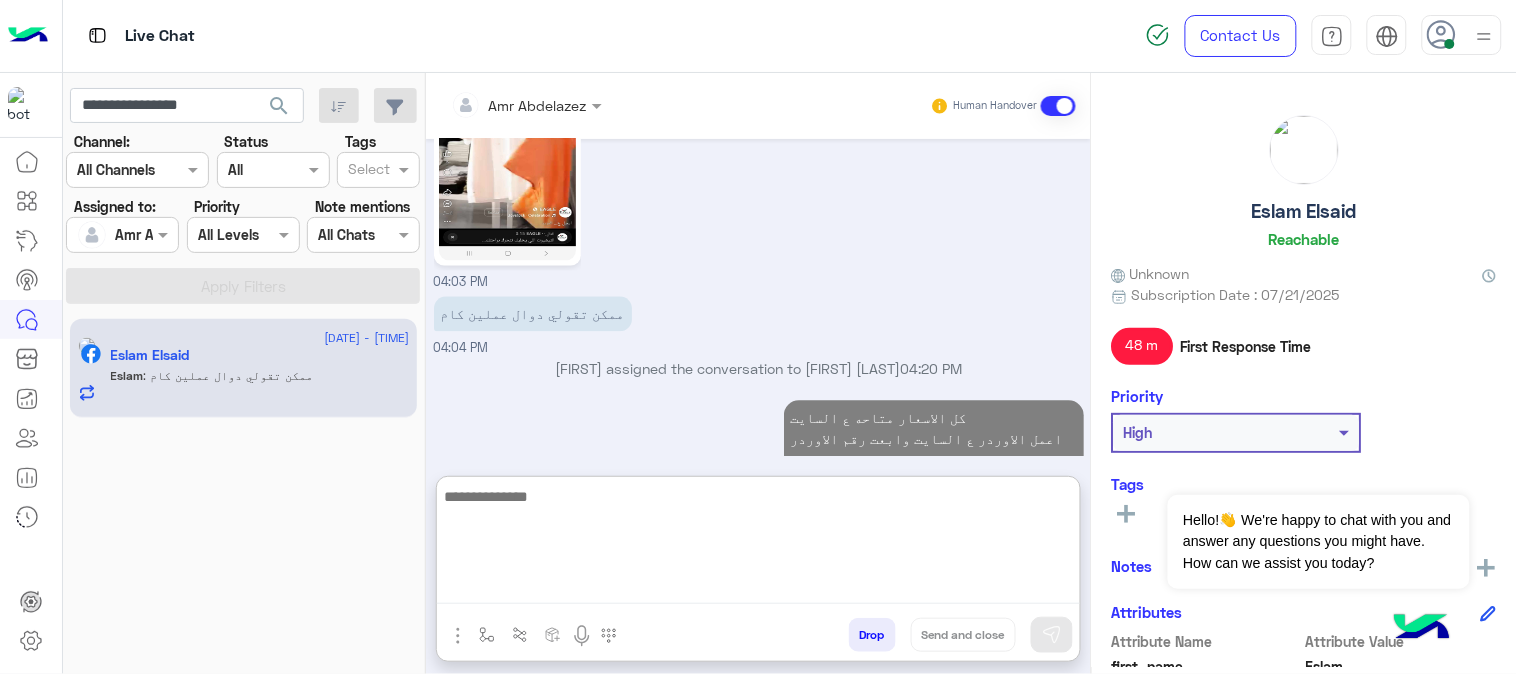 scroll, scrollTop: 3054, scrollLeft: 0, axis: vertical 